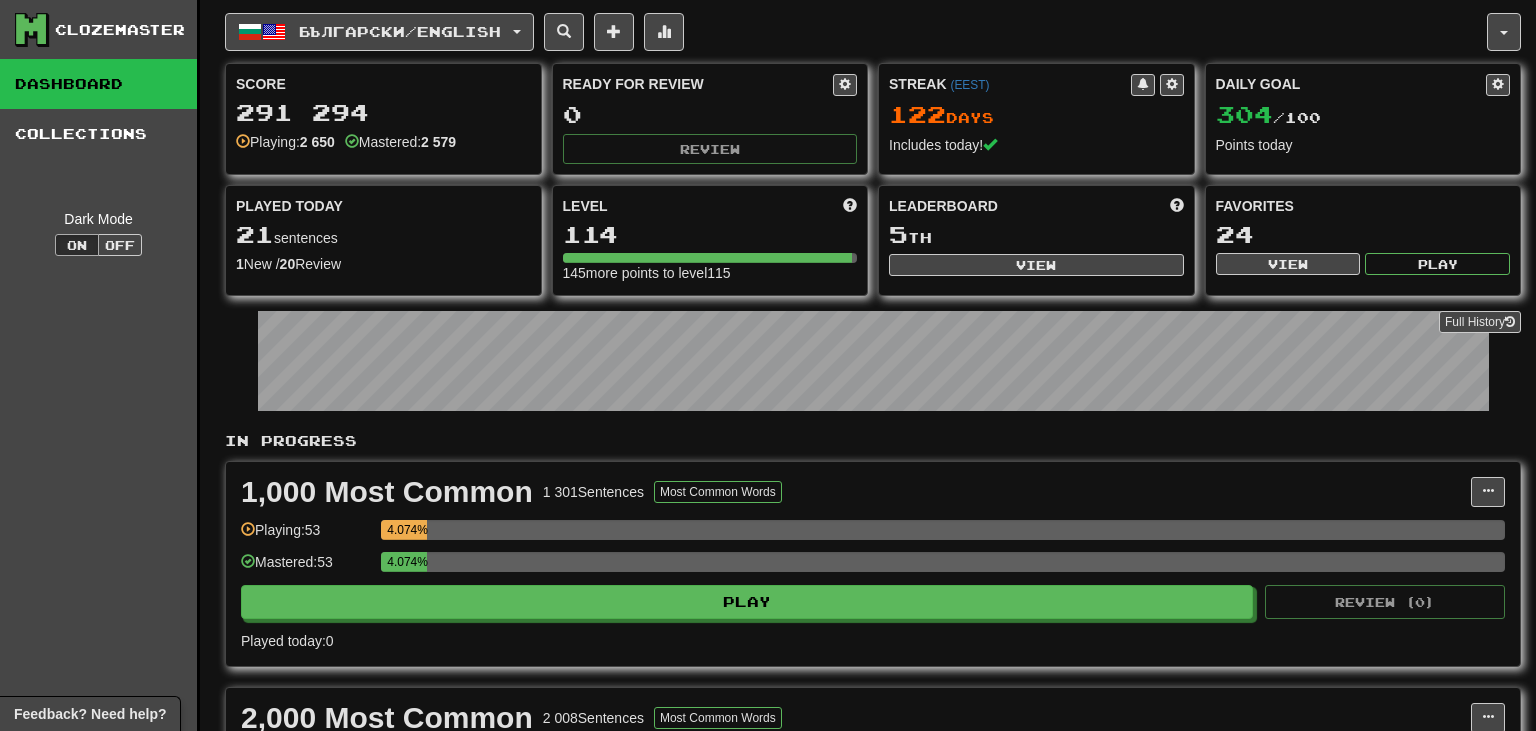 scroll, scrollTop: 0, scrollLeft: 0, axis: both 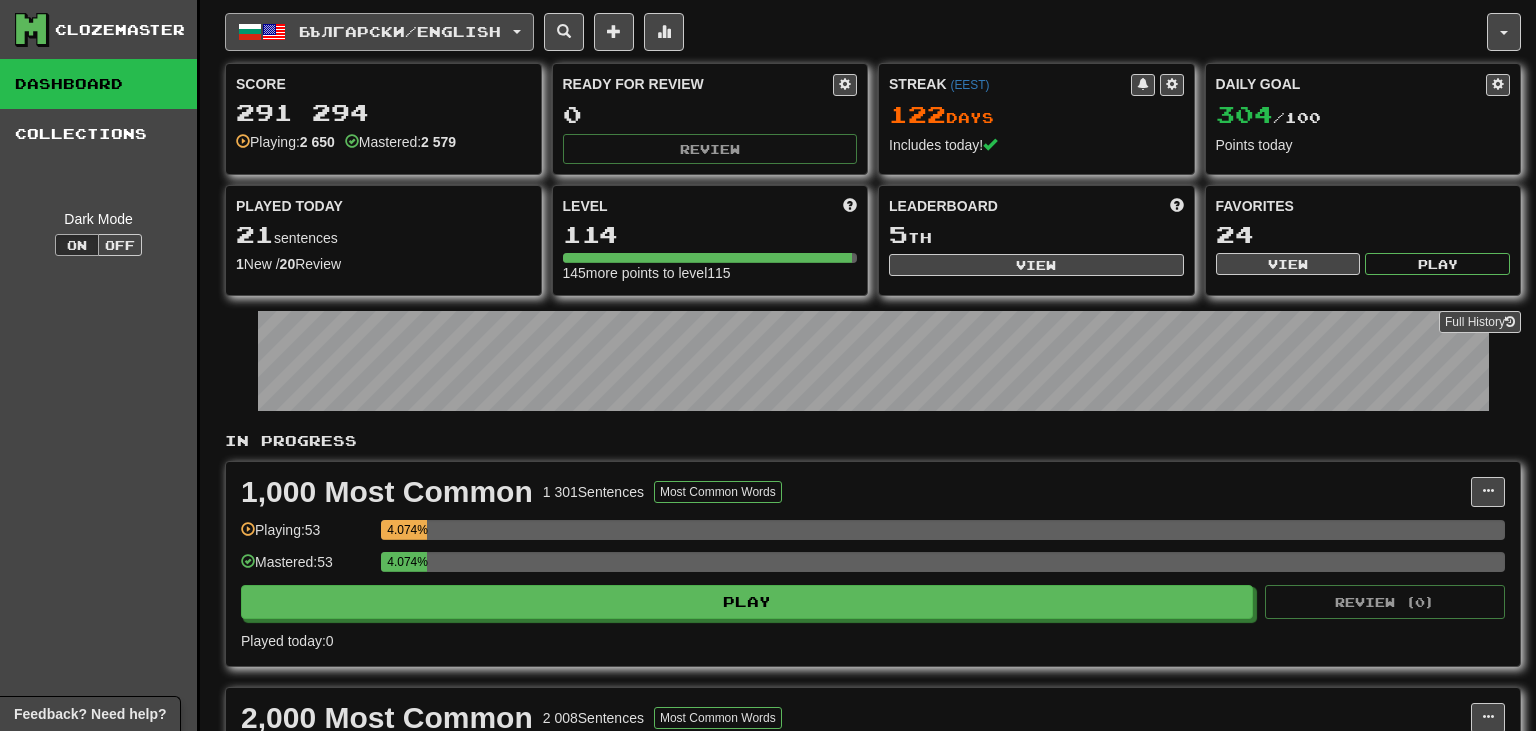 click on "Български  /  English" at bounding box center (379, 32) 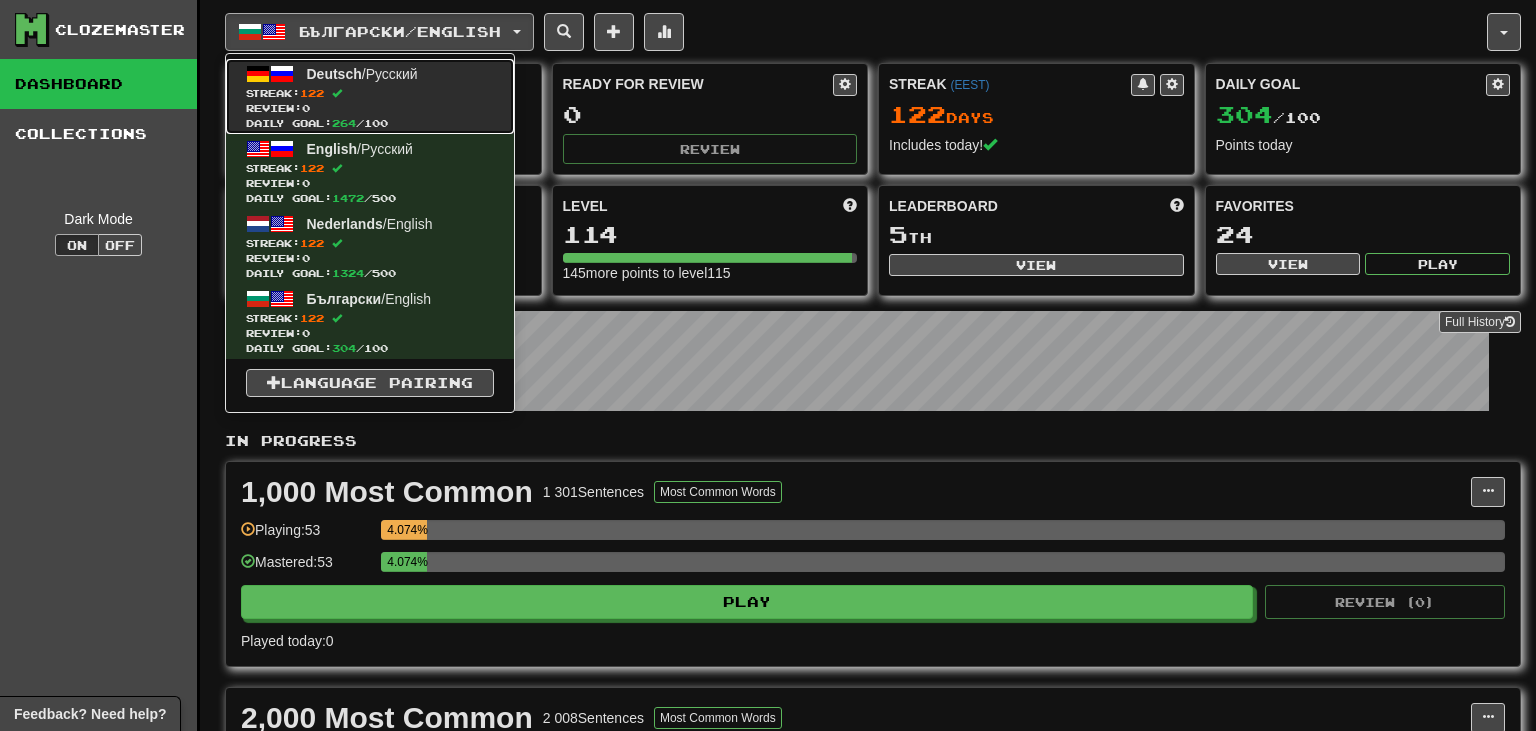 click on "Deutsch  /  Русский Streak:  122   Review:  0 Daily Goal:  264  /  100" at bounding box center [370, 96] 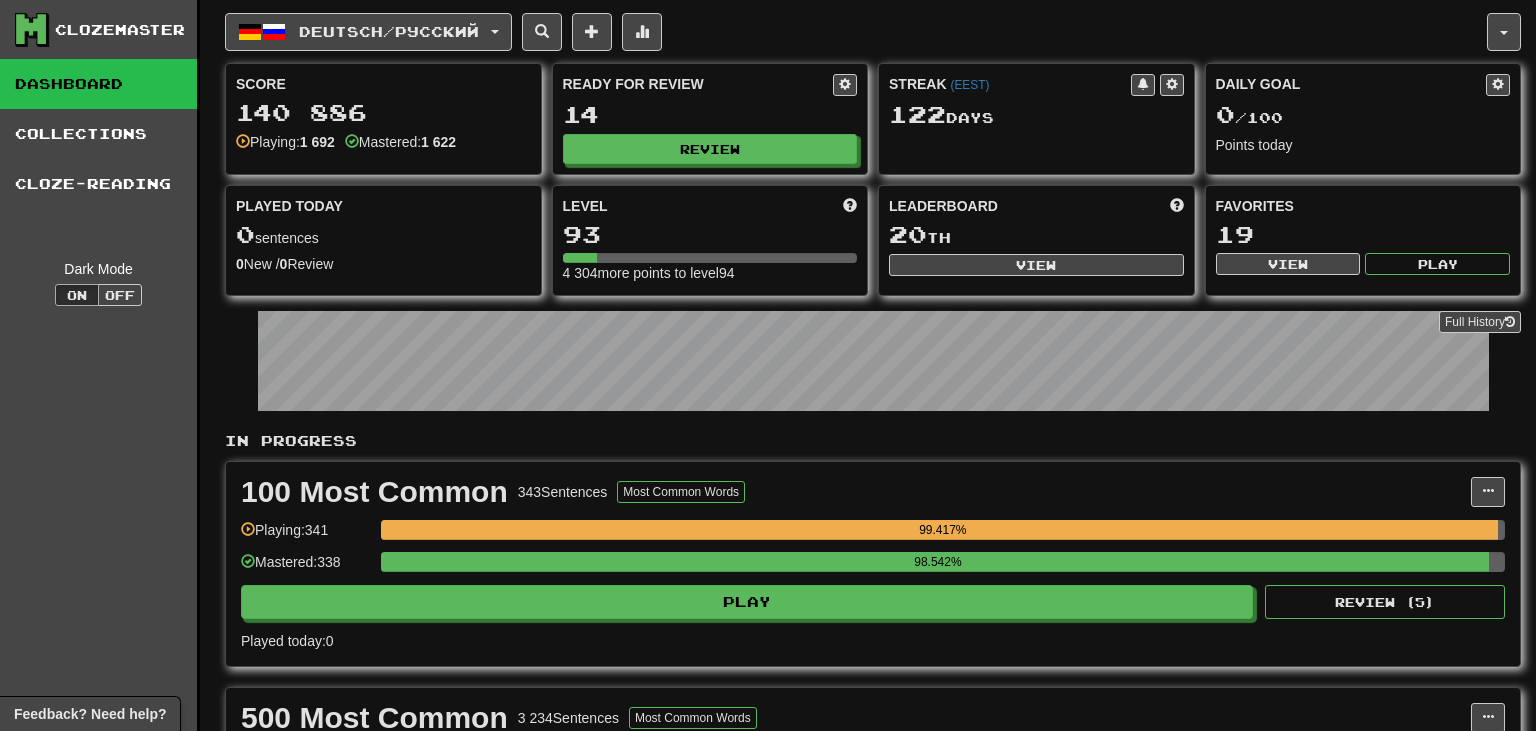 scroll, scrollTop: 0, scrollLeft: 0, axis: both 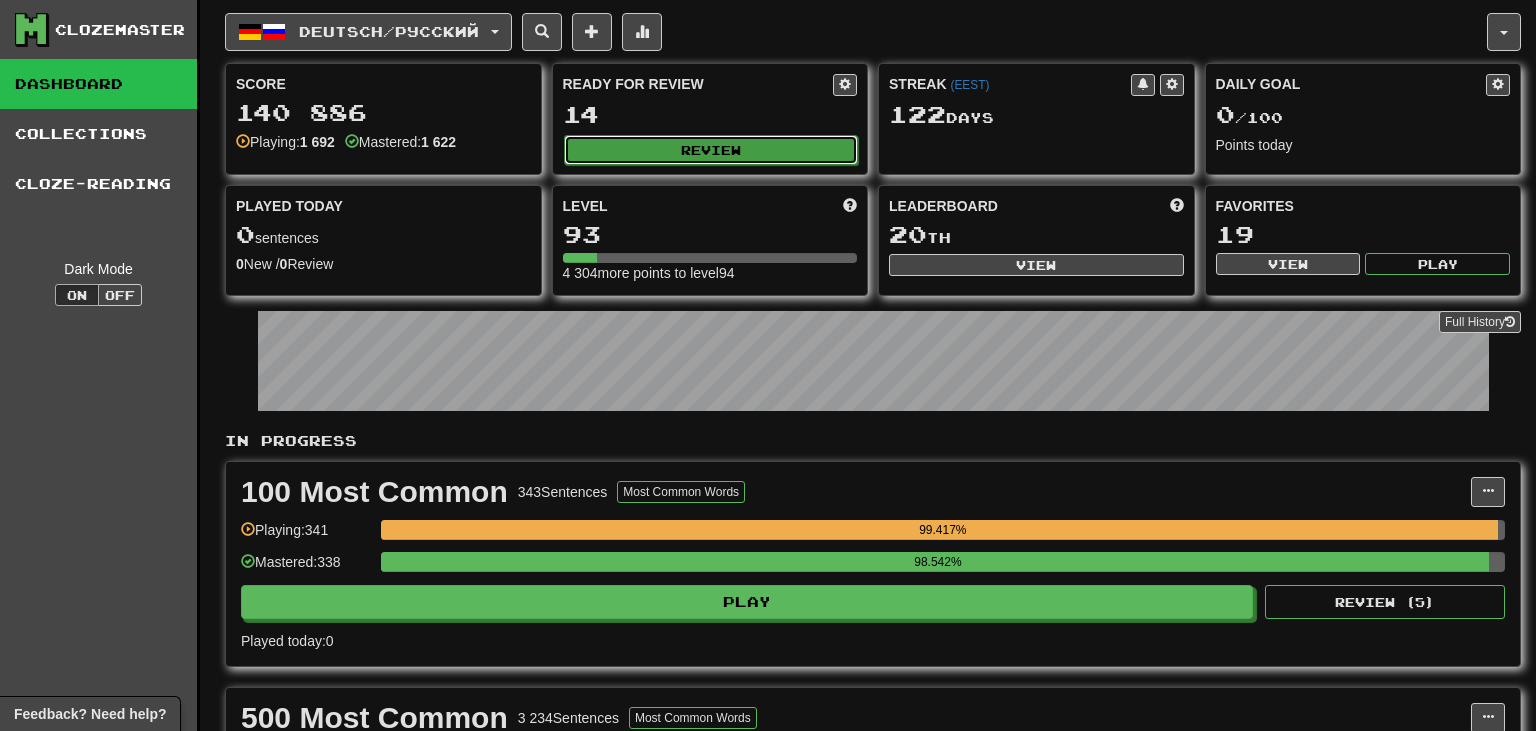 click on "Review" at bounding box center (711, 150) 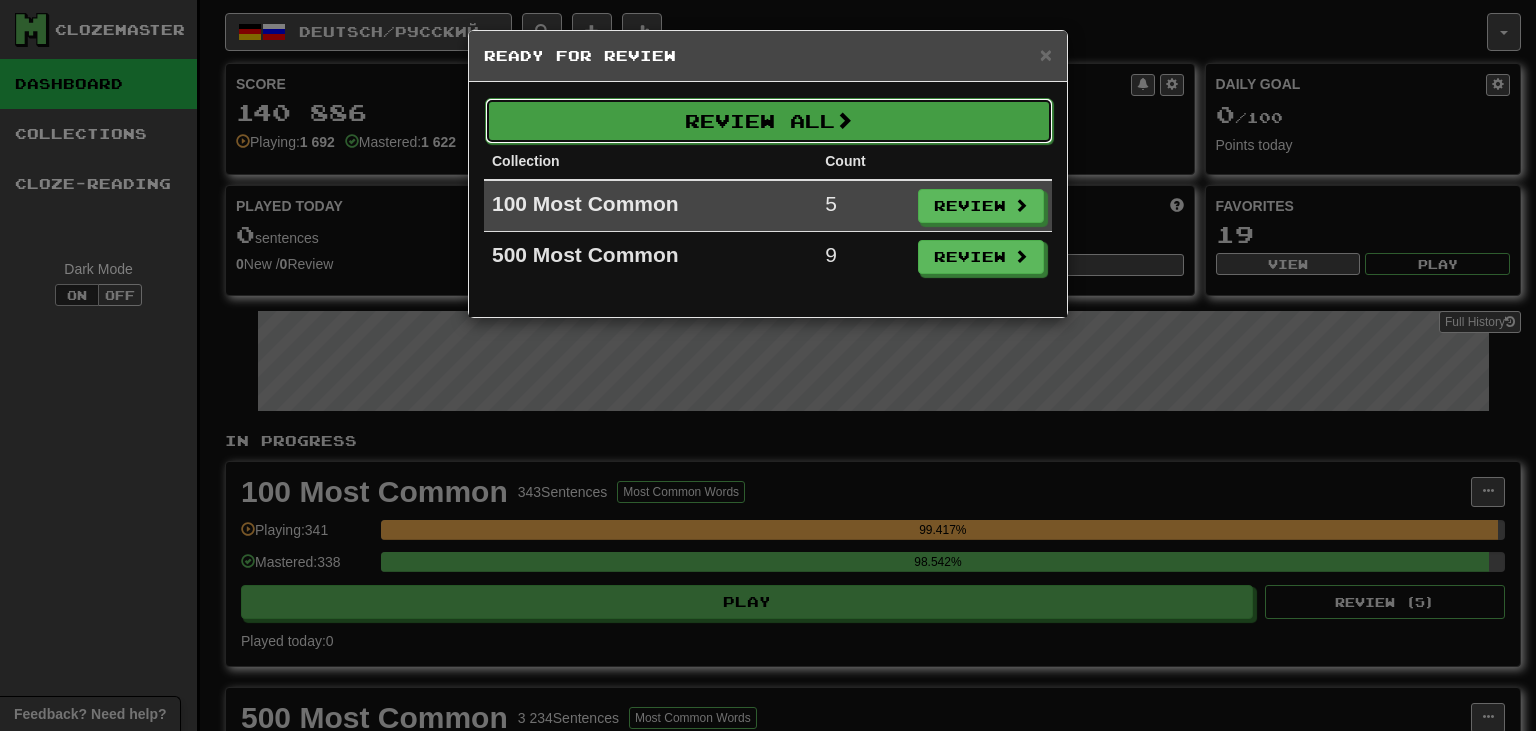 click at bounding box center [844, 120] 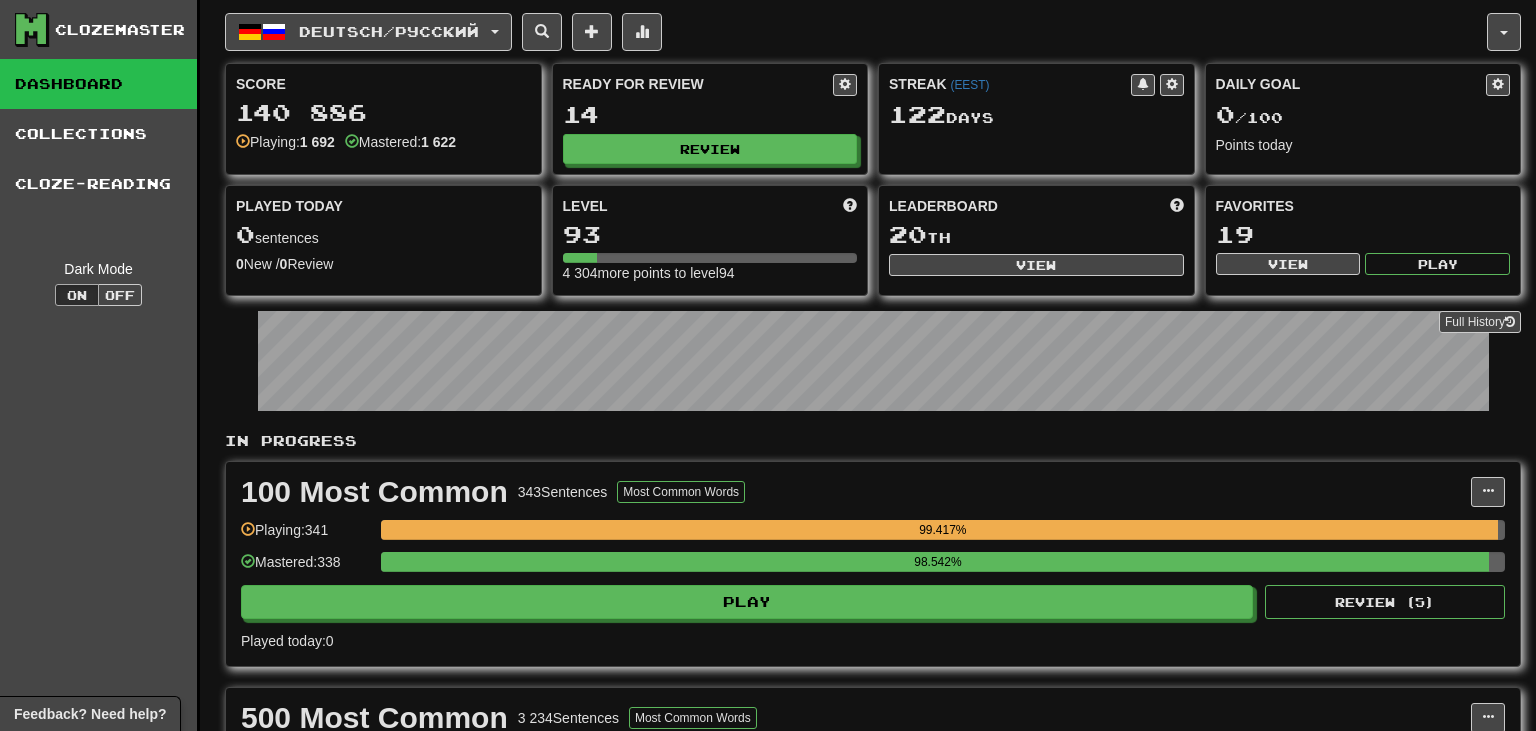 select on "**" 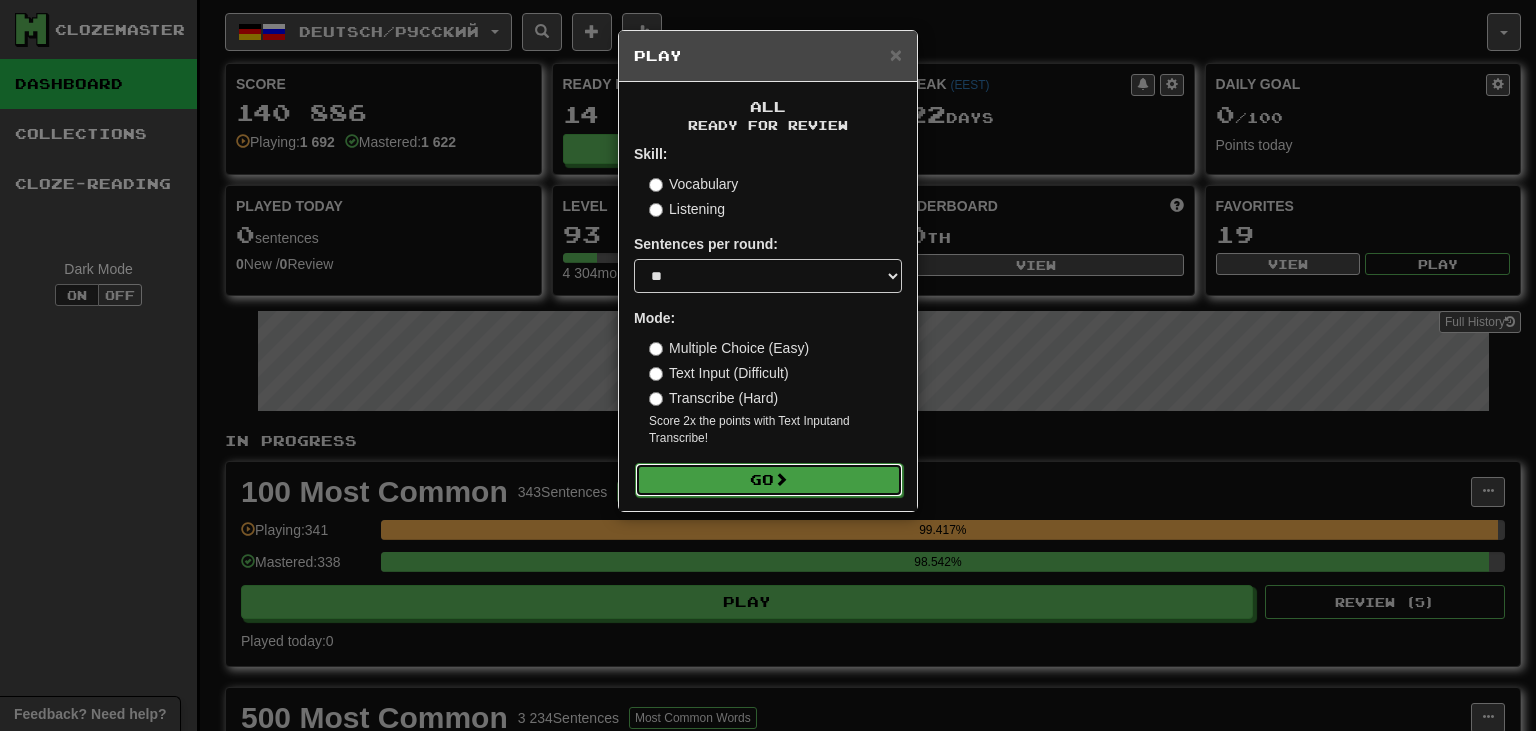 click at bounding box center [781, 479] 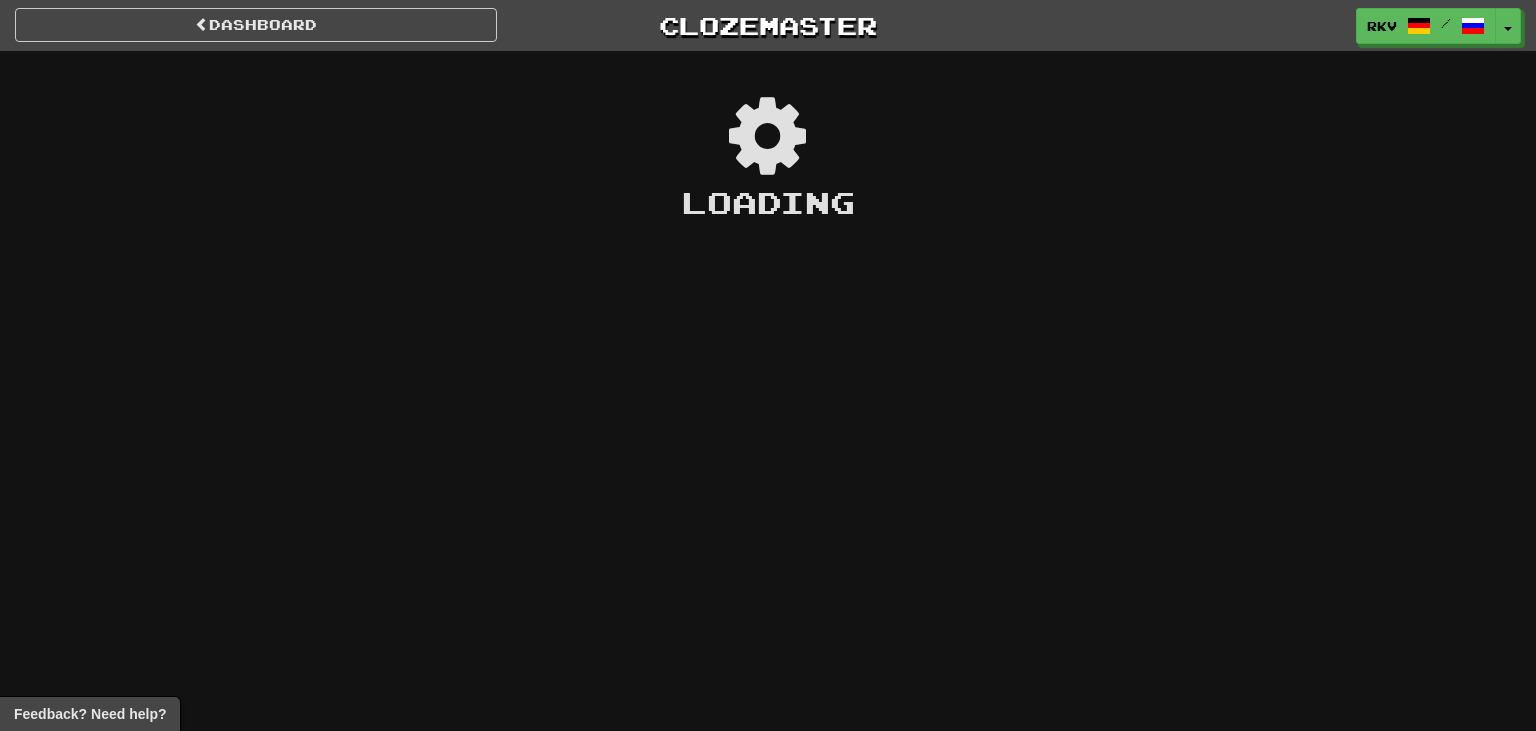 scroll, scrollTop: 0, scrollLeft: 0, axis: both 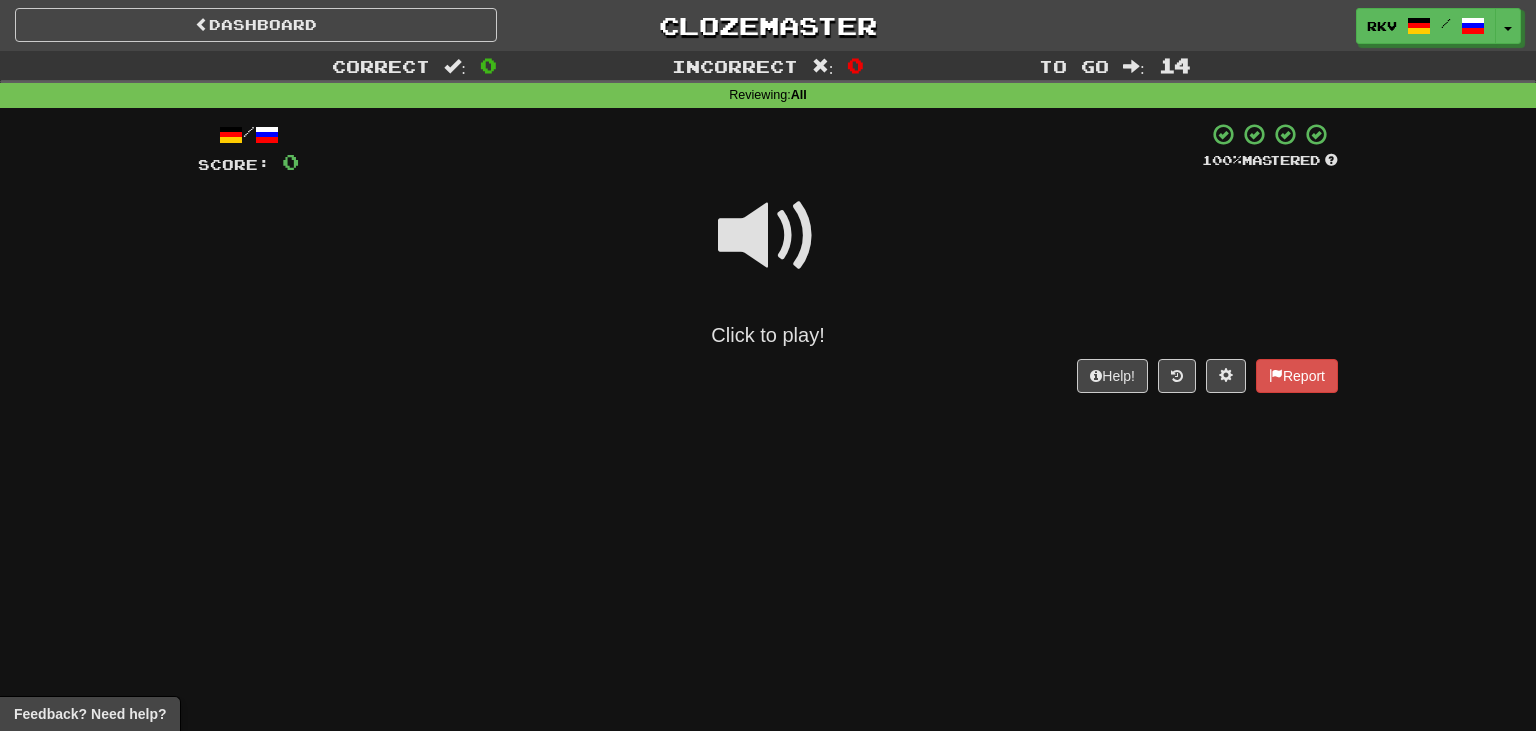 click at bounding box center (768, 236) 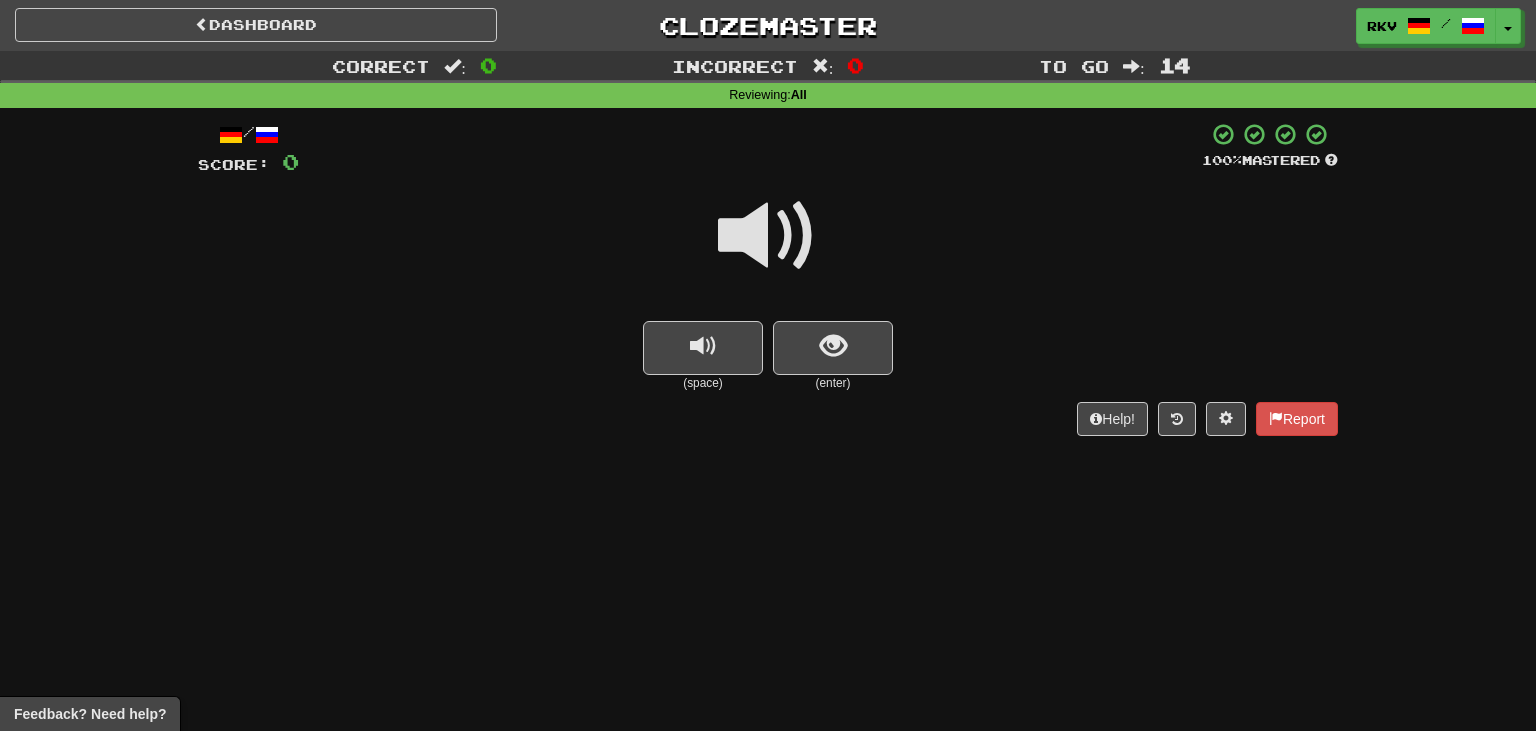click at bounding box center [768, 249] 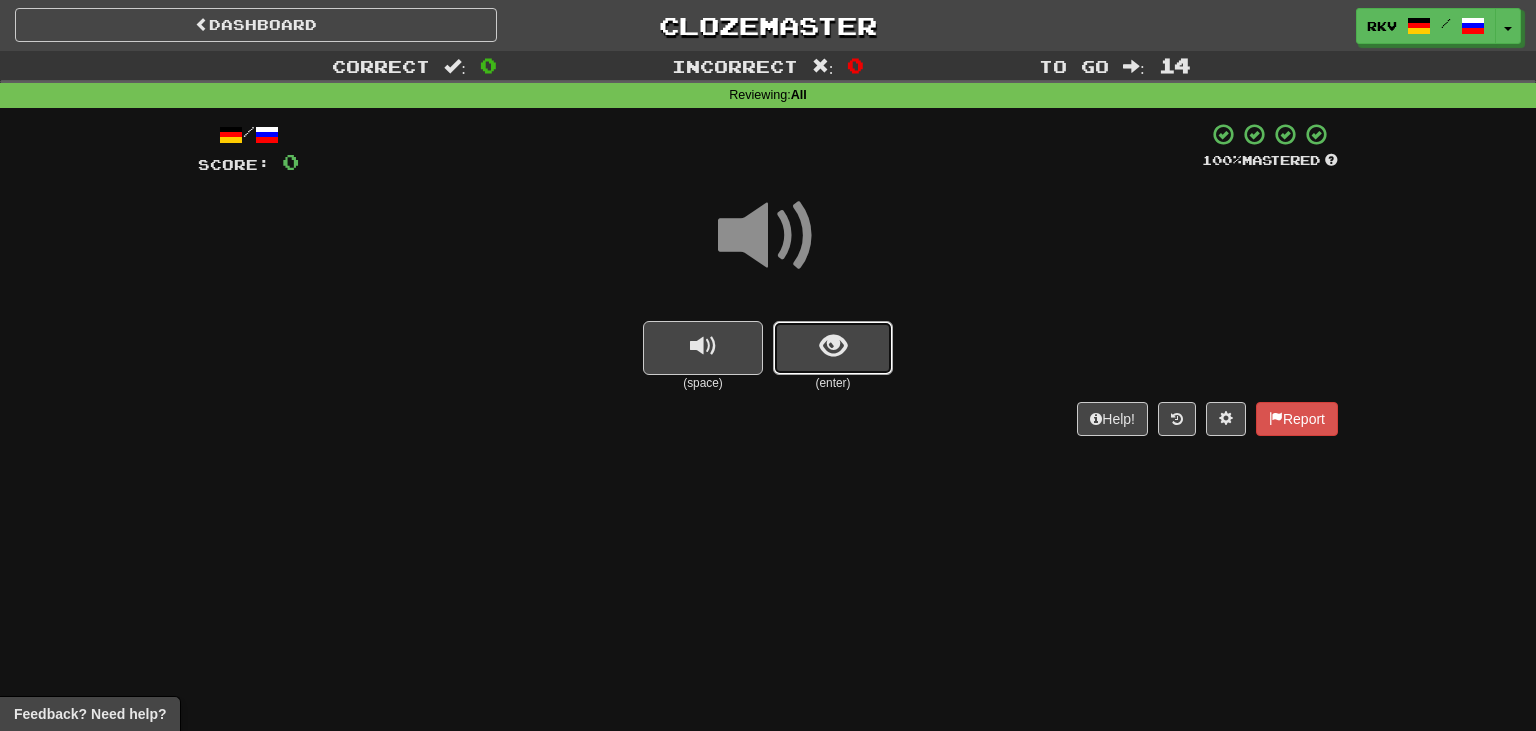 click at bounding box center [833, 348] 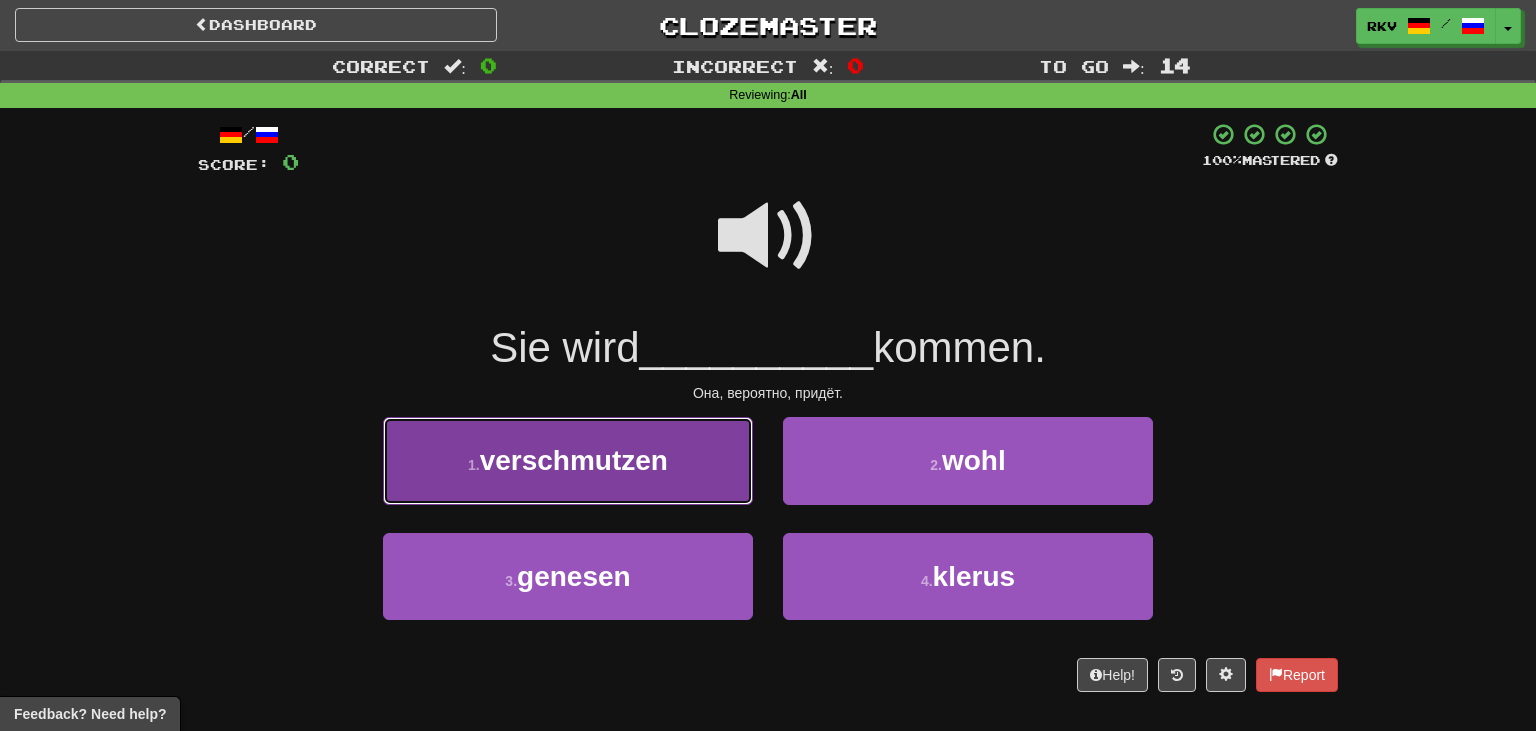 click on "verschmutzen" at bounding box center (574, 460) 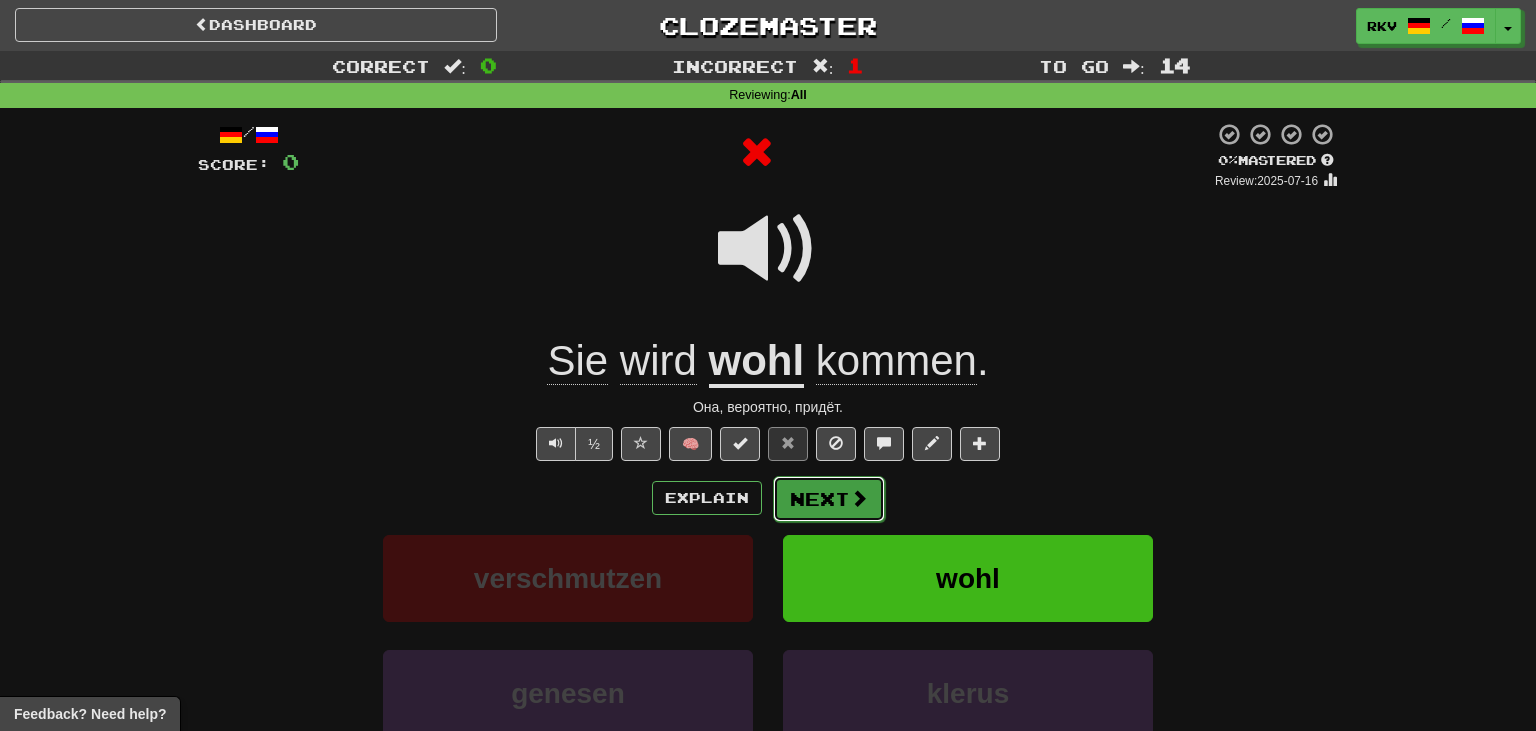 click on "Next" at bounding box center [829, 499] 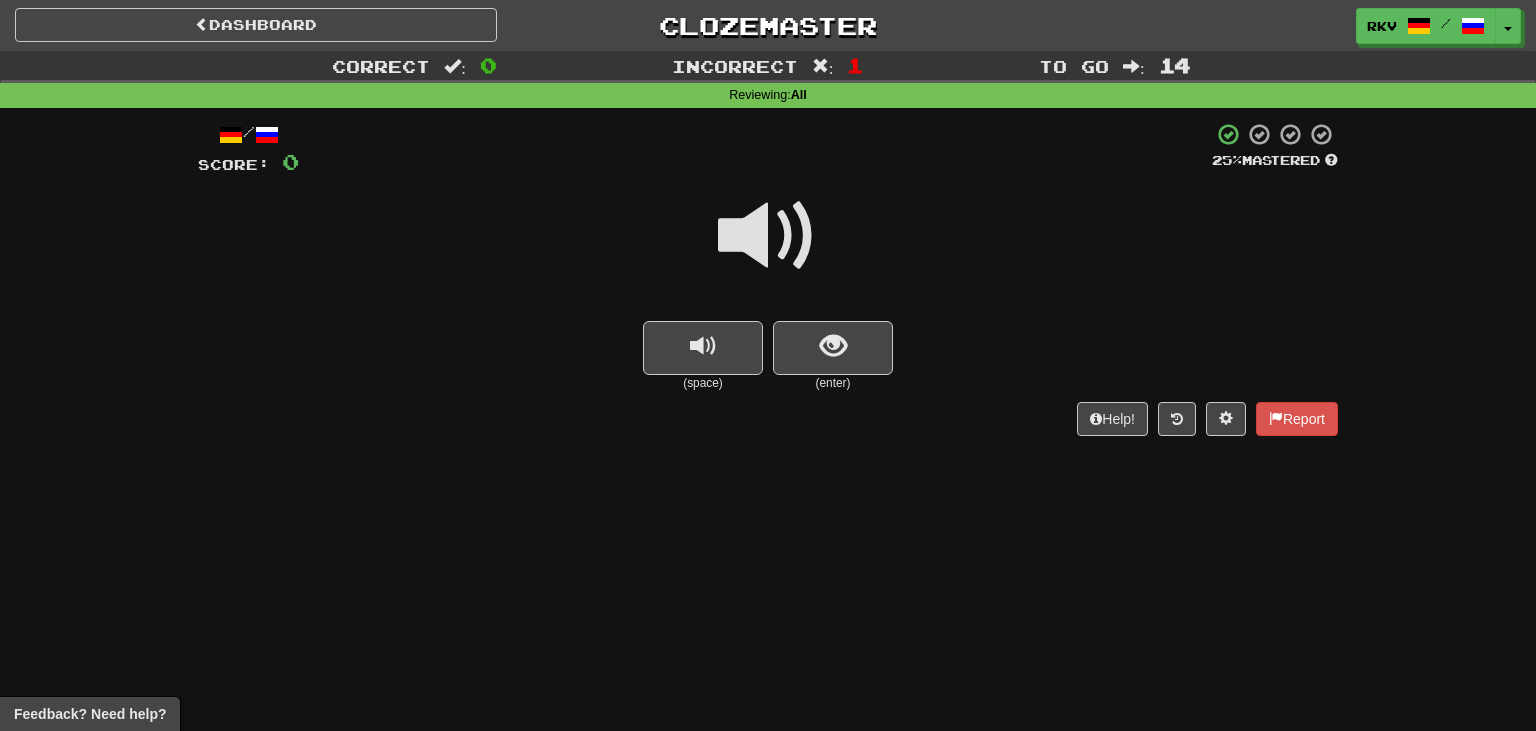 click on "(enter)" at bounding box center [833, 383] 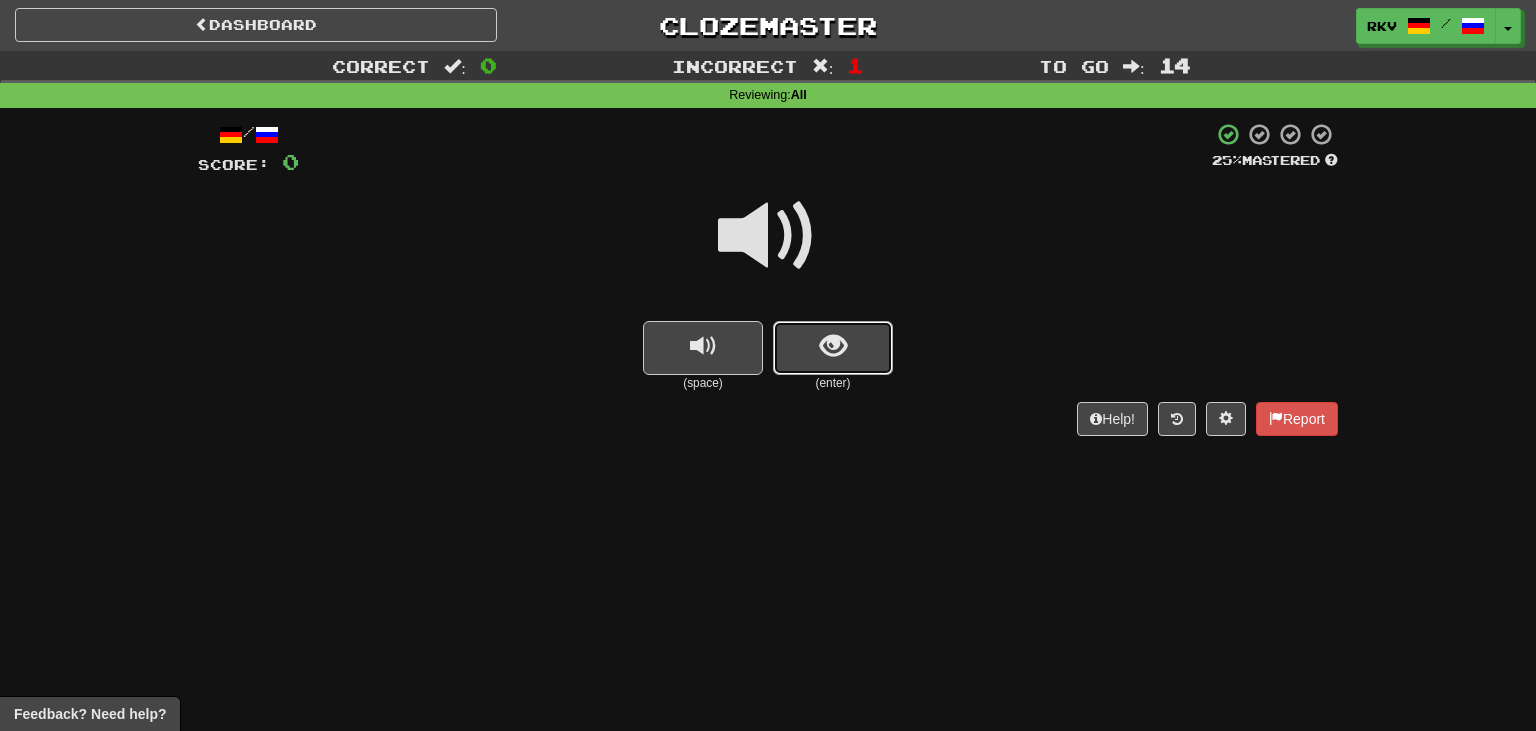 click at bounding box center [833, 348] 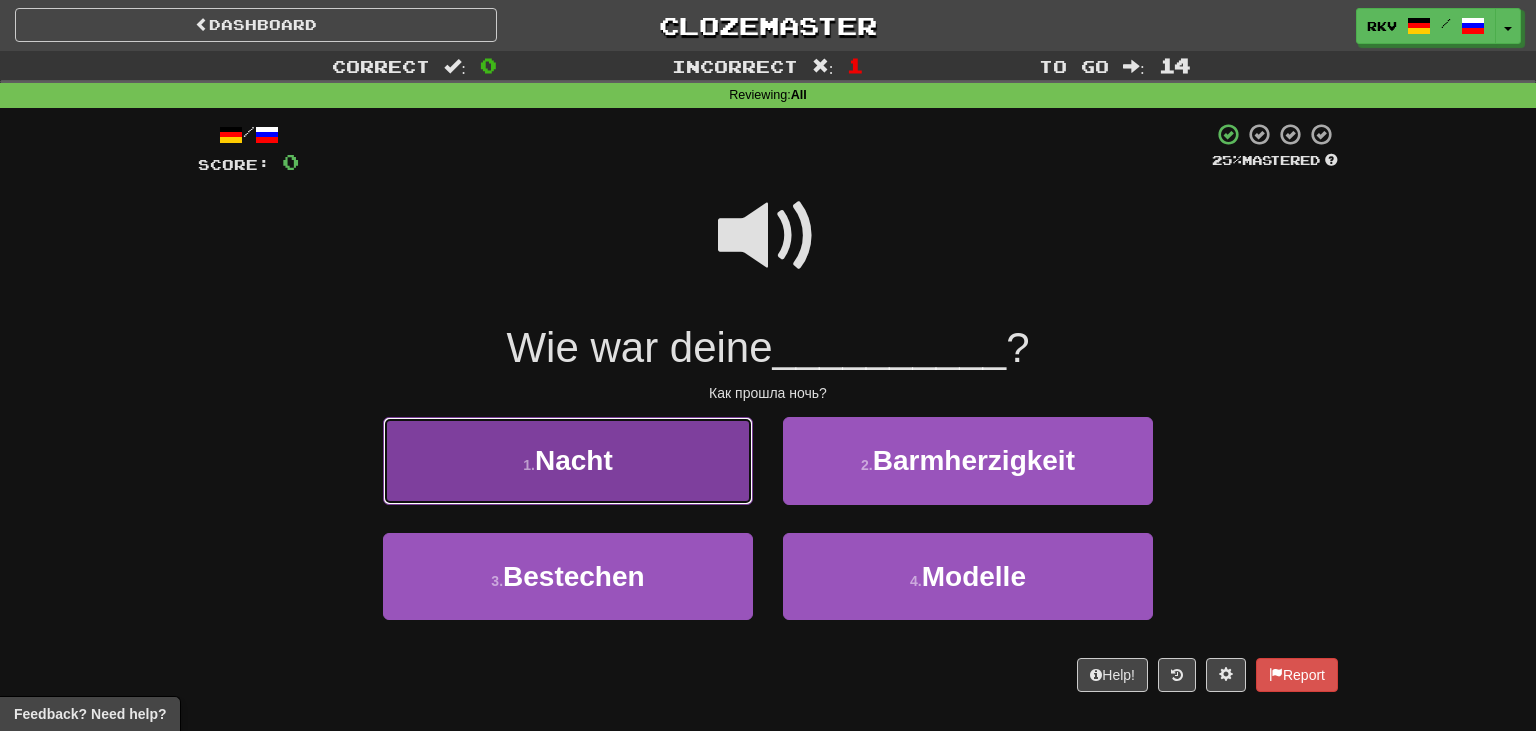 click on "1 .  Nacht" at bounding box center (568, 460) 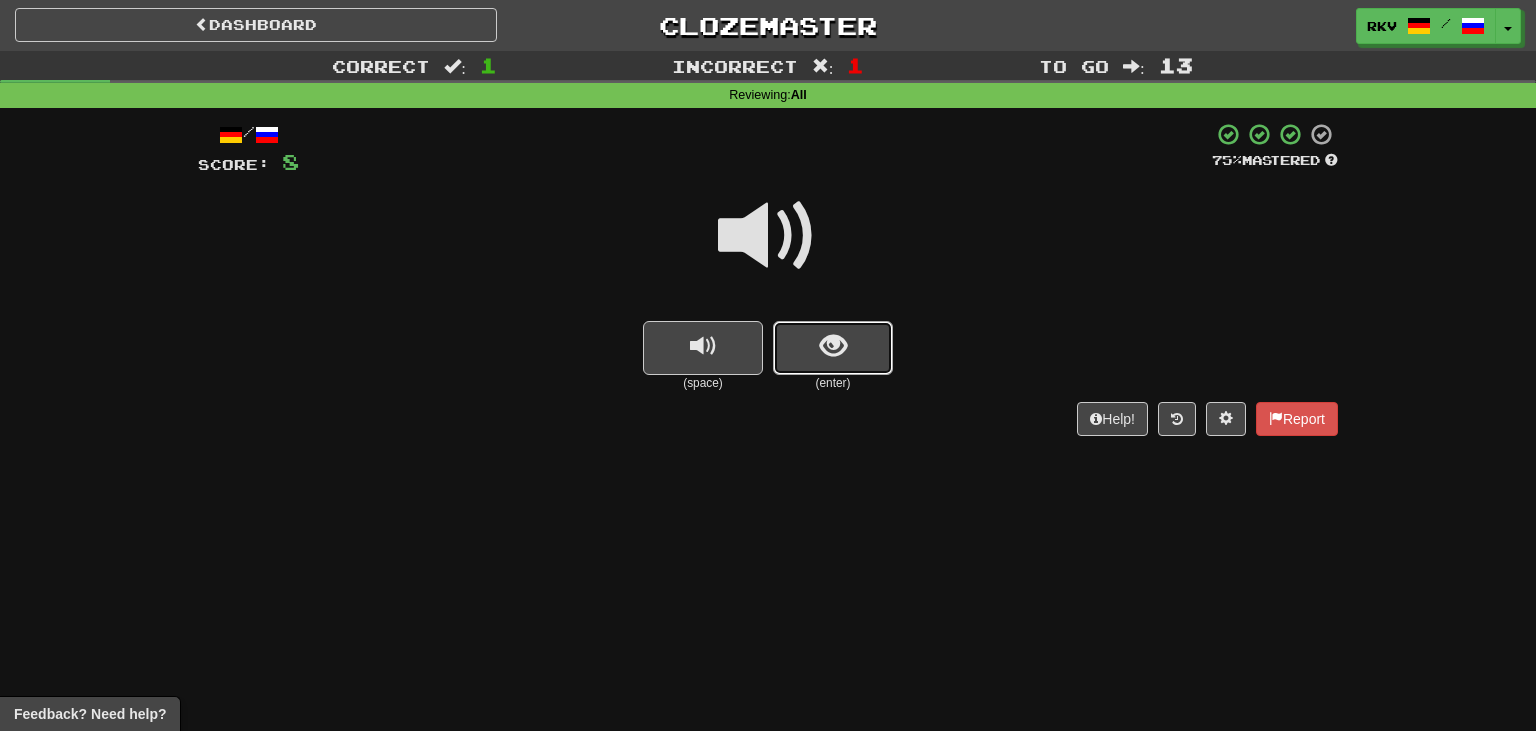 click at bounding box center (833, 346) 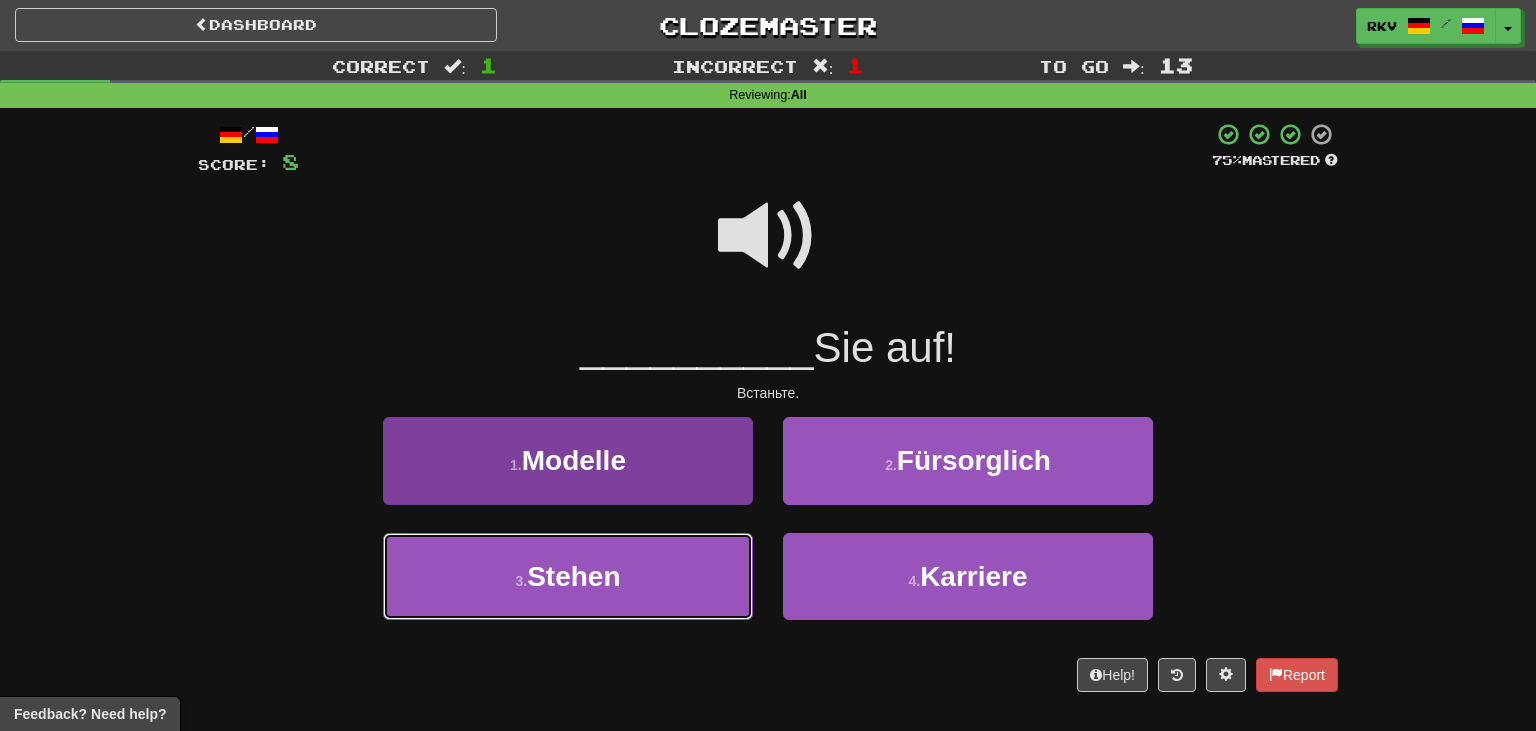 drag, startPoint x: 631, startPoint y: 574, endPoint x: 648, endPoint y: 536, distance: 41.62932 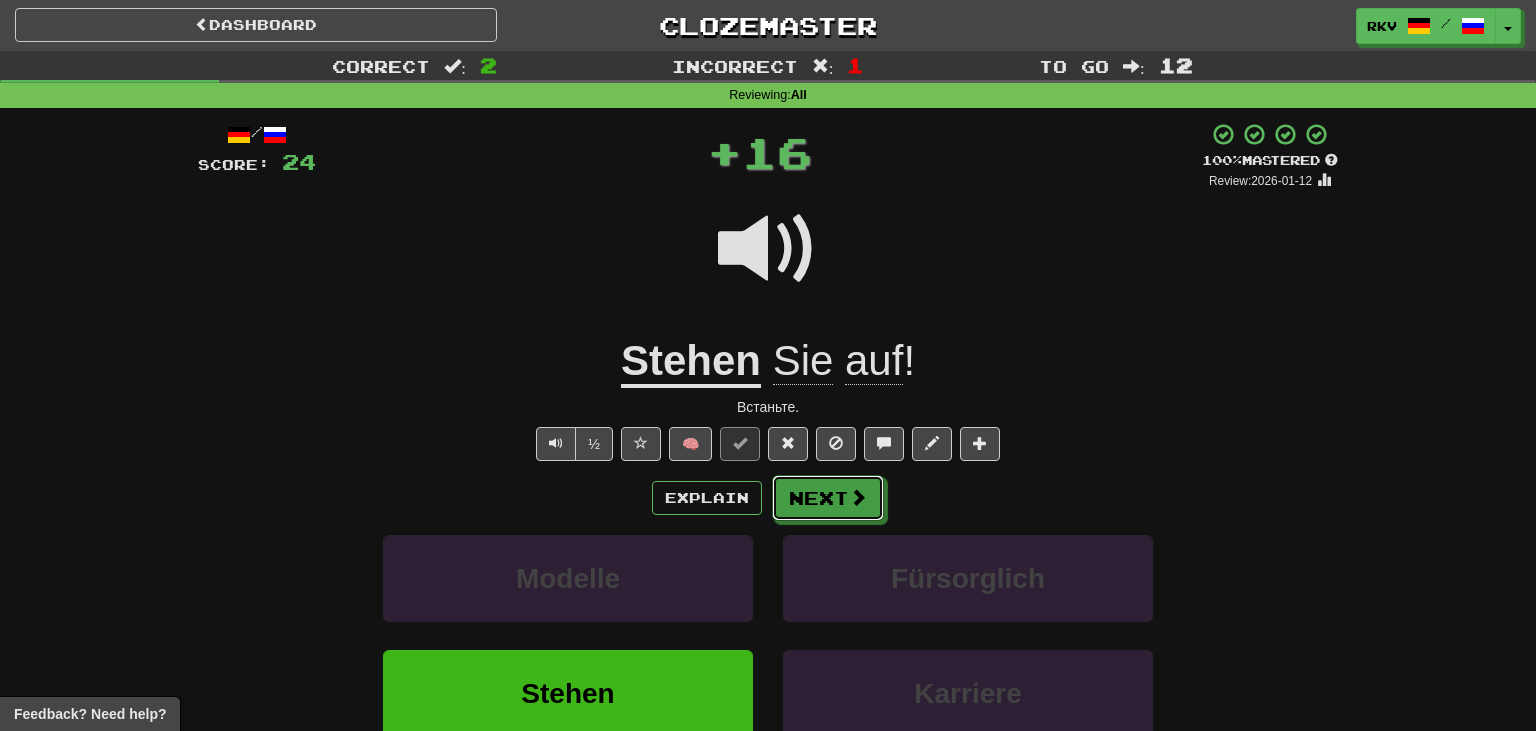 click at bounding box center [858, 497] 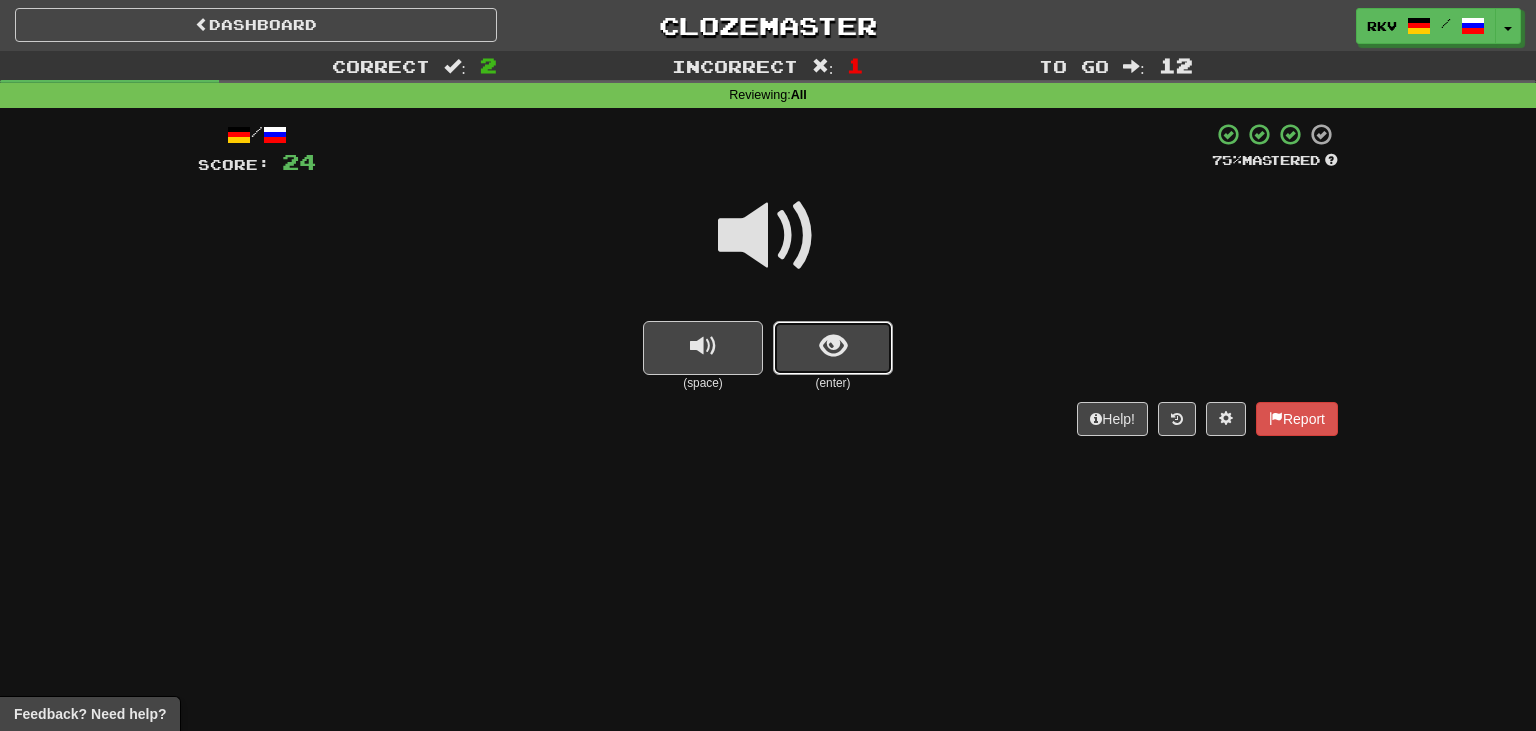 click at bounding box center (833, 346) 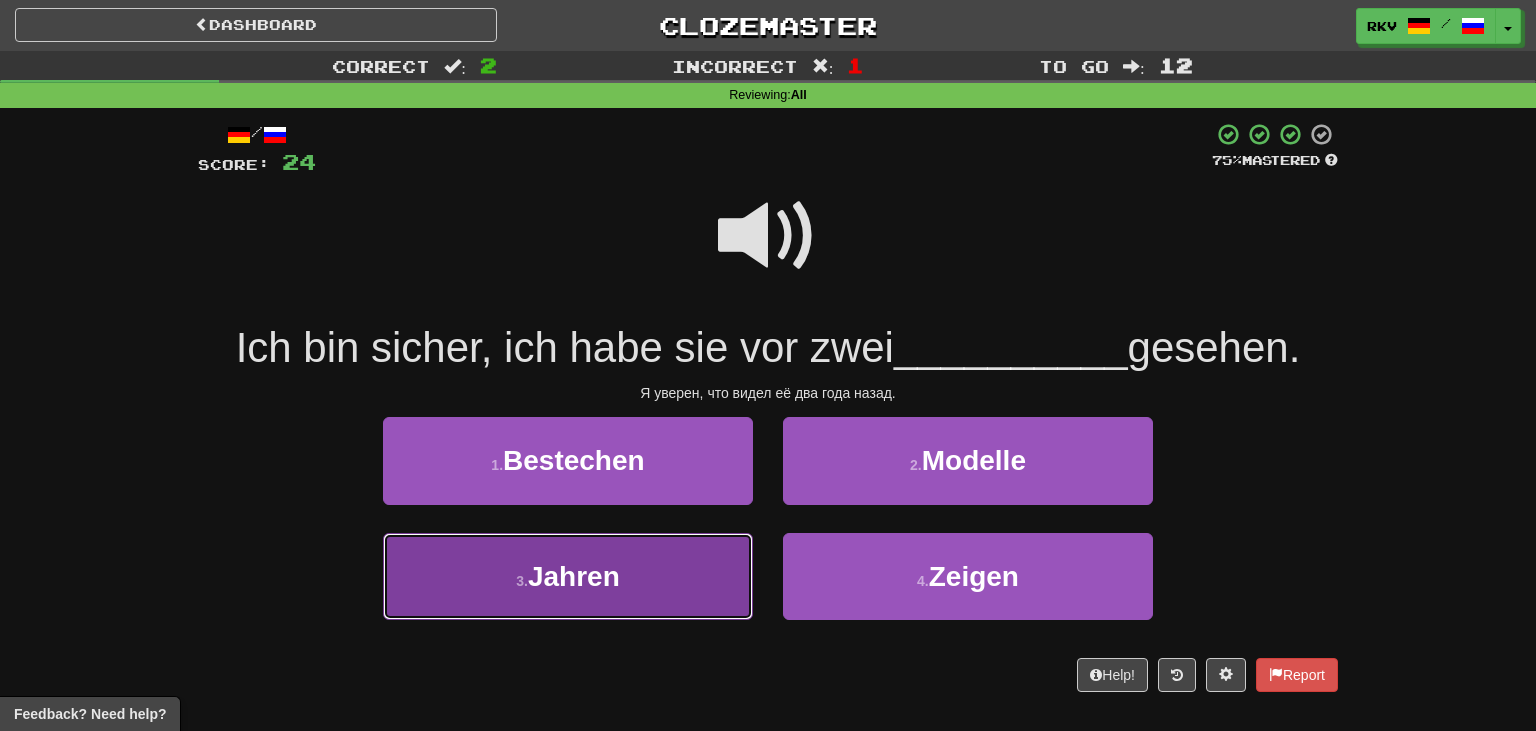 click on "3 .  Jahren" at bounding box center [568, 576] 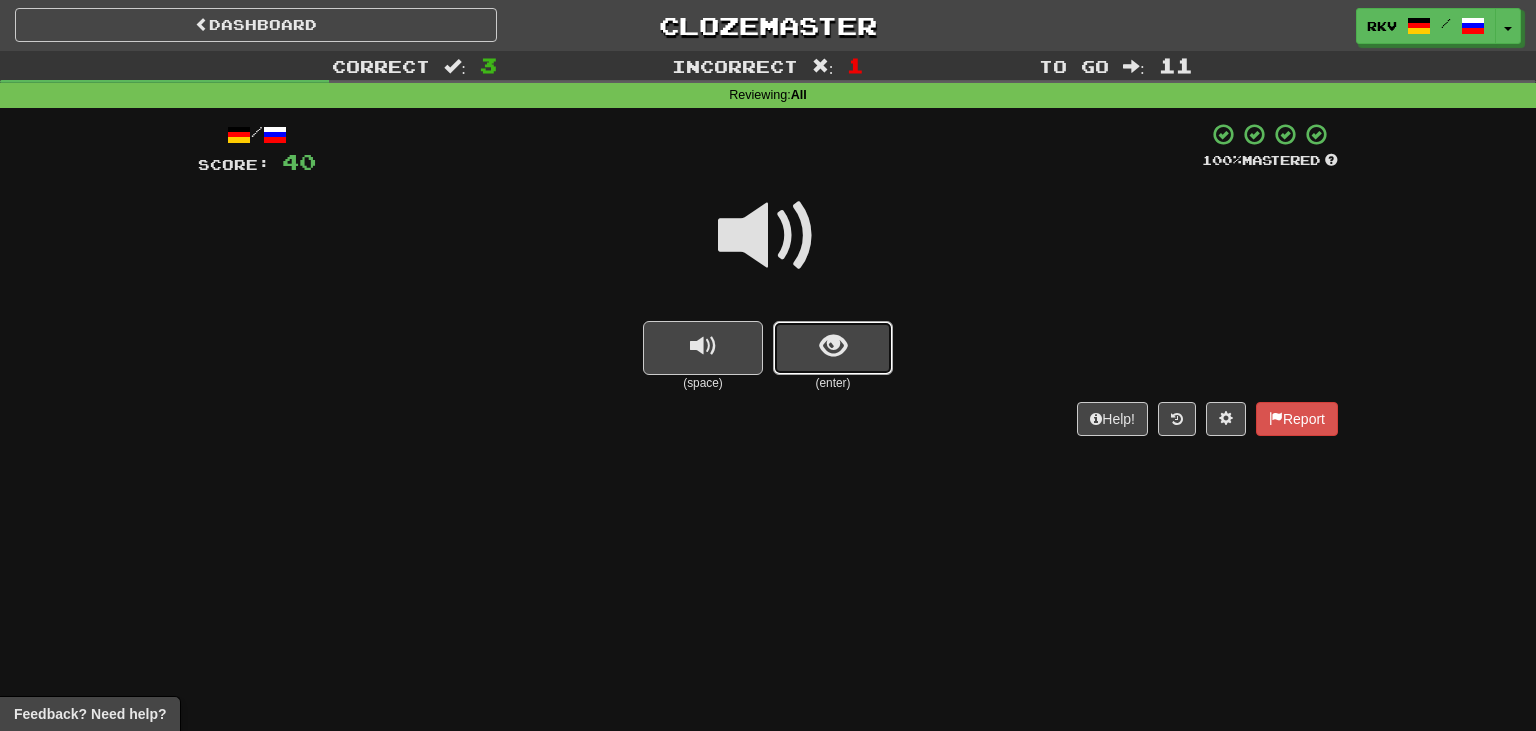 click at bounding box center (833, 346) 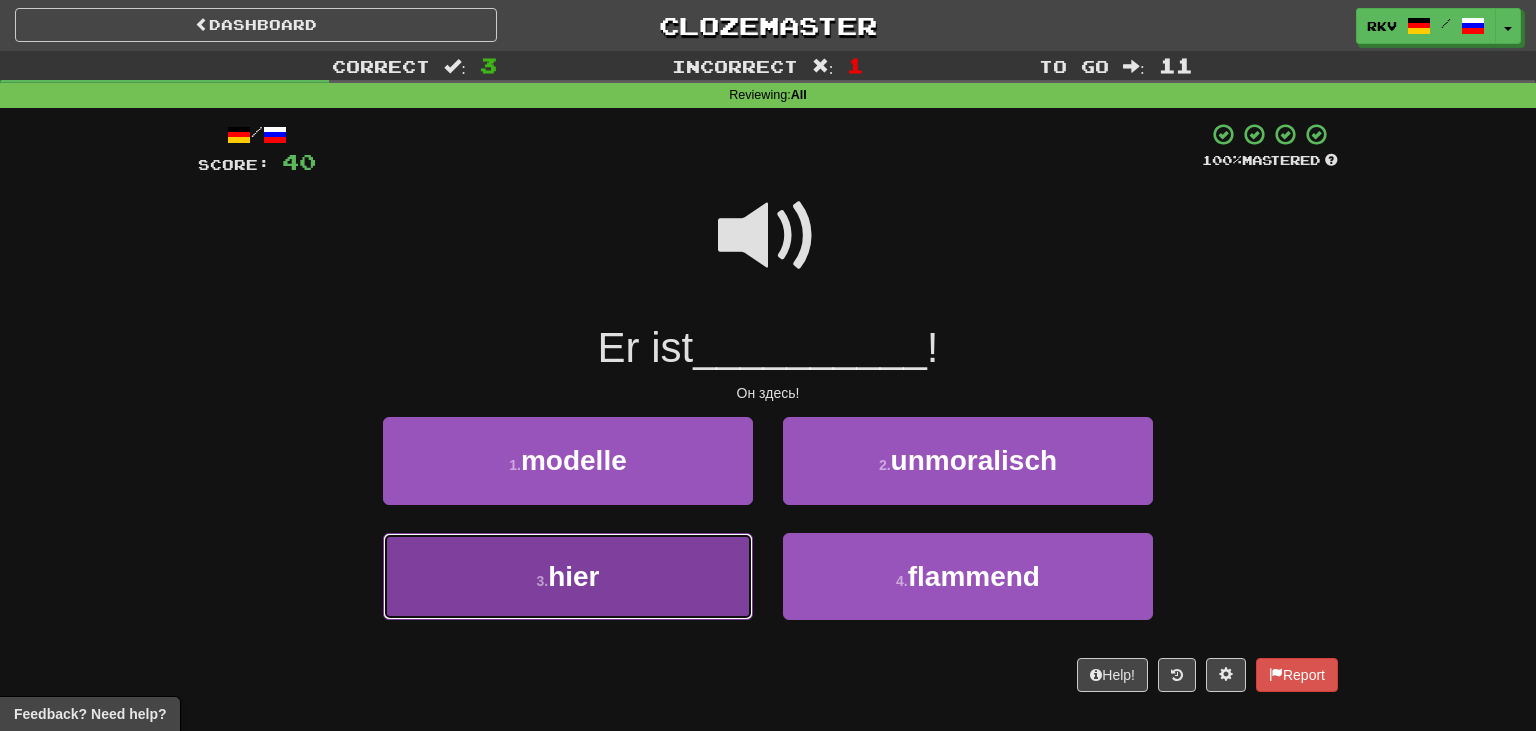 click on "3 .  hier" at bounding box center (568, 576) 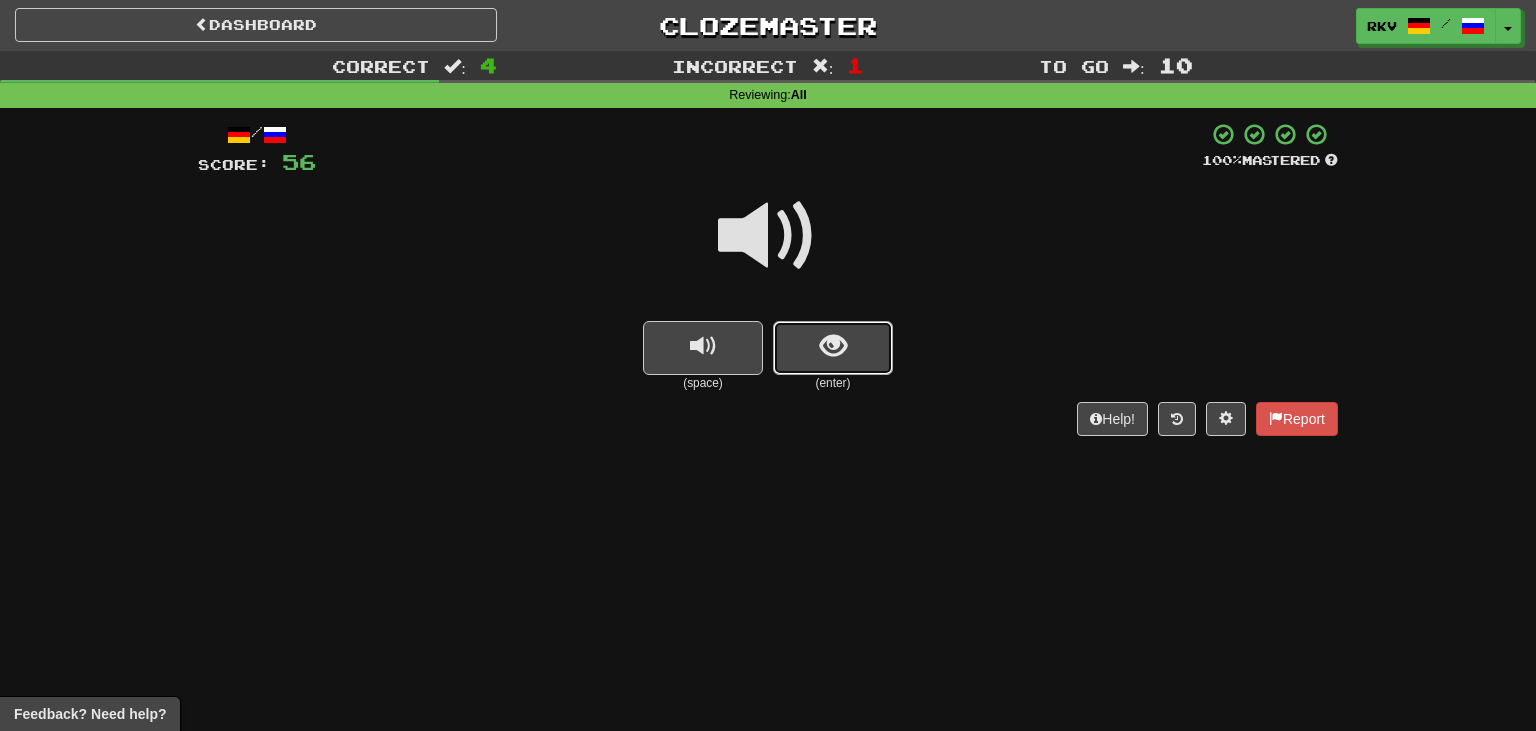 click at bounding box center [833, 348] 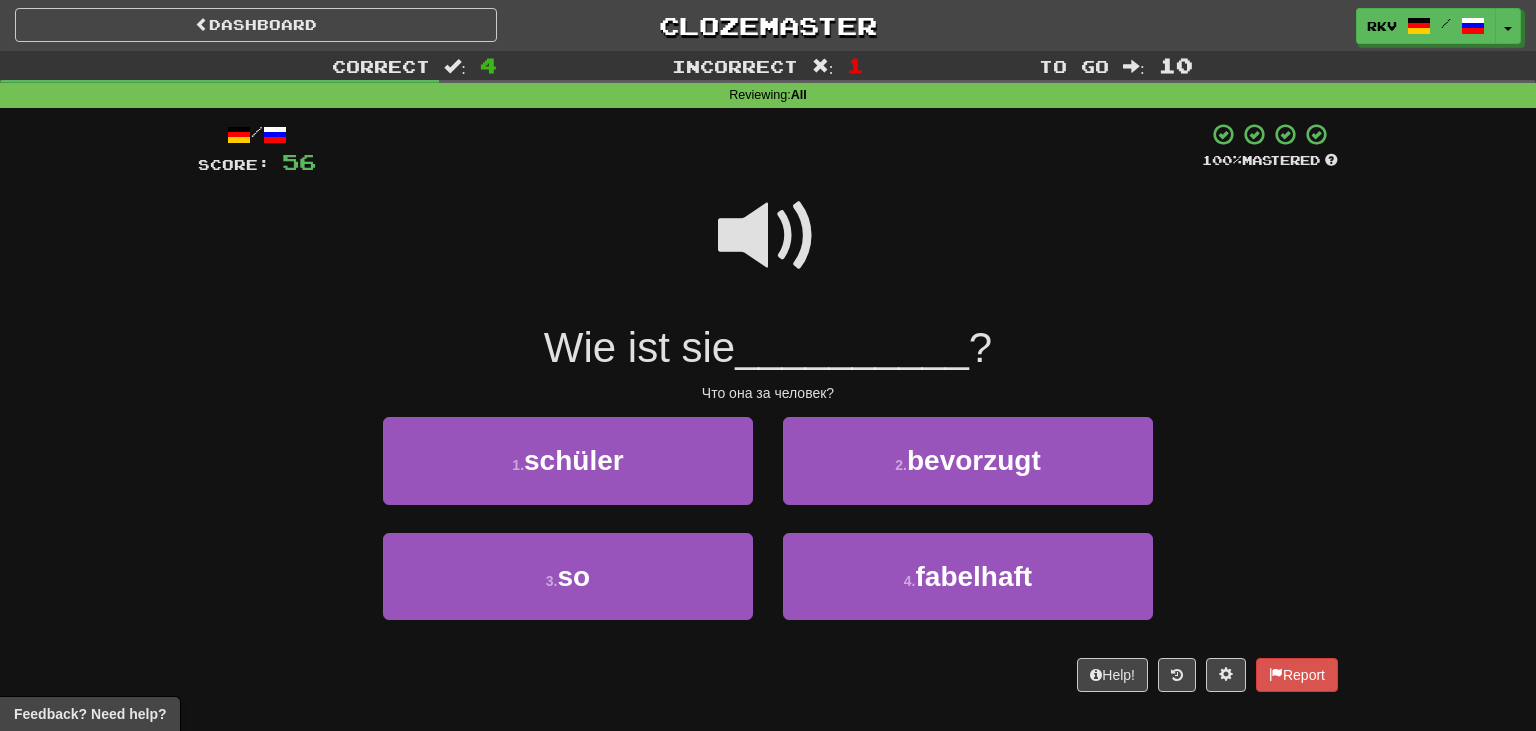 click at bounding box center (768, 236) 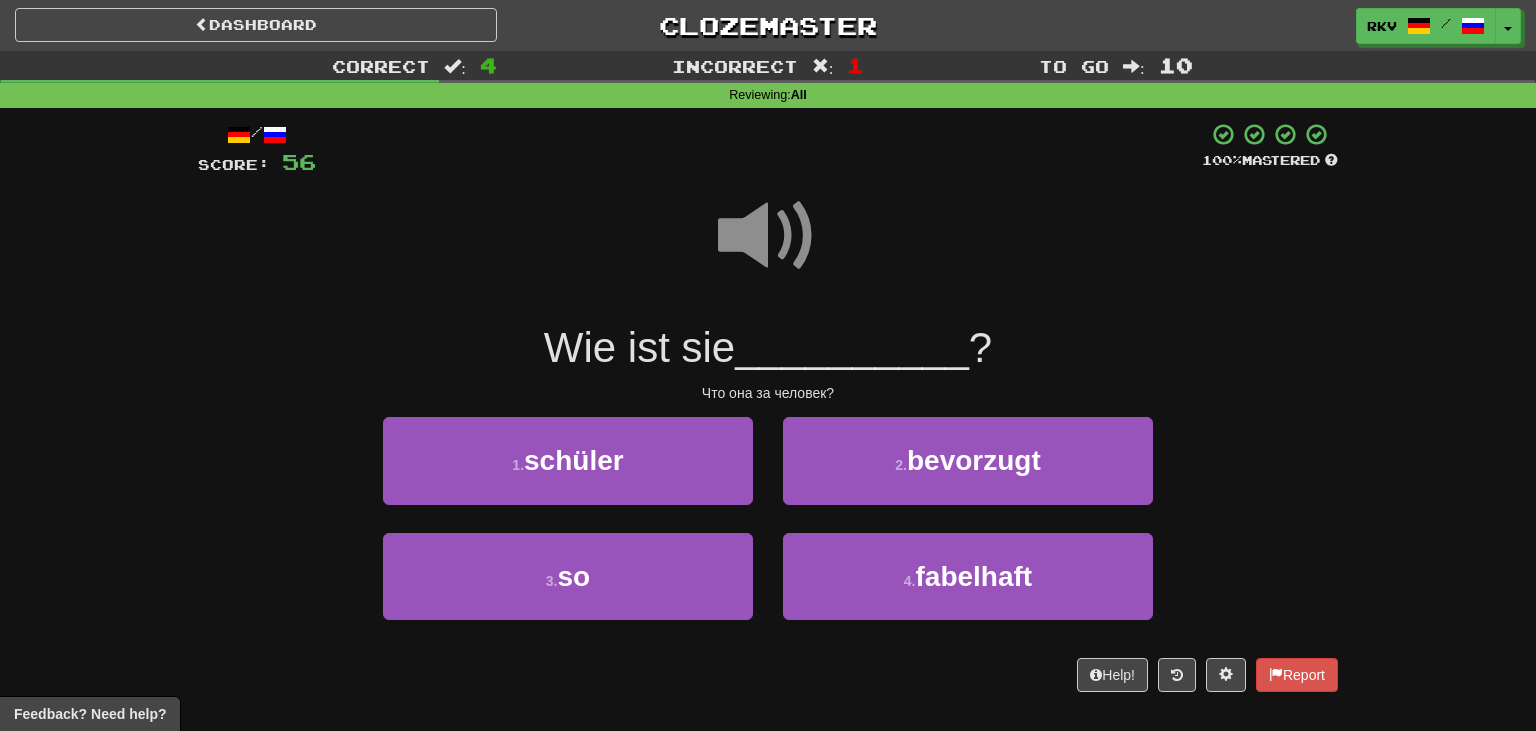 click at bounding box center [768, 236] 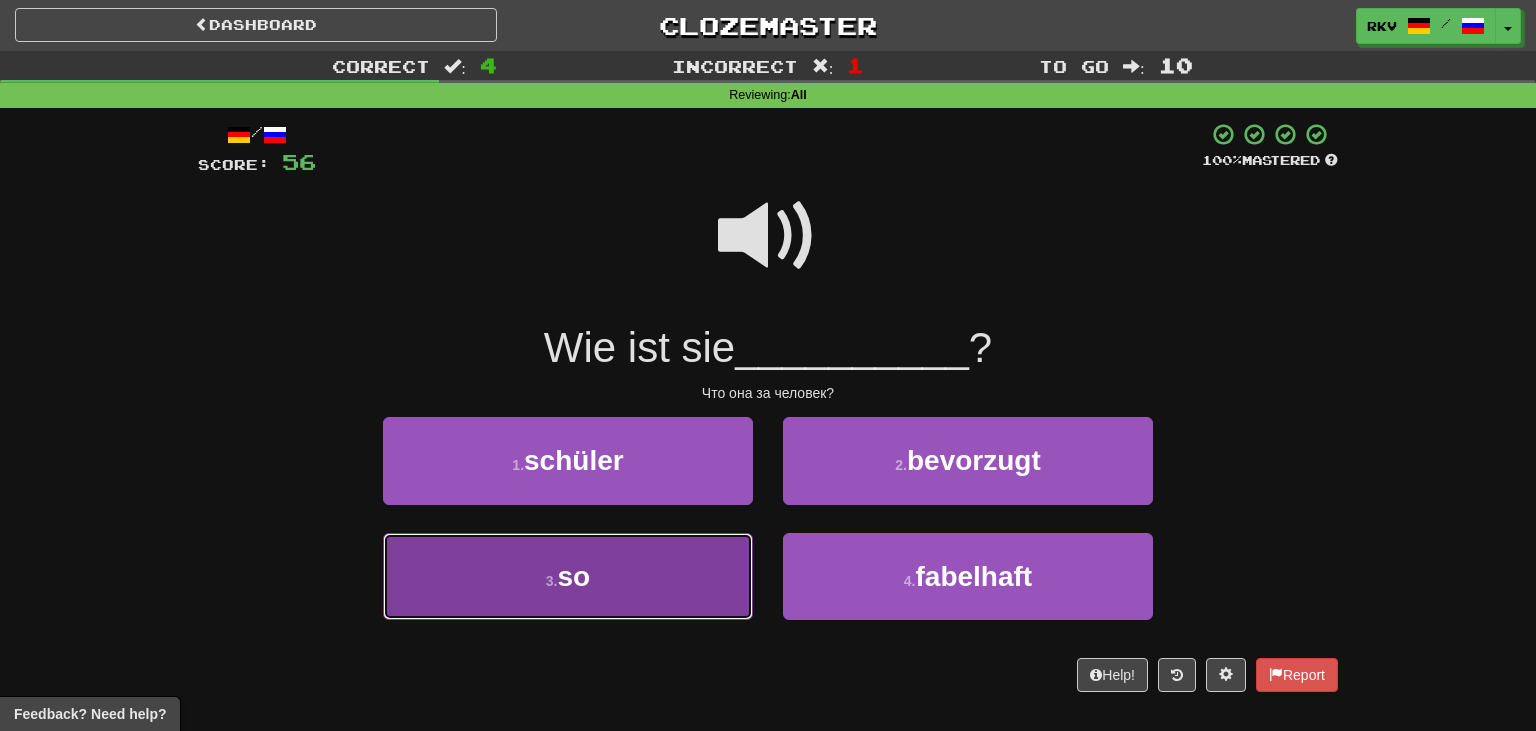 click on "so" at bounding box center (574, 576) 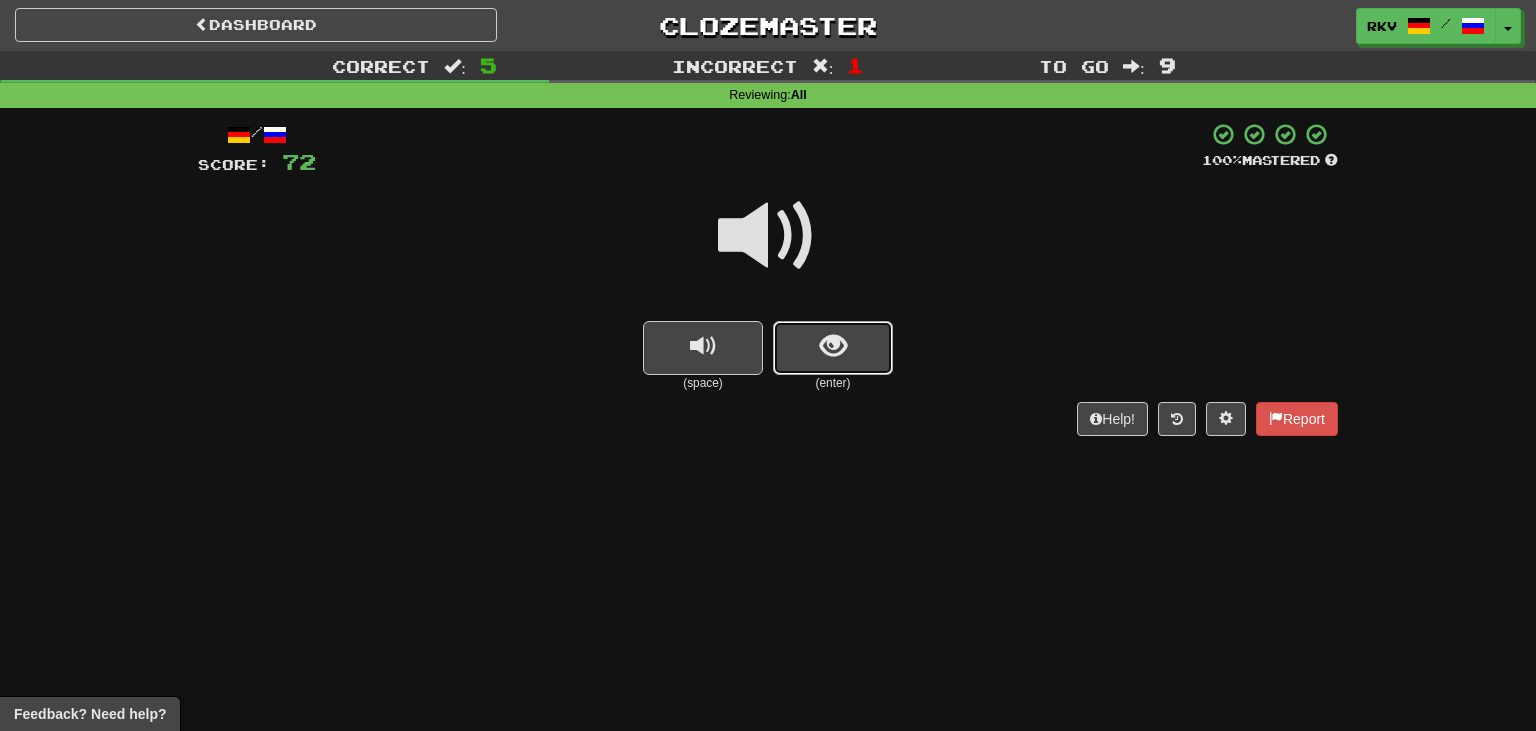click at bounding box center (833, 346) 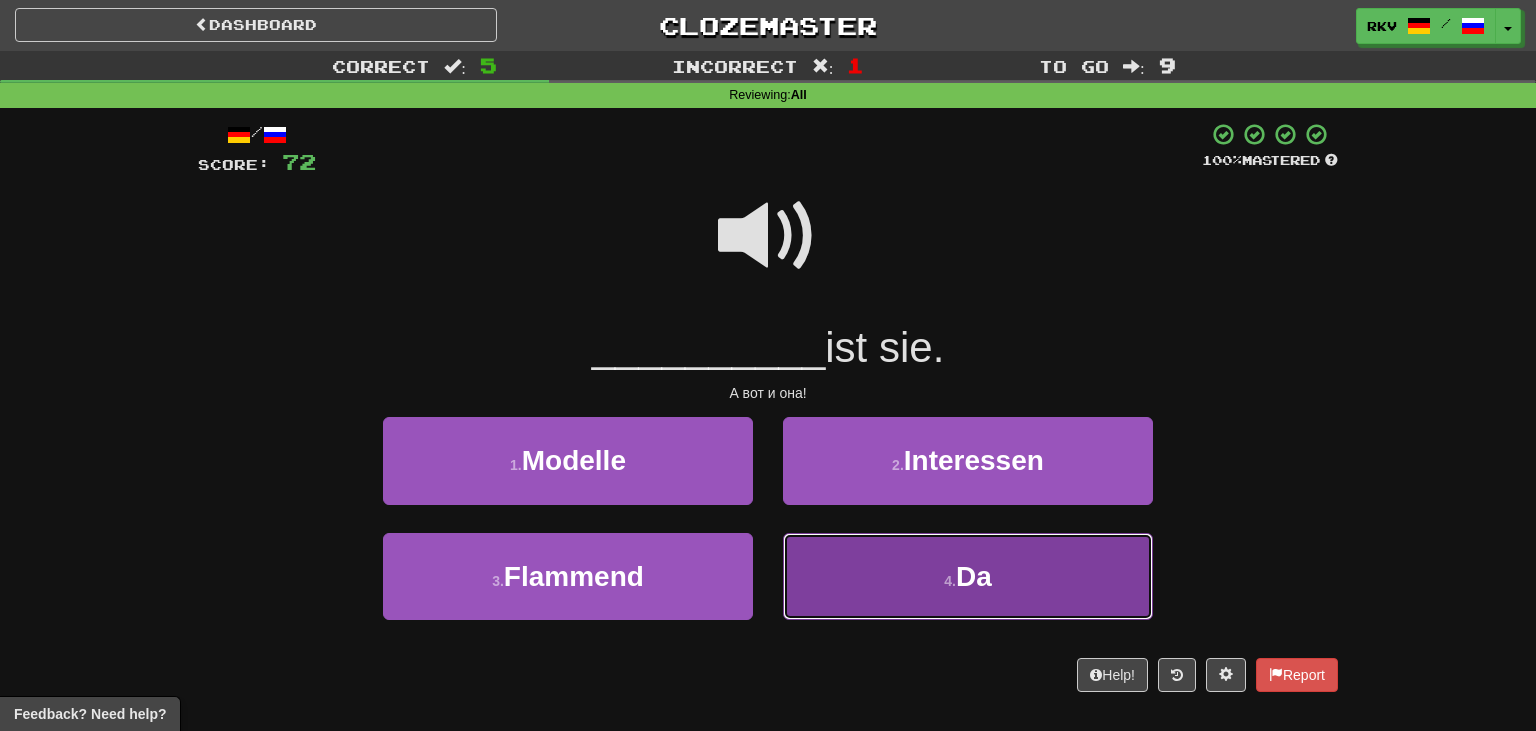 click on "4 .  Da" at bounding box center [968, 576] 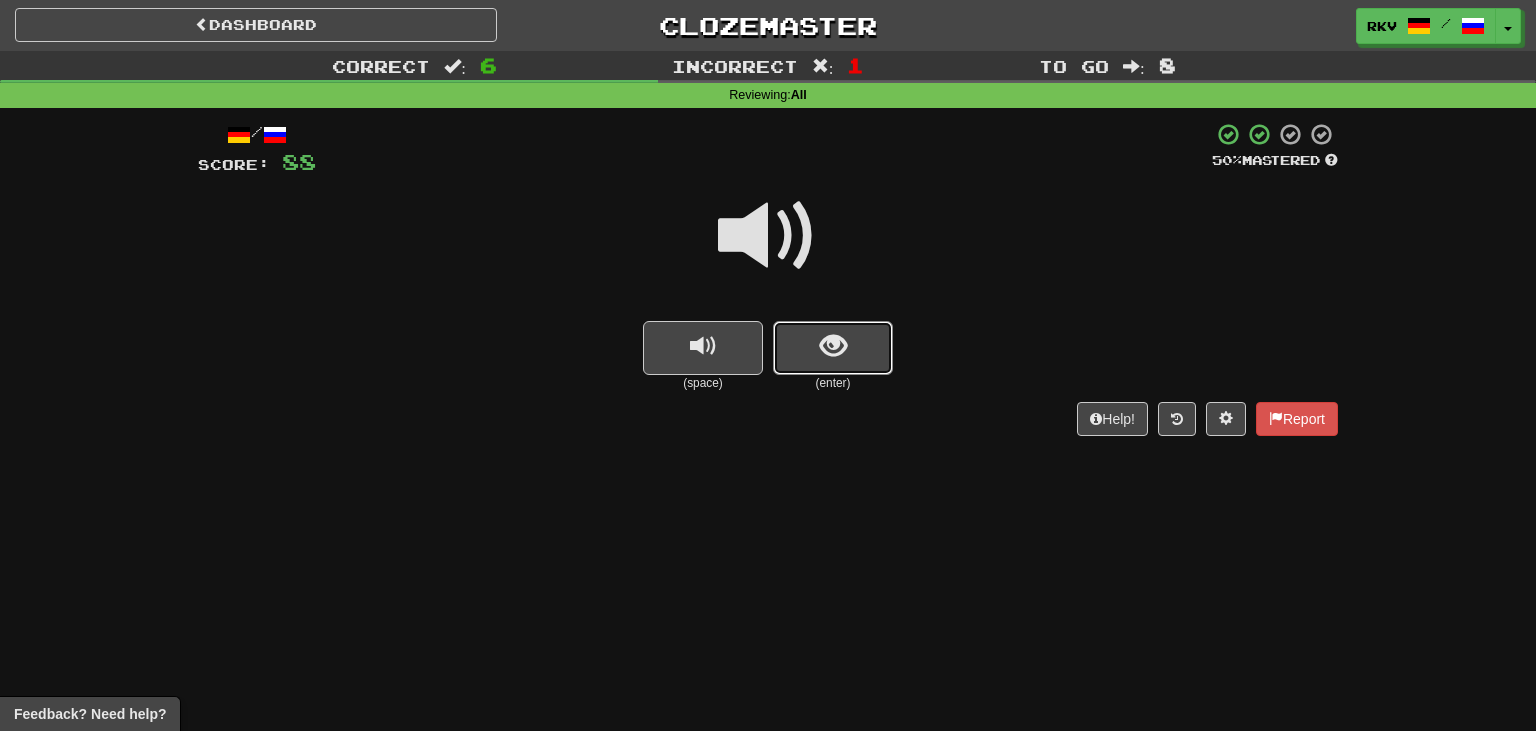 click at bounding box center [833, 348] 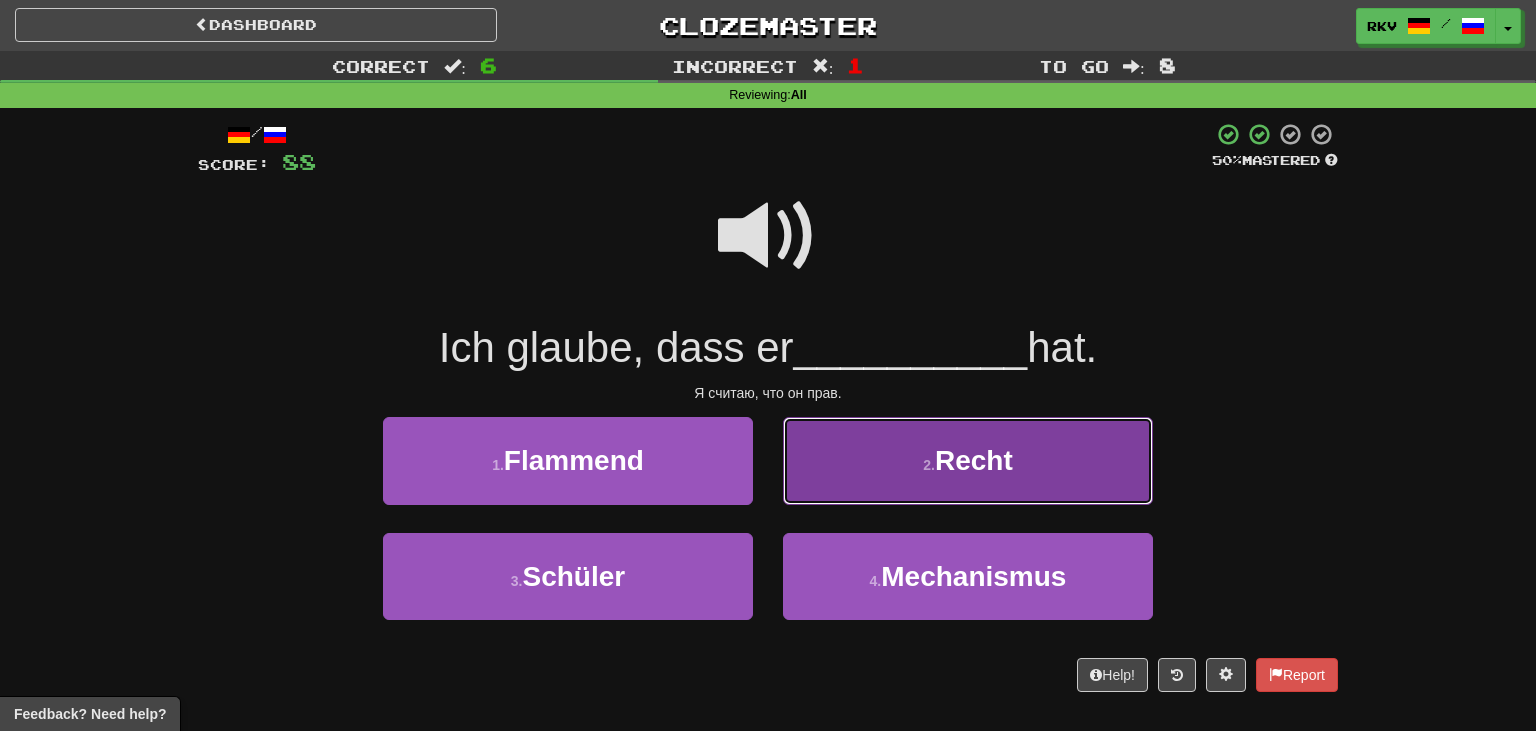 click on "2 ." at bounding box center (929, 465) 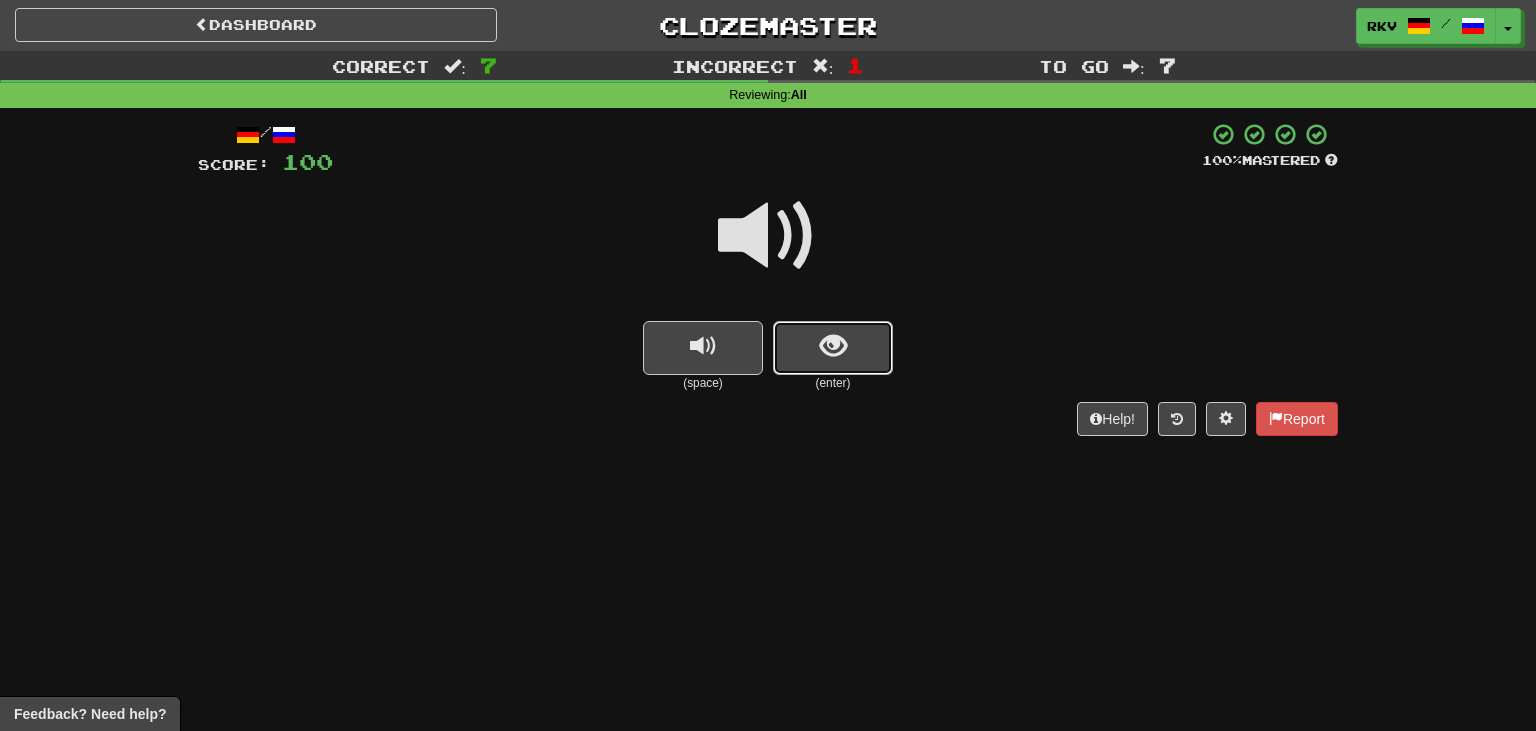 click at bounding box center (833, 348) 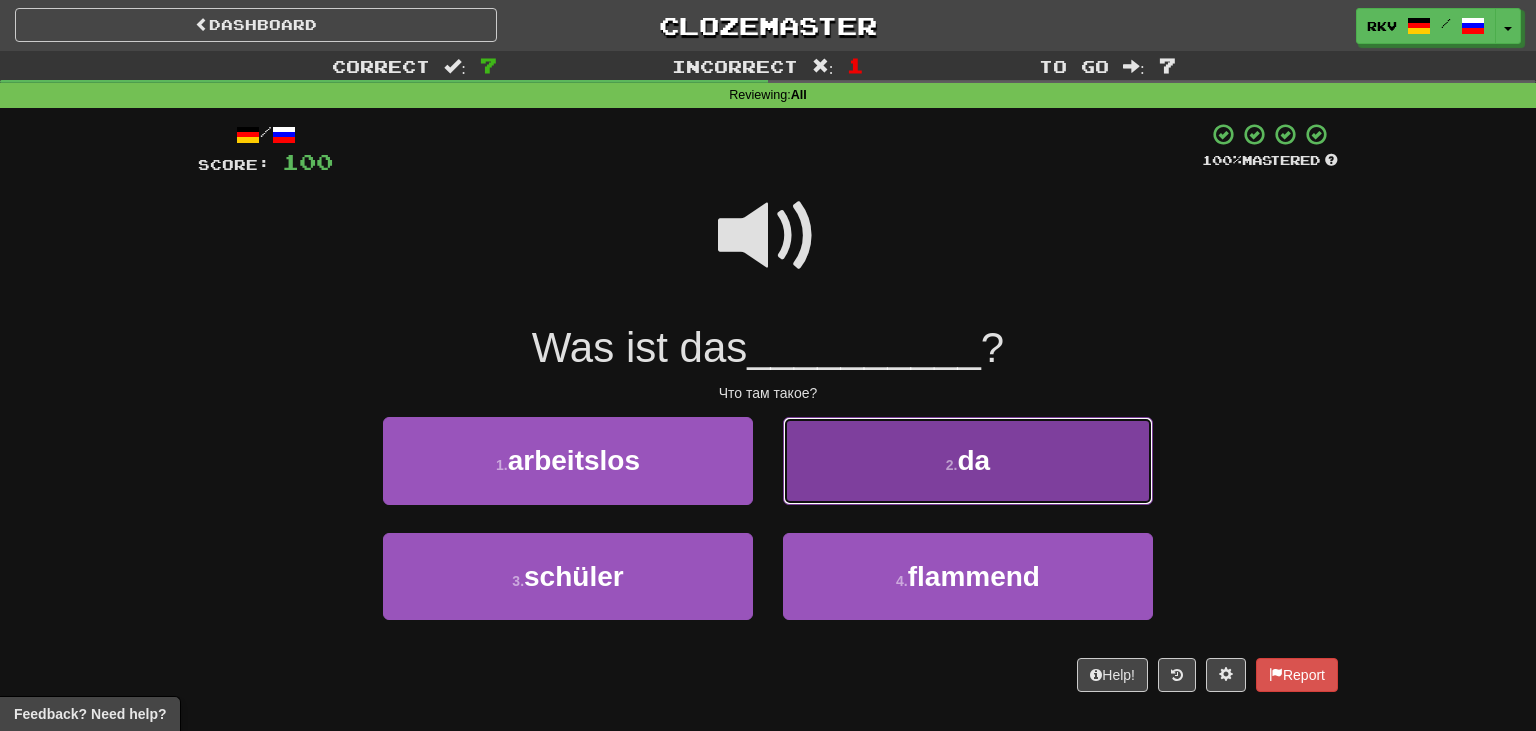 click on "2 .  da" at bounding box center [968, 460] 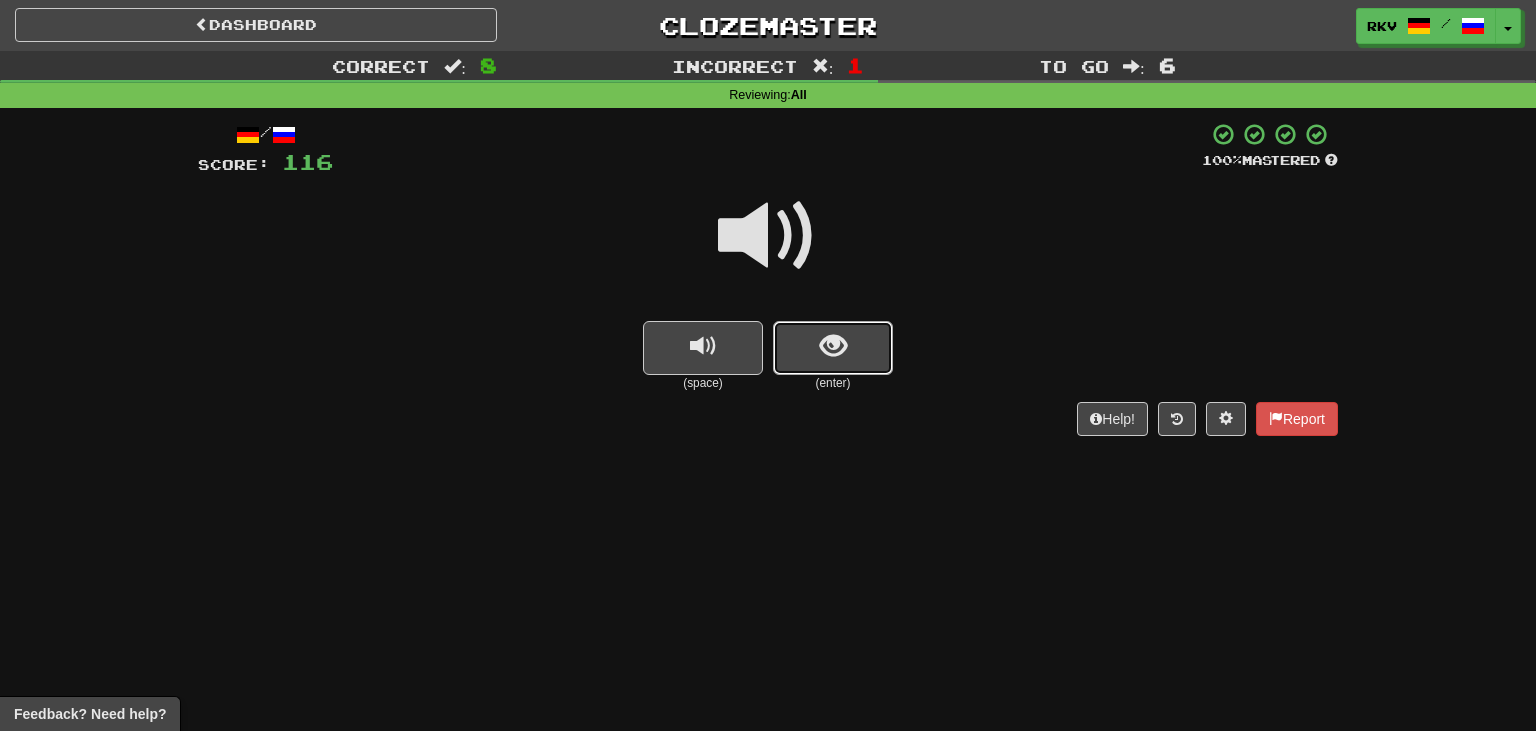 click at bounding box center [833, 346] 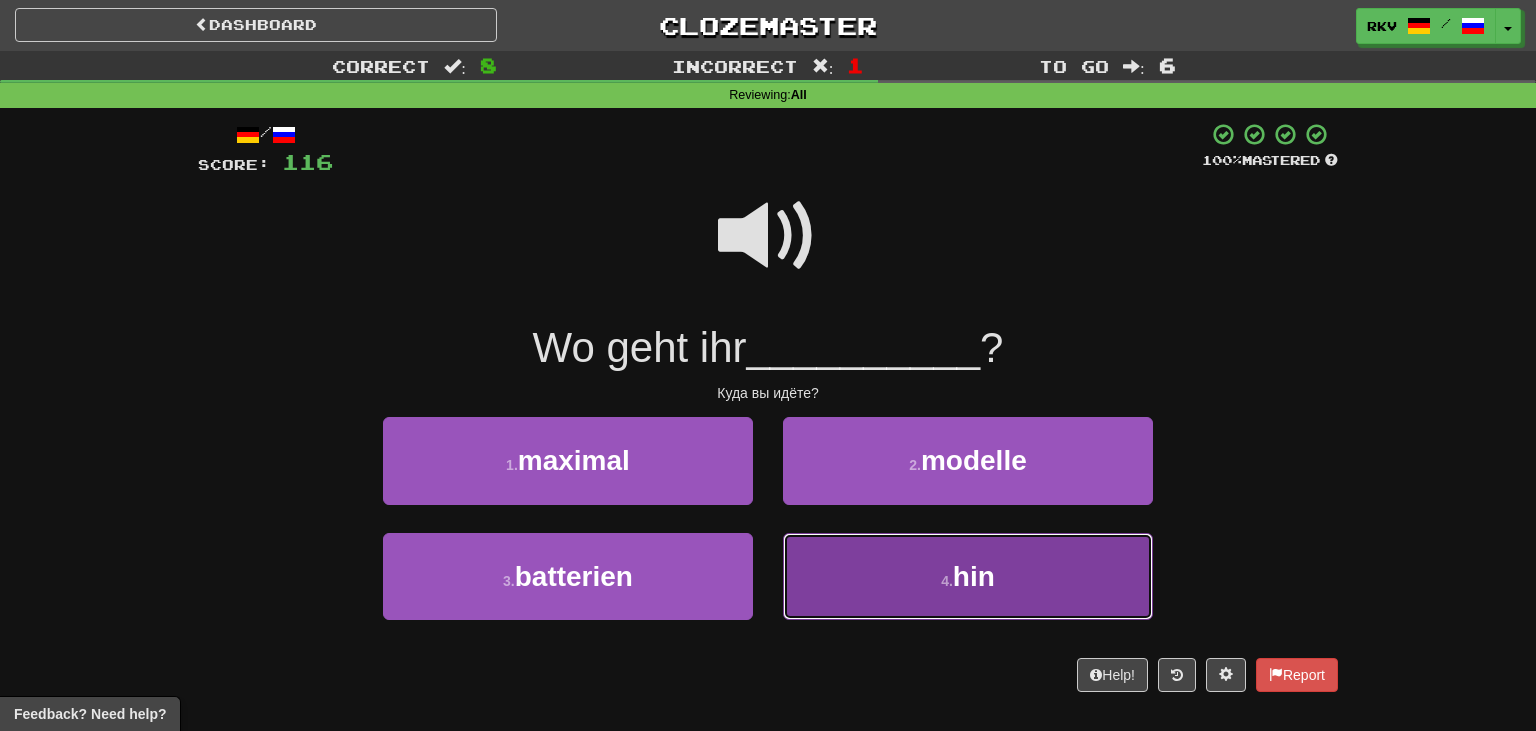 drag, startPoint x: 832, startPoint y: 576, endPoint x: 837, endPoint y: 566, distance: 11.18034 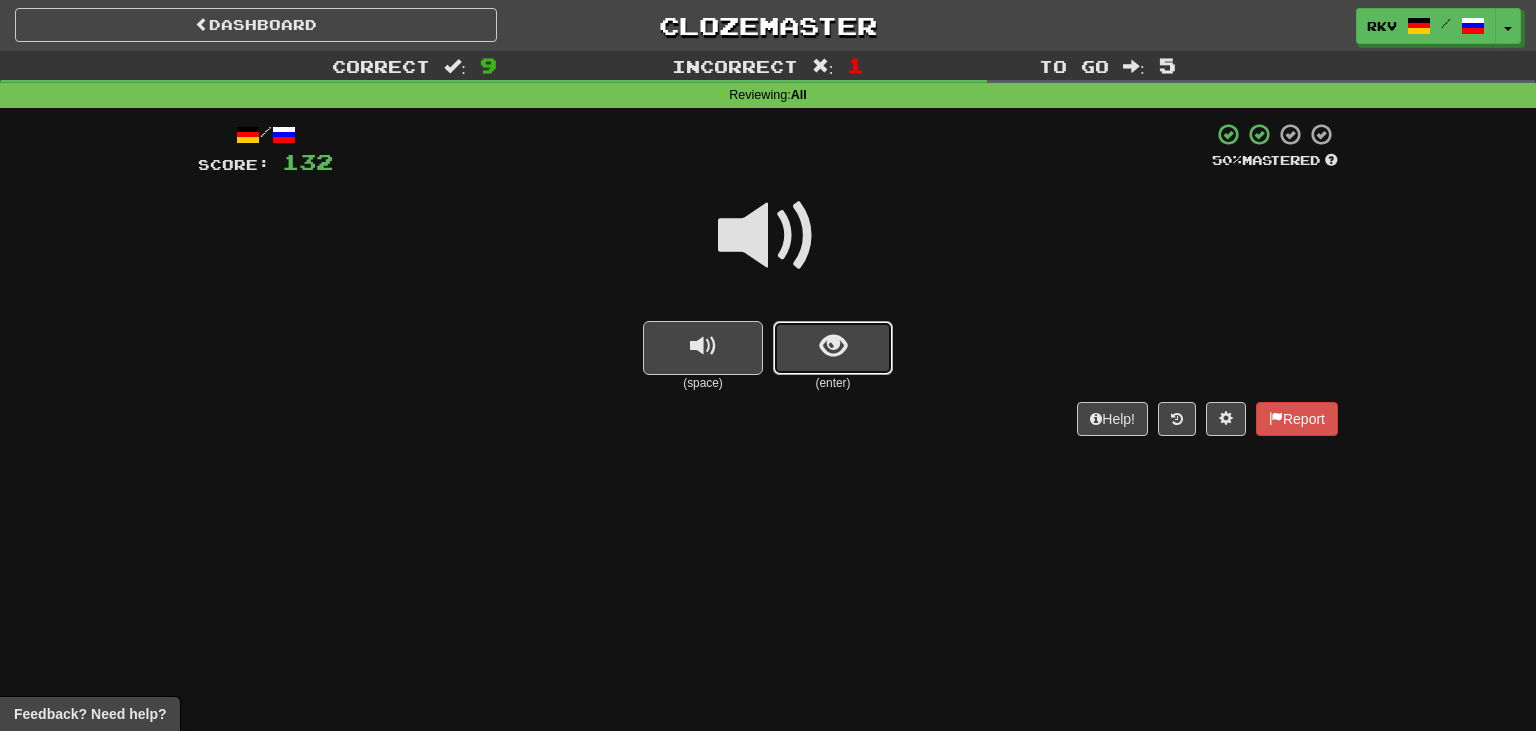 click at bounding box center [833, 346] 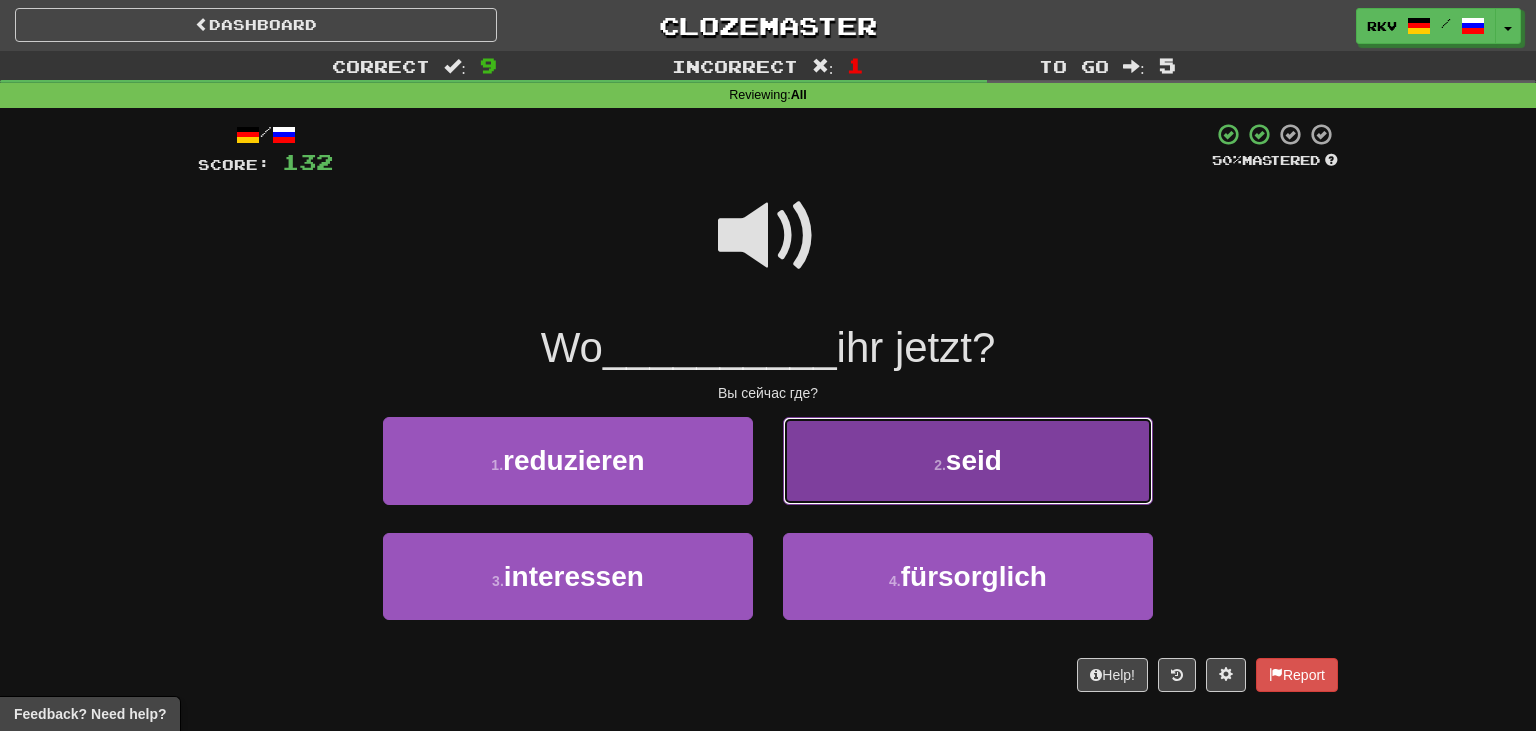 click on "2 .  seid" at bounding box center [968, 460] 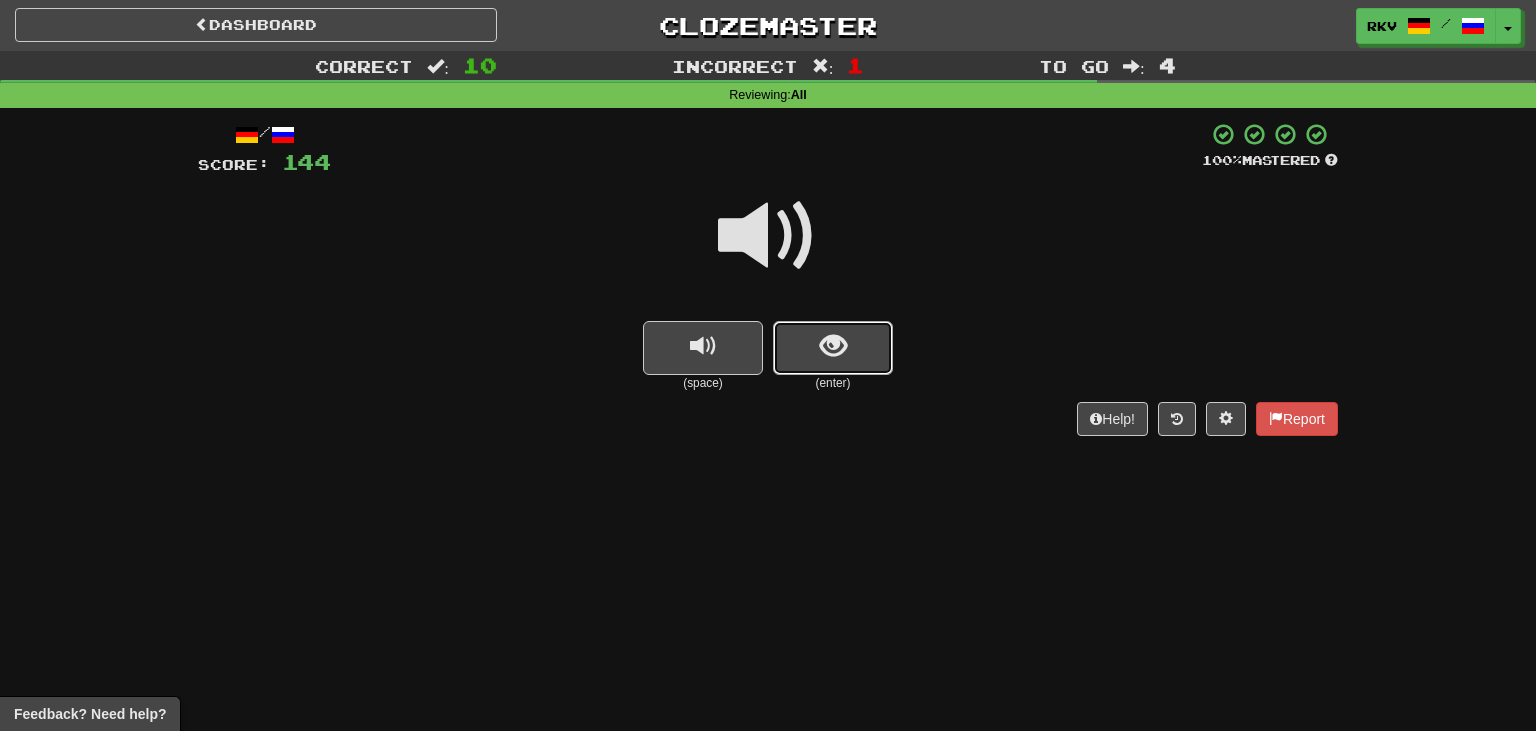 click at bounding box center [833, 348] 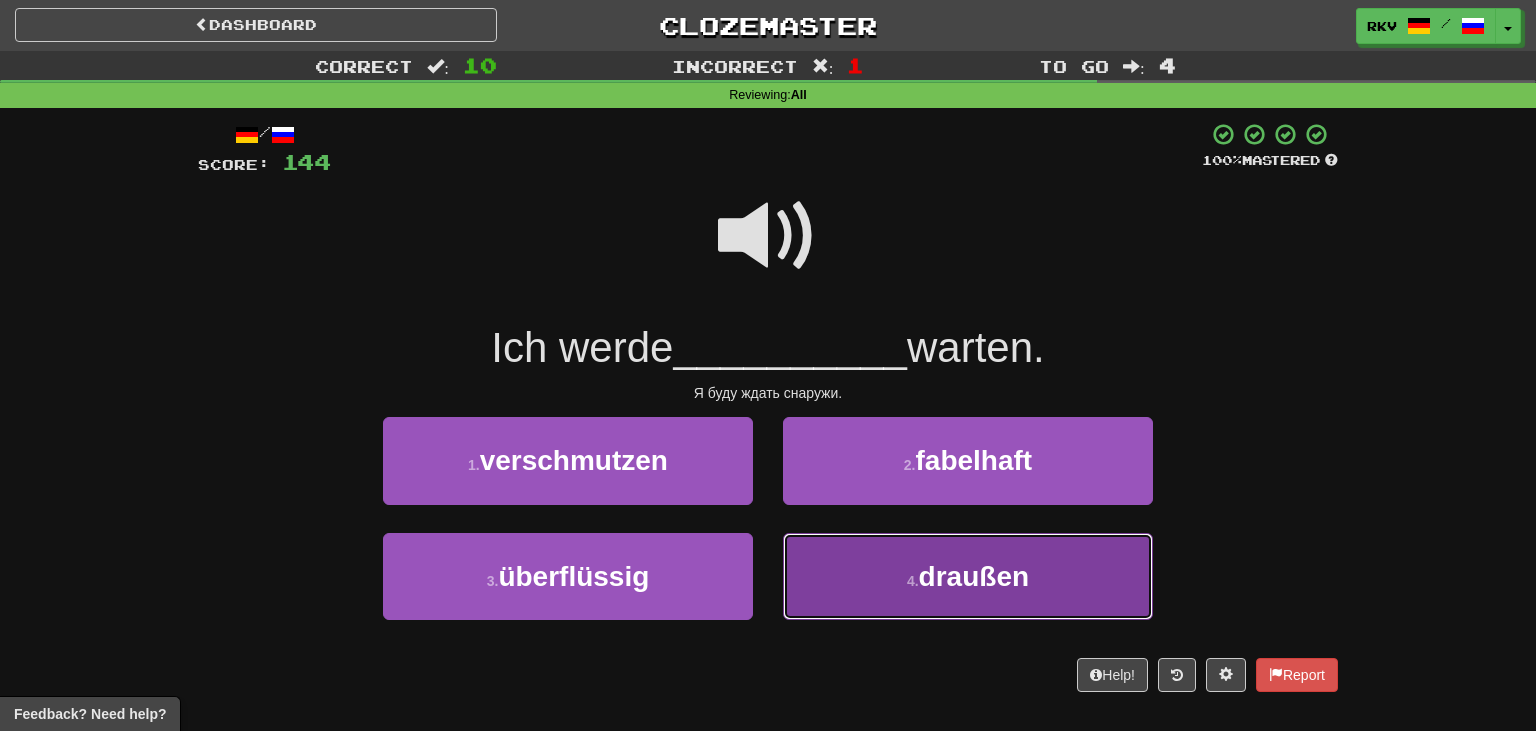 click on "4 .  draußen" at bounding box center [968, 576] 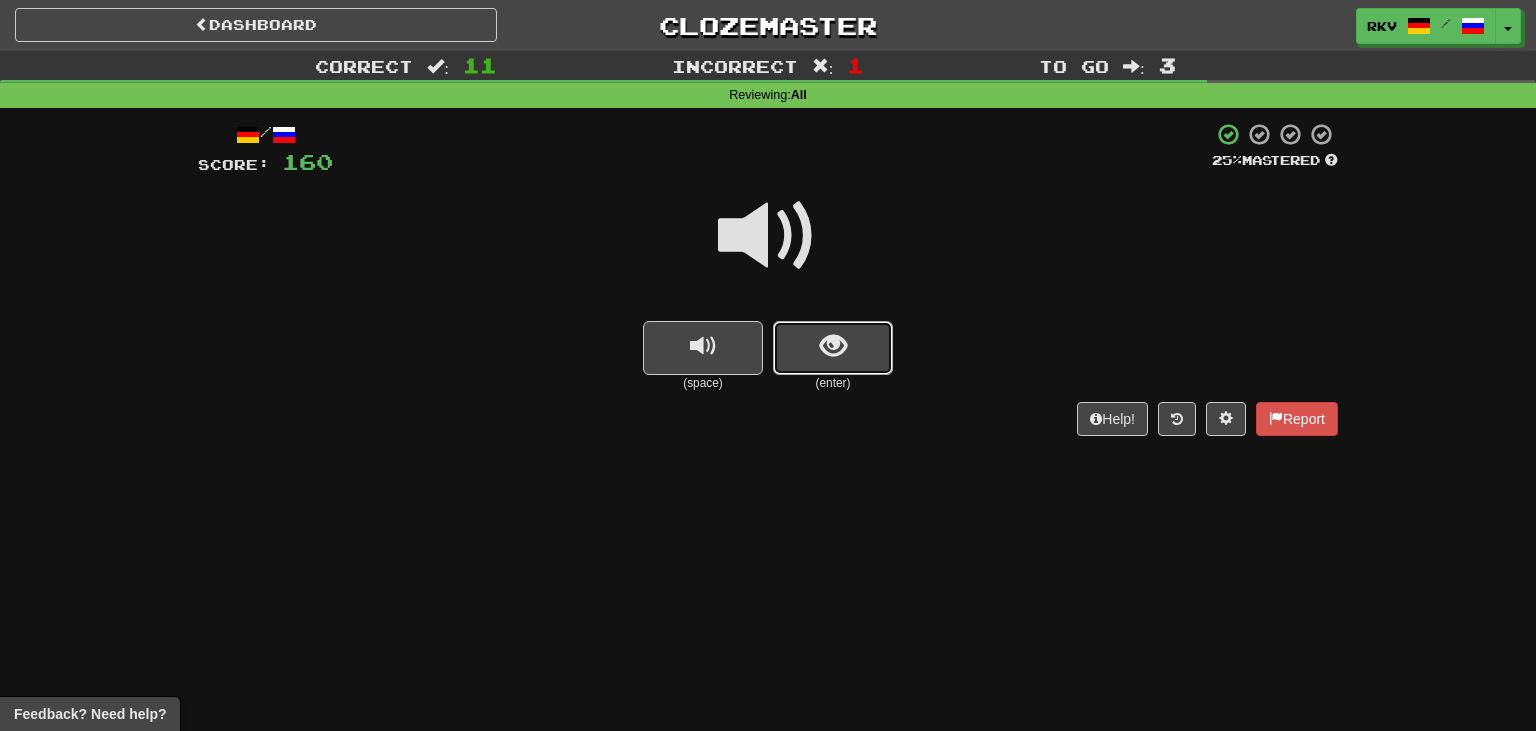 click at bounding box center [833, 348] 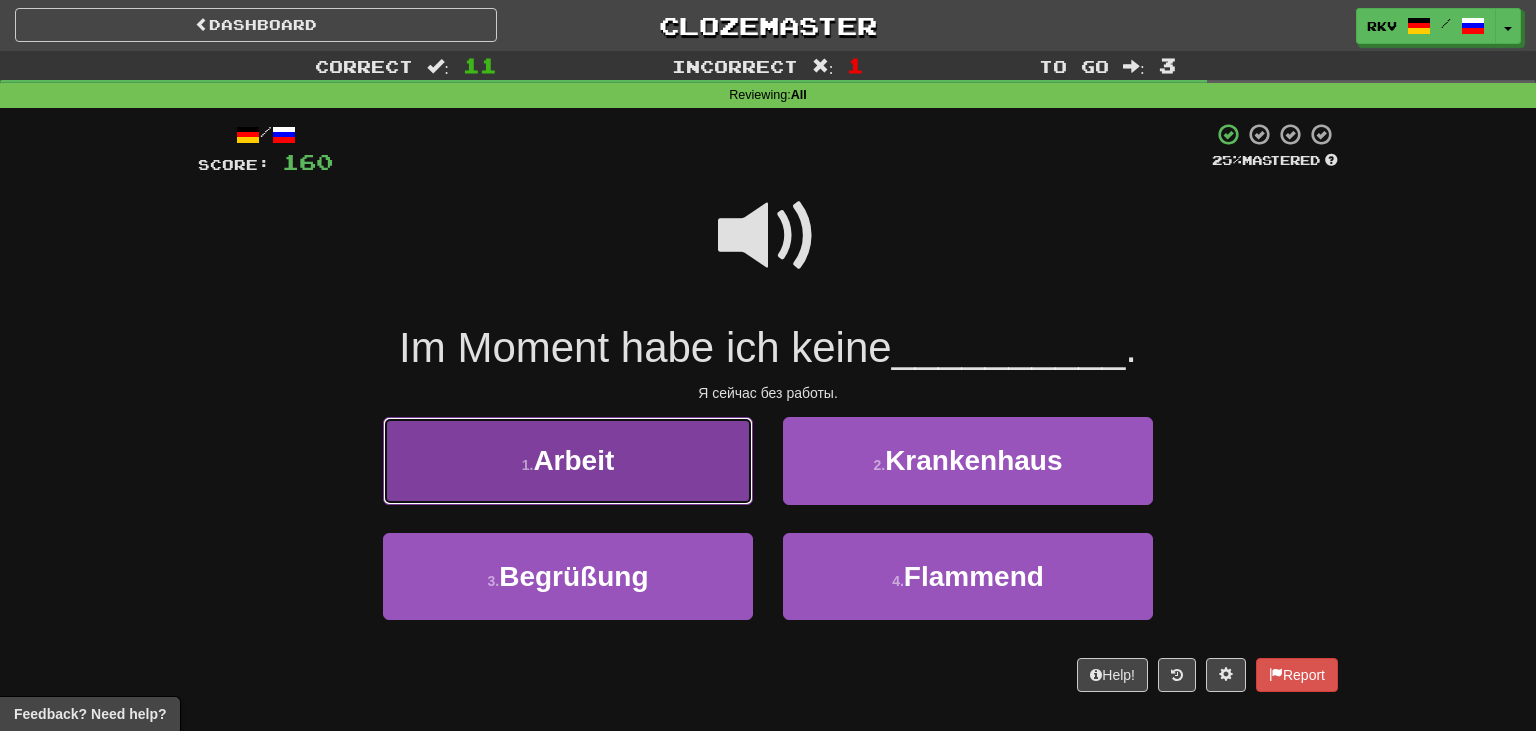click on "Arbeit" at bounding box center [573, 460] 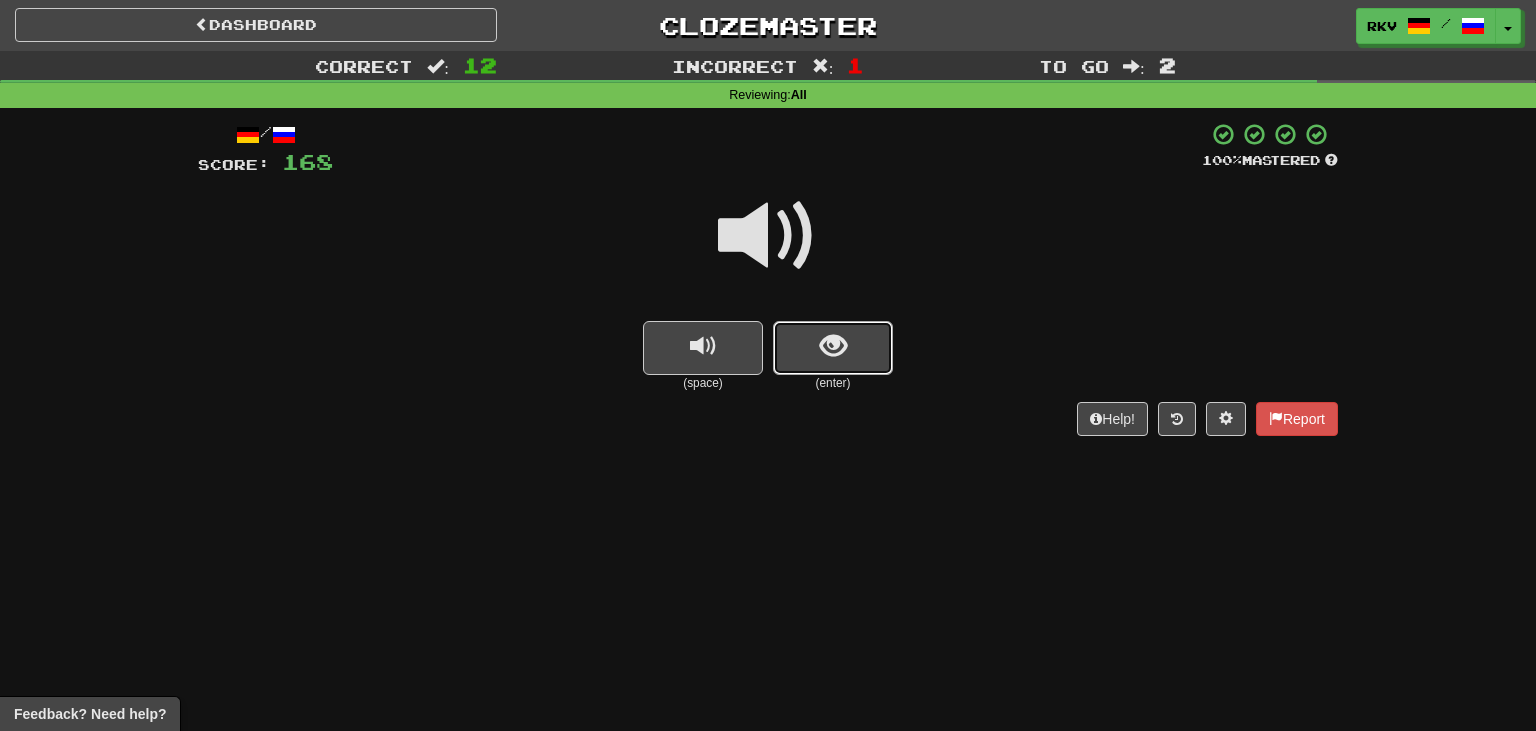 click at bounding box center (833, 348) 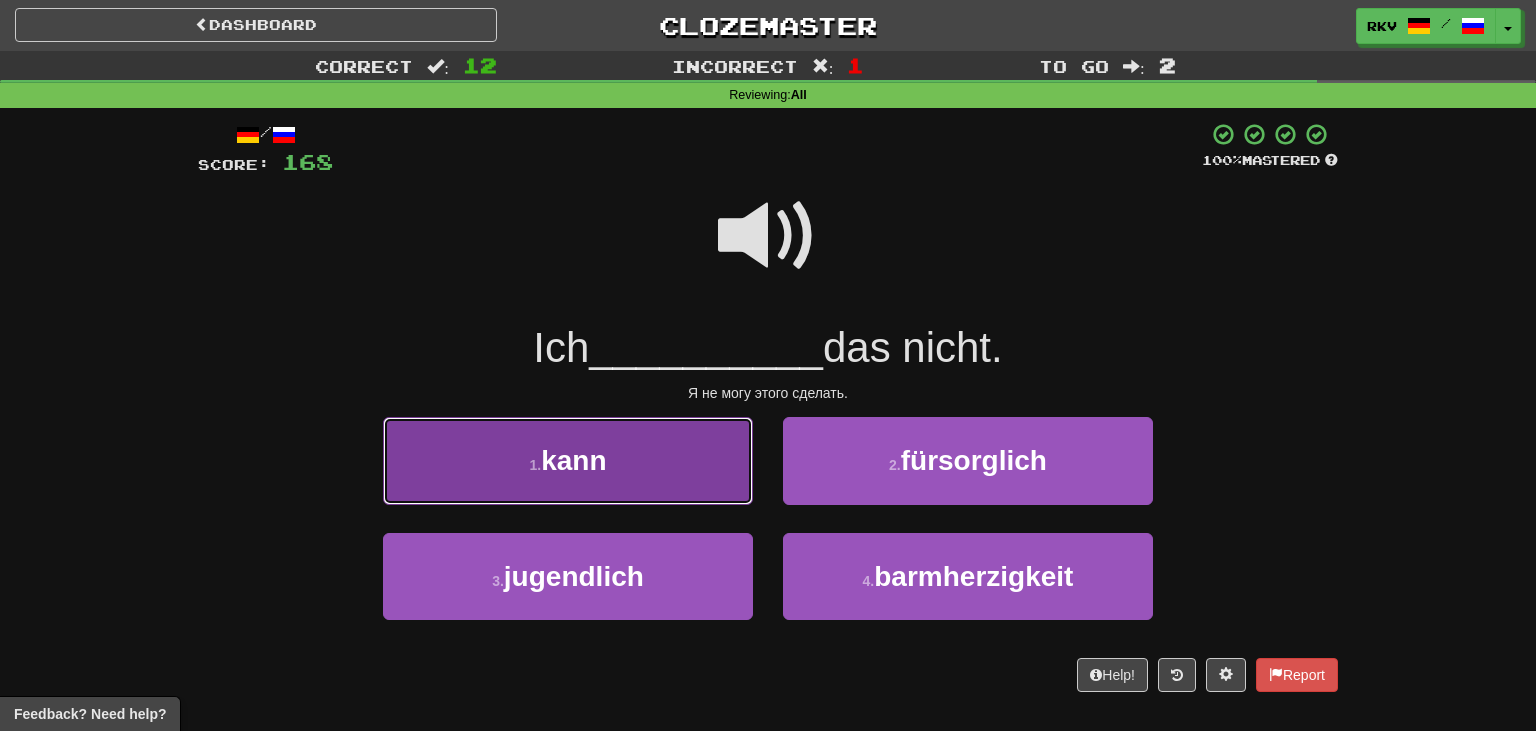 click on "1 .  kann" at bounding box center (568, 460) 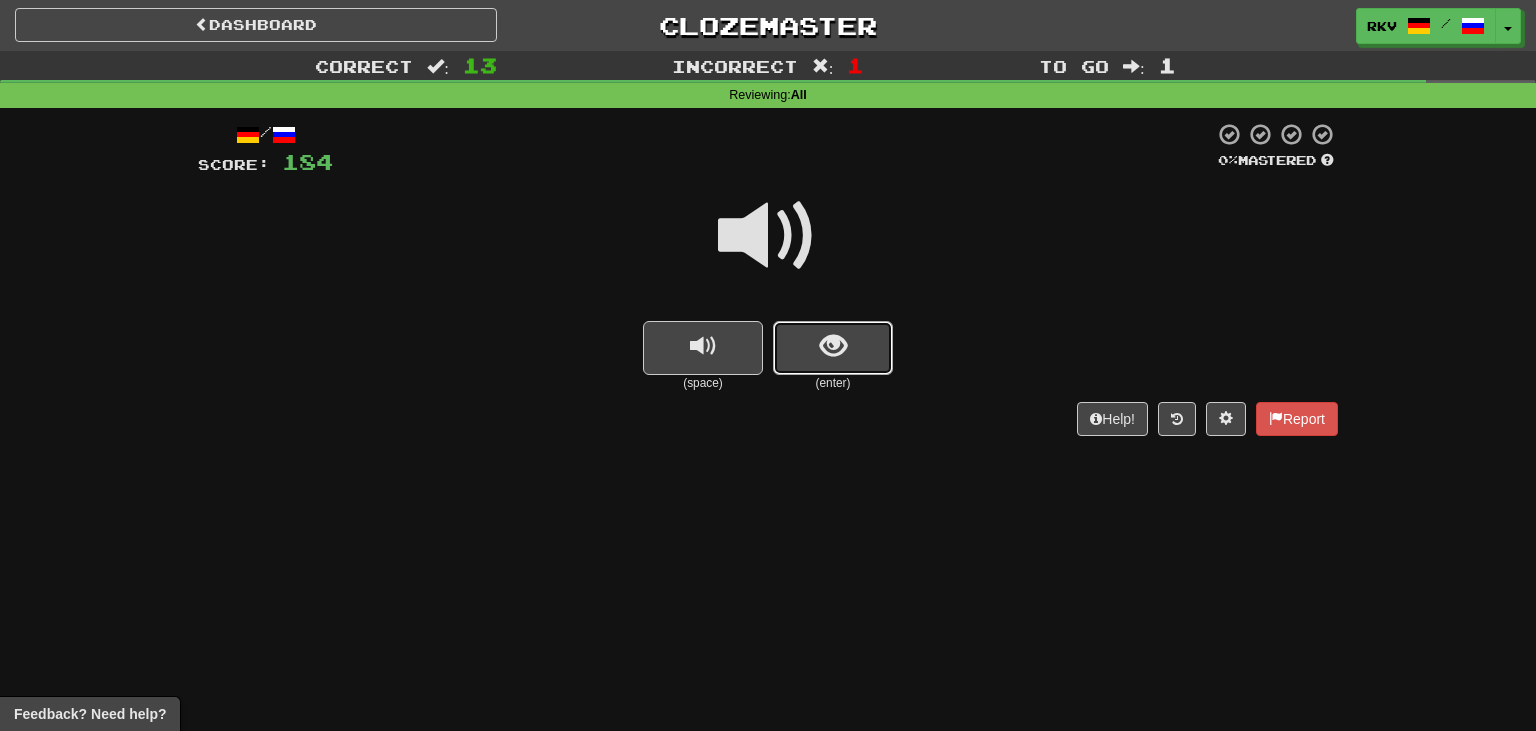 click at bounding box center [833, 348] 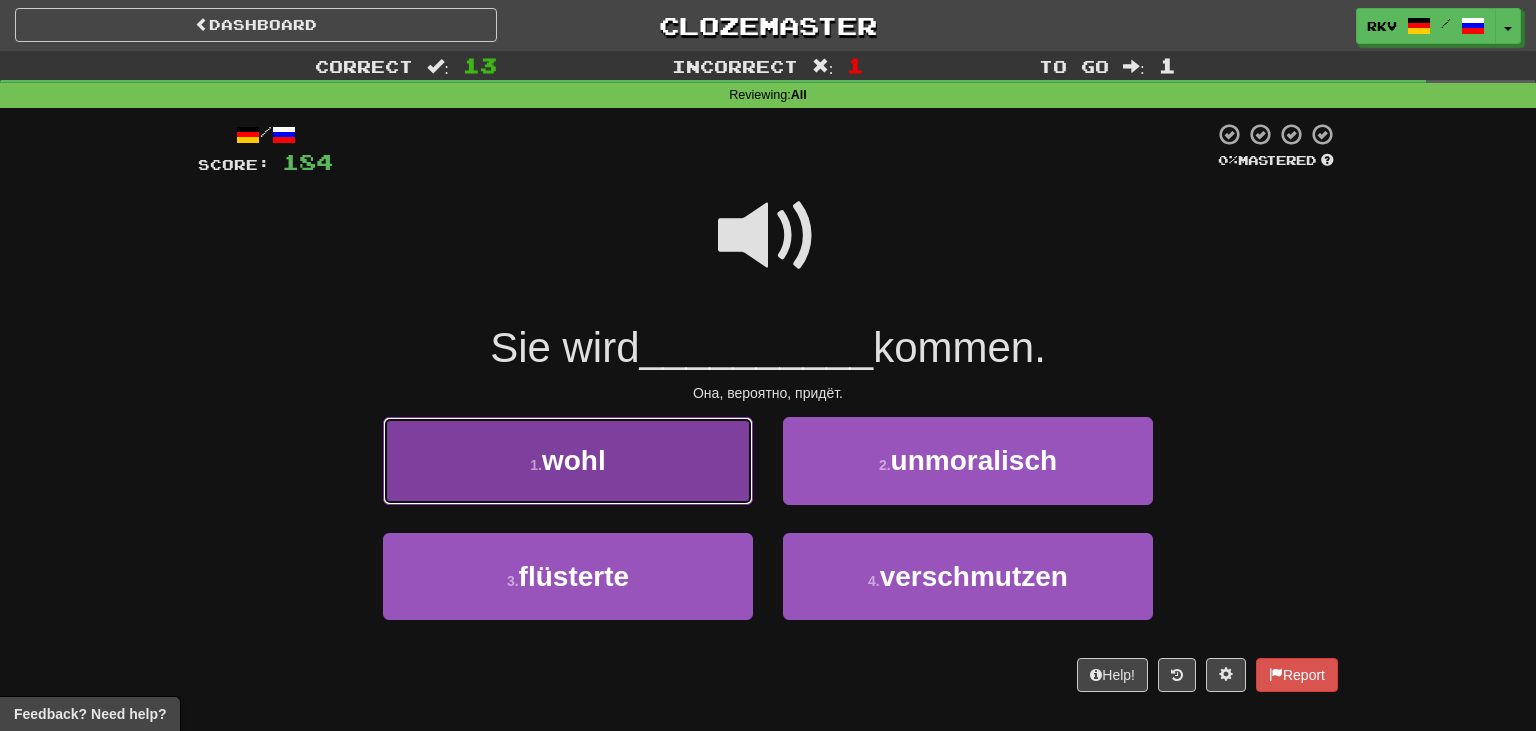 click on "1 .  wohl" at bounding box center (568, 460) 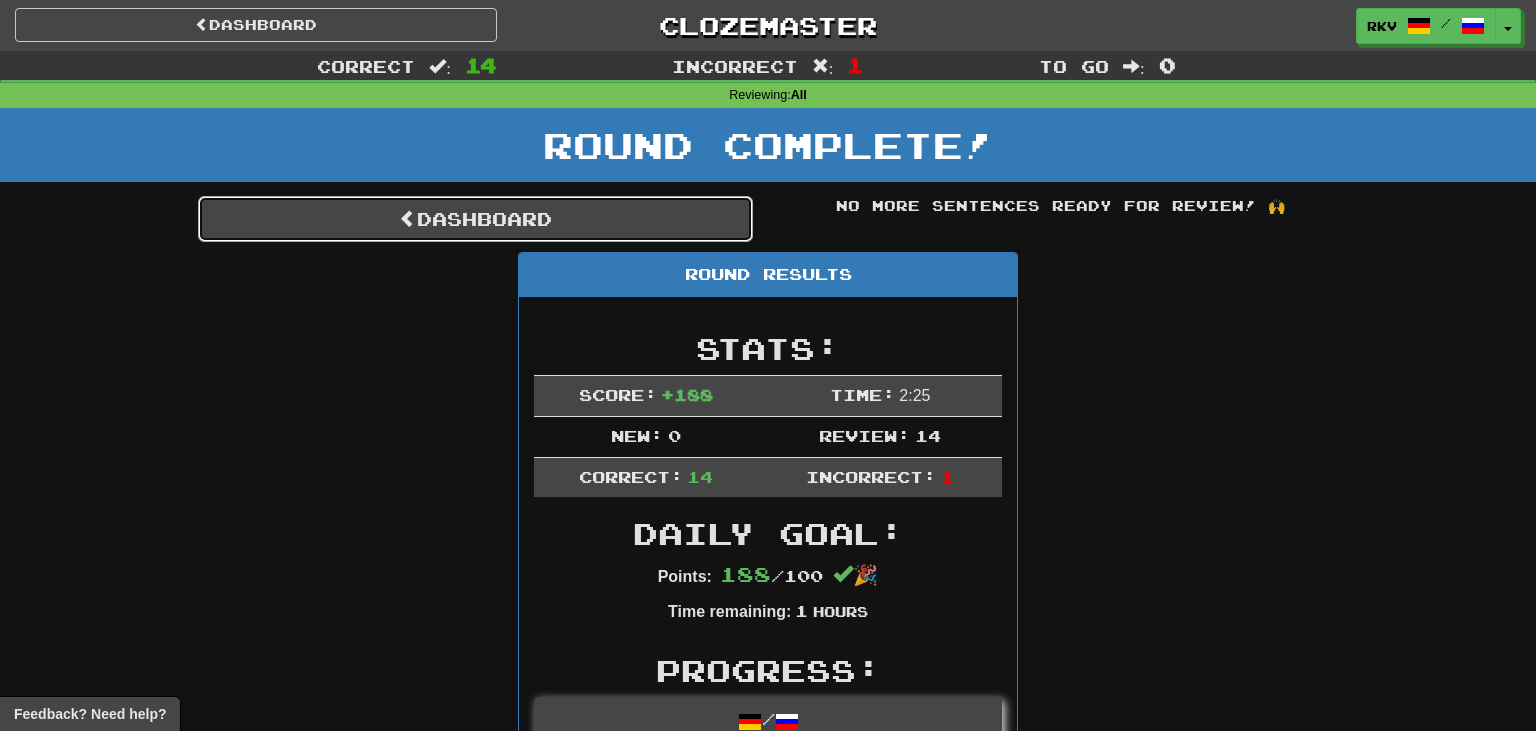 click on "Dashboard" at bounding box center (475, 219) 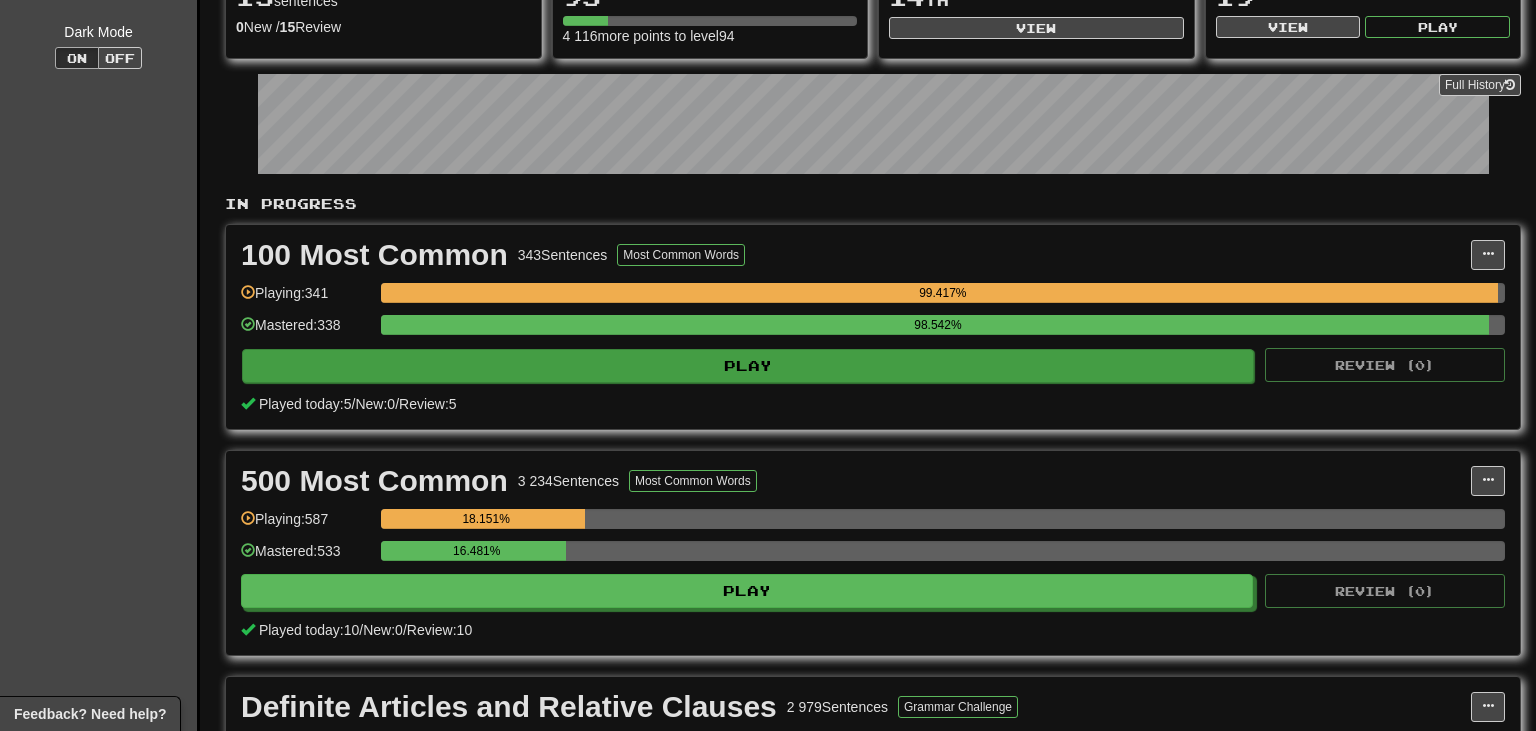scroll, scrollTop: 246, scrollLeft: 0, axis: vertical 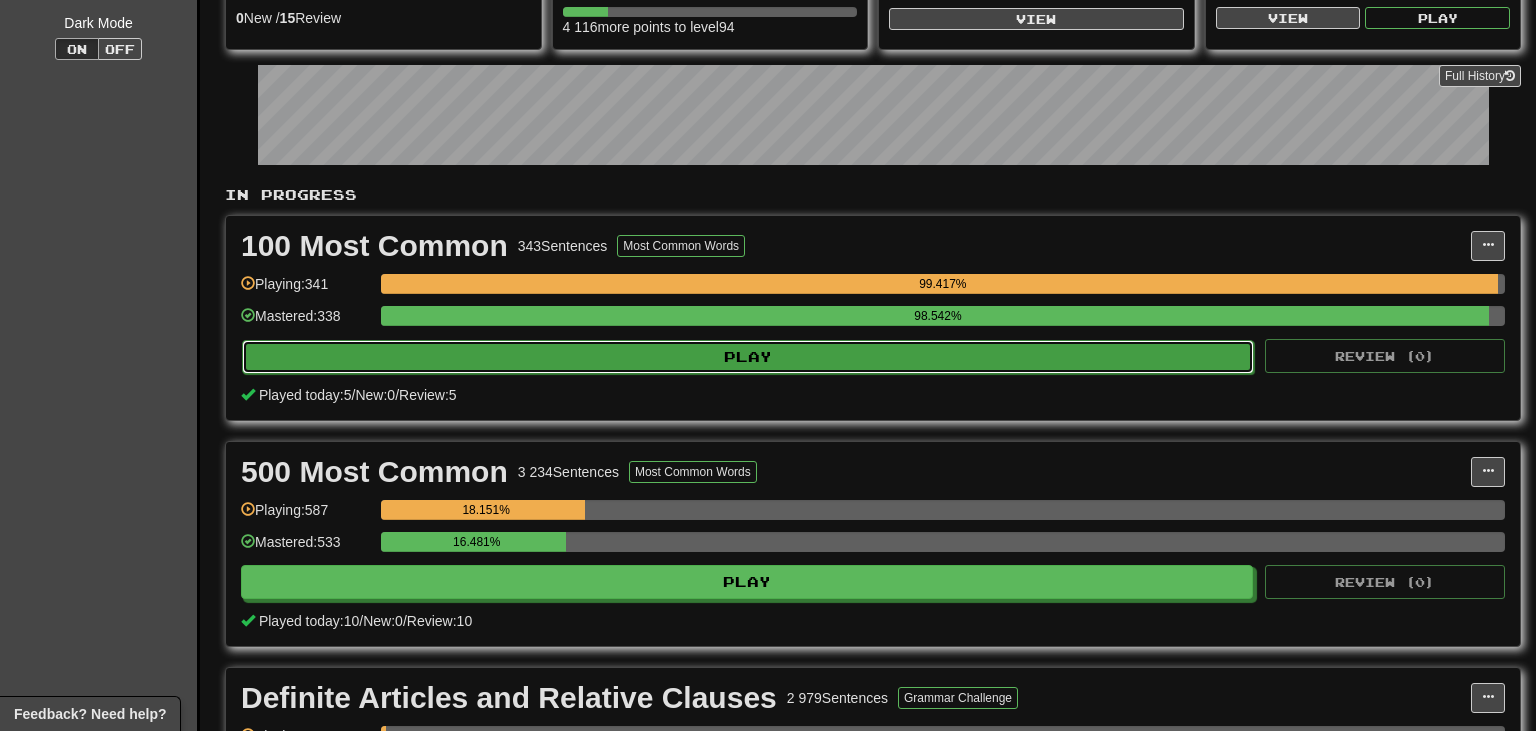 click on "Play" at bounding box center (748, 357) 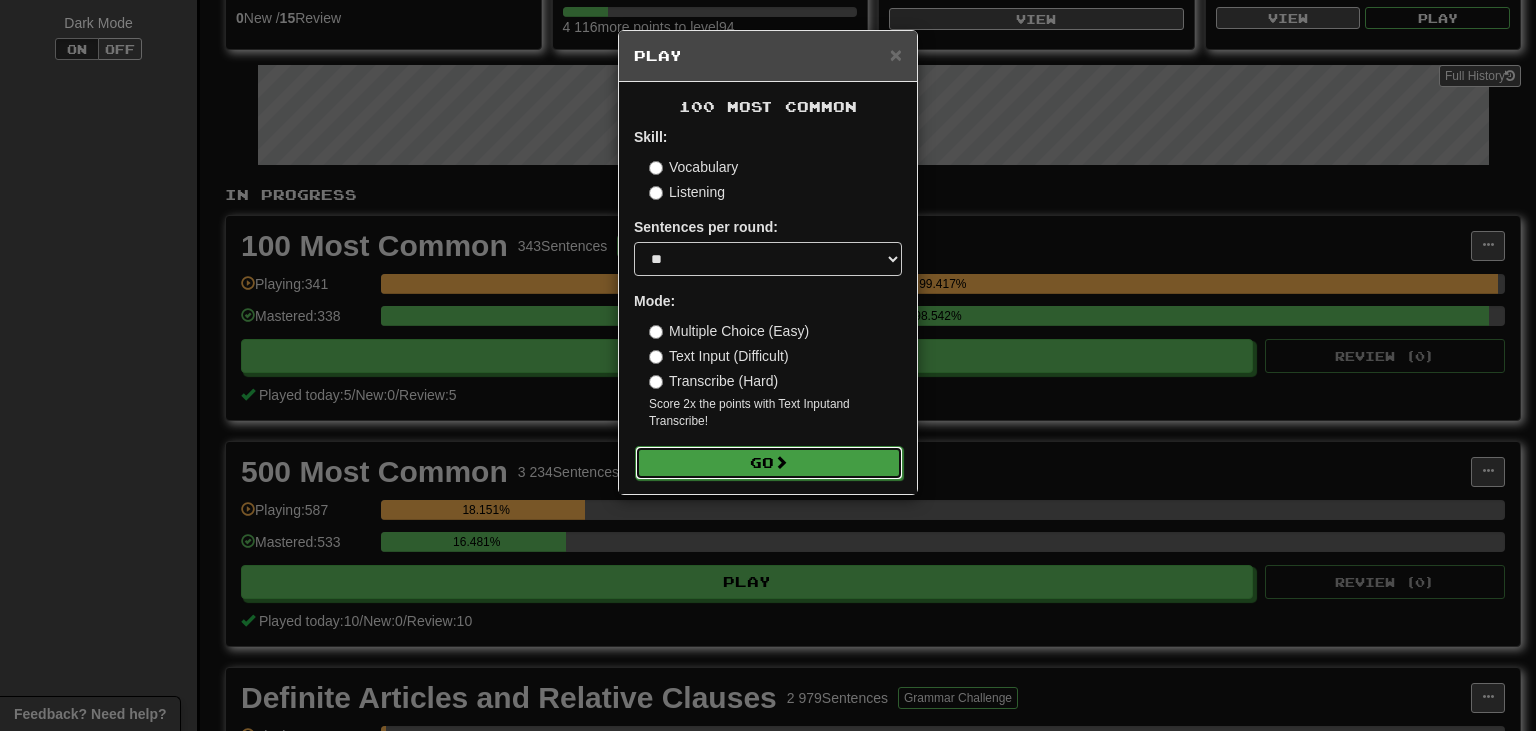 click at bounding box center (781, 462) 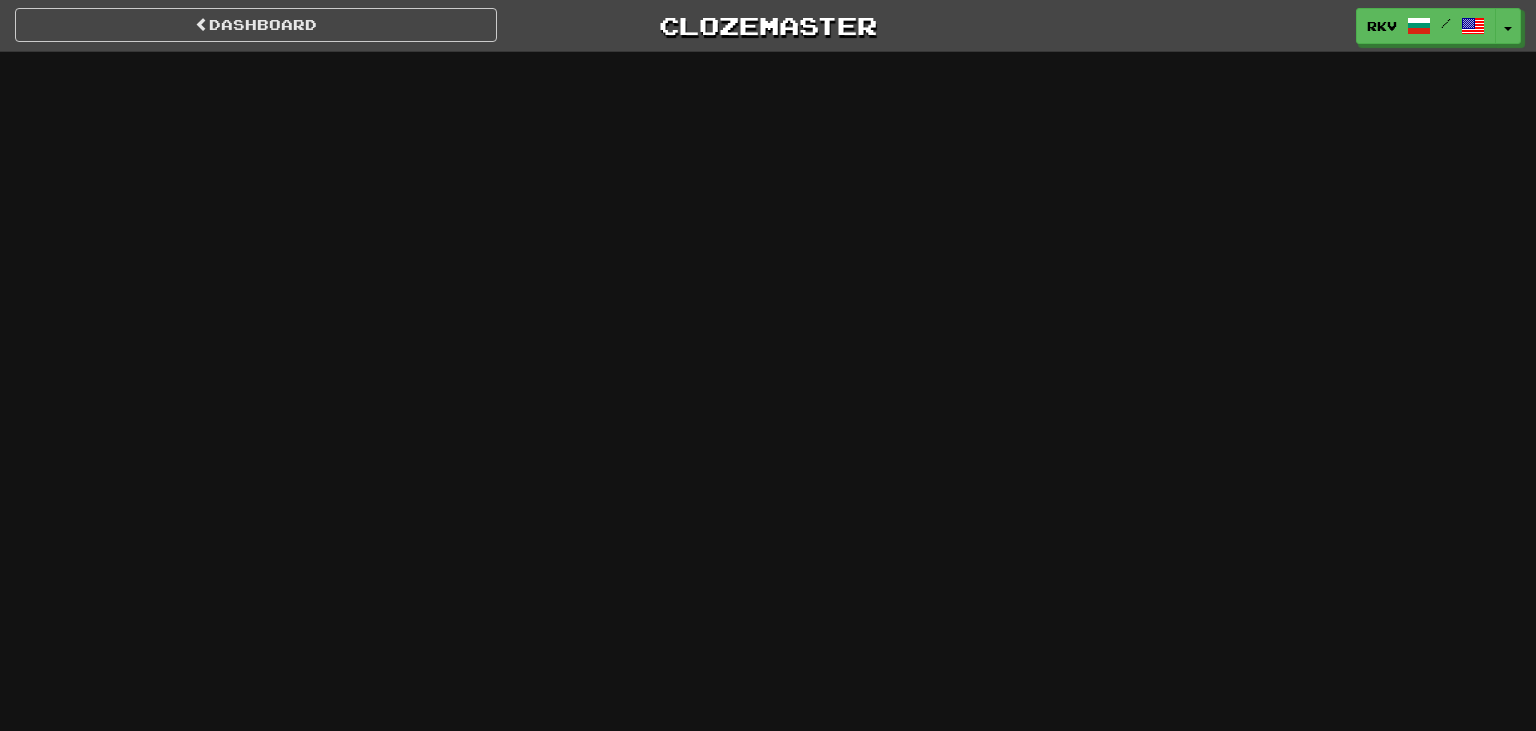 scroll, scrollTop: 0, scrollLeft: 0, axis: both 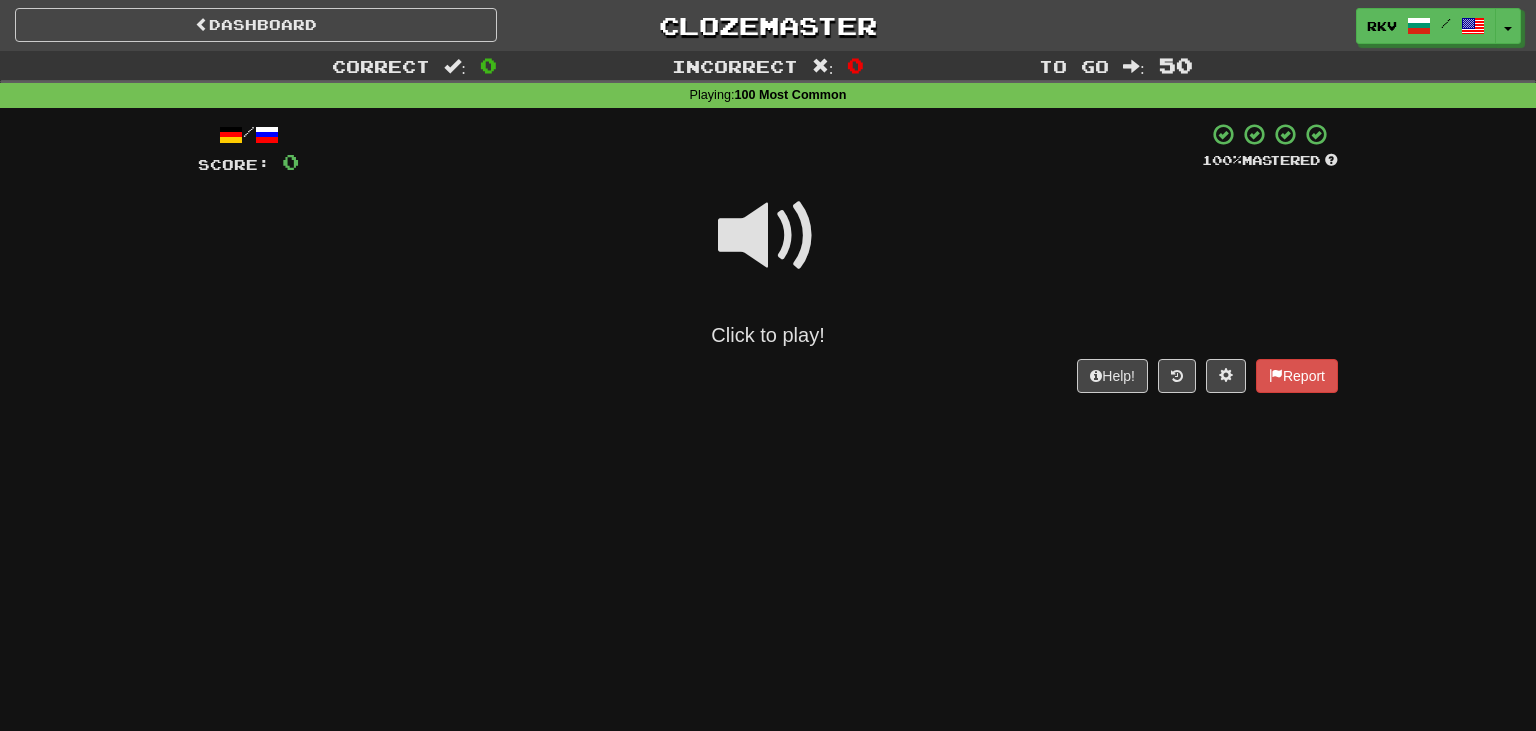 click at bounding box center (768, 236) 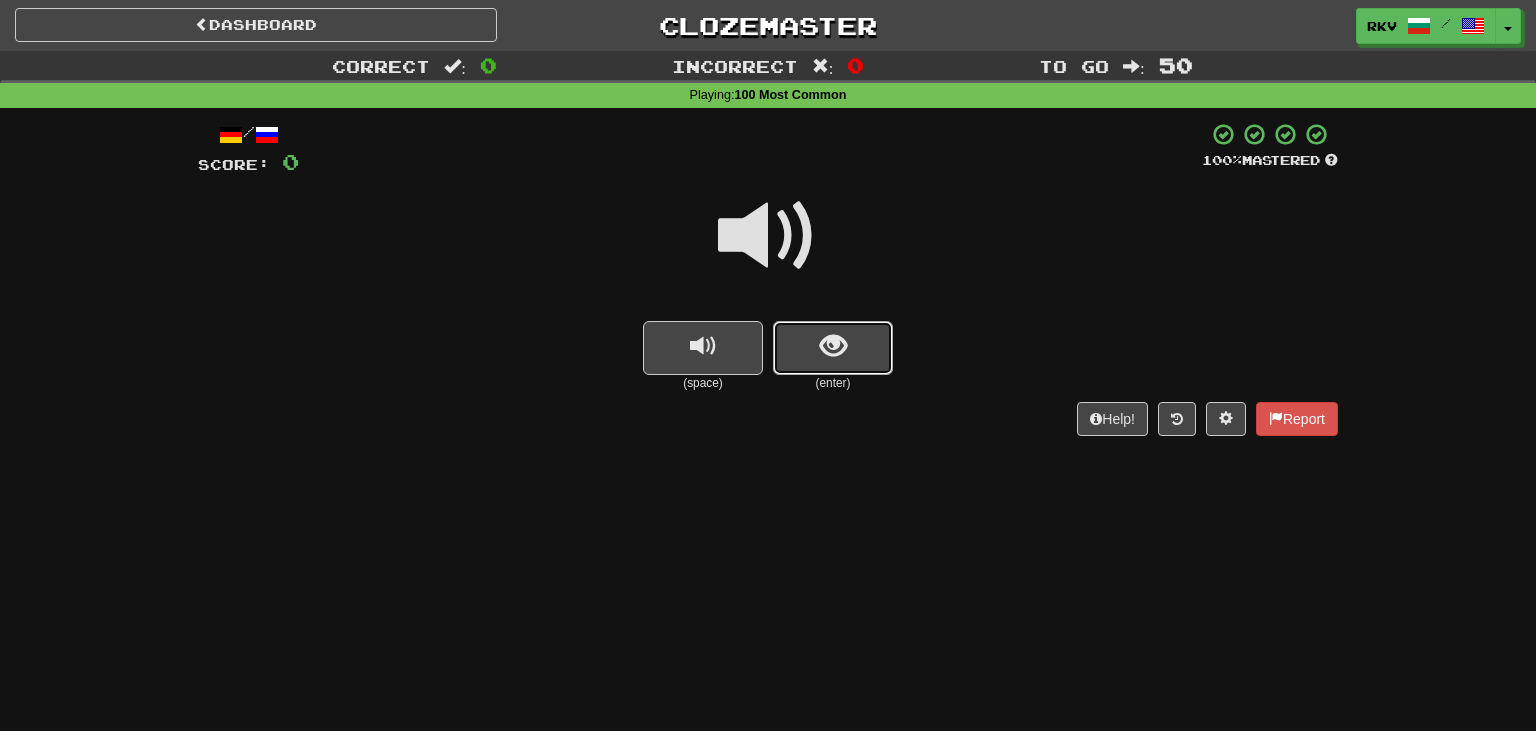 click at bounding box center (833, 348) 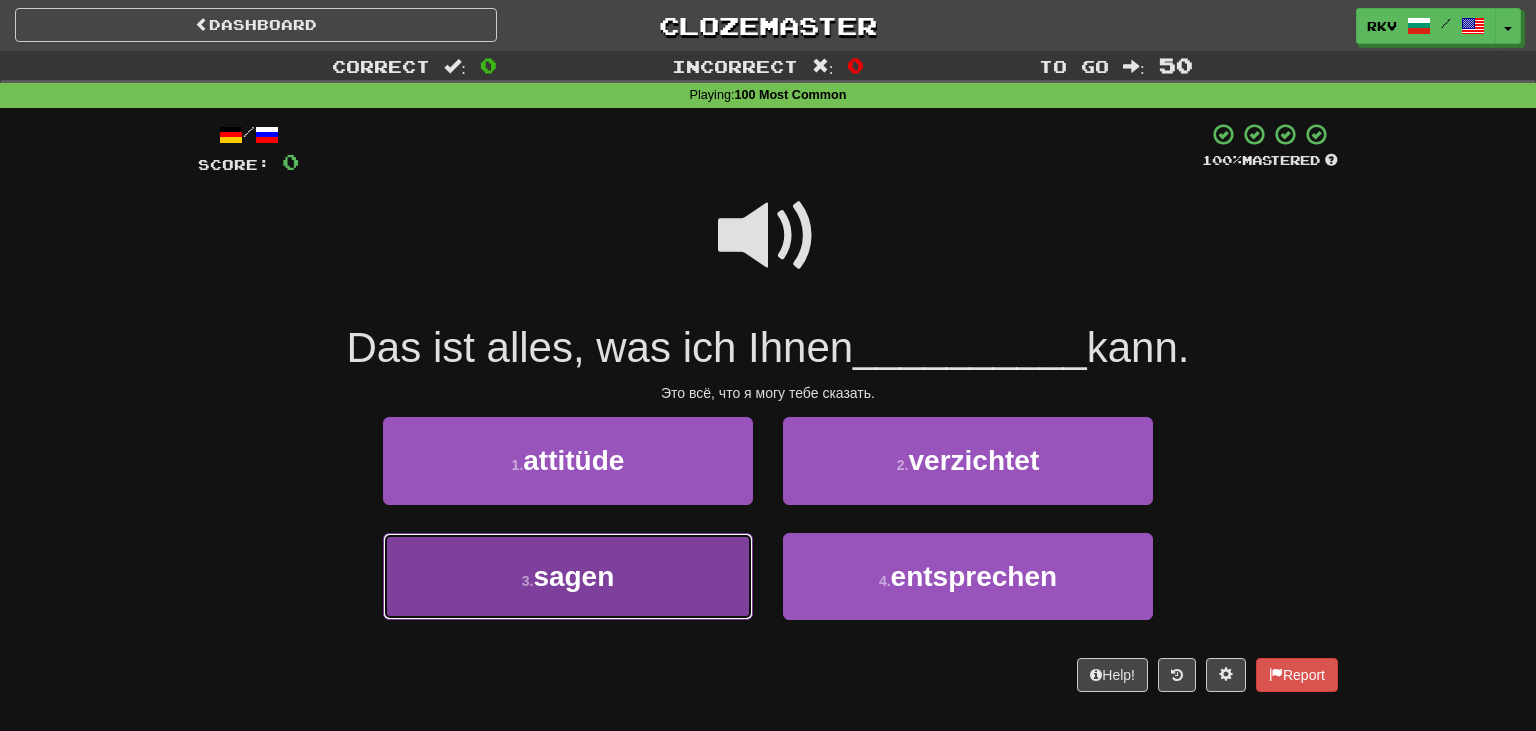 click on "3 .  sagen" at bounding box center (568, 576) 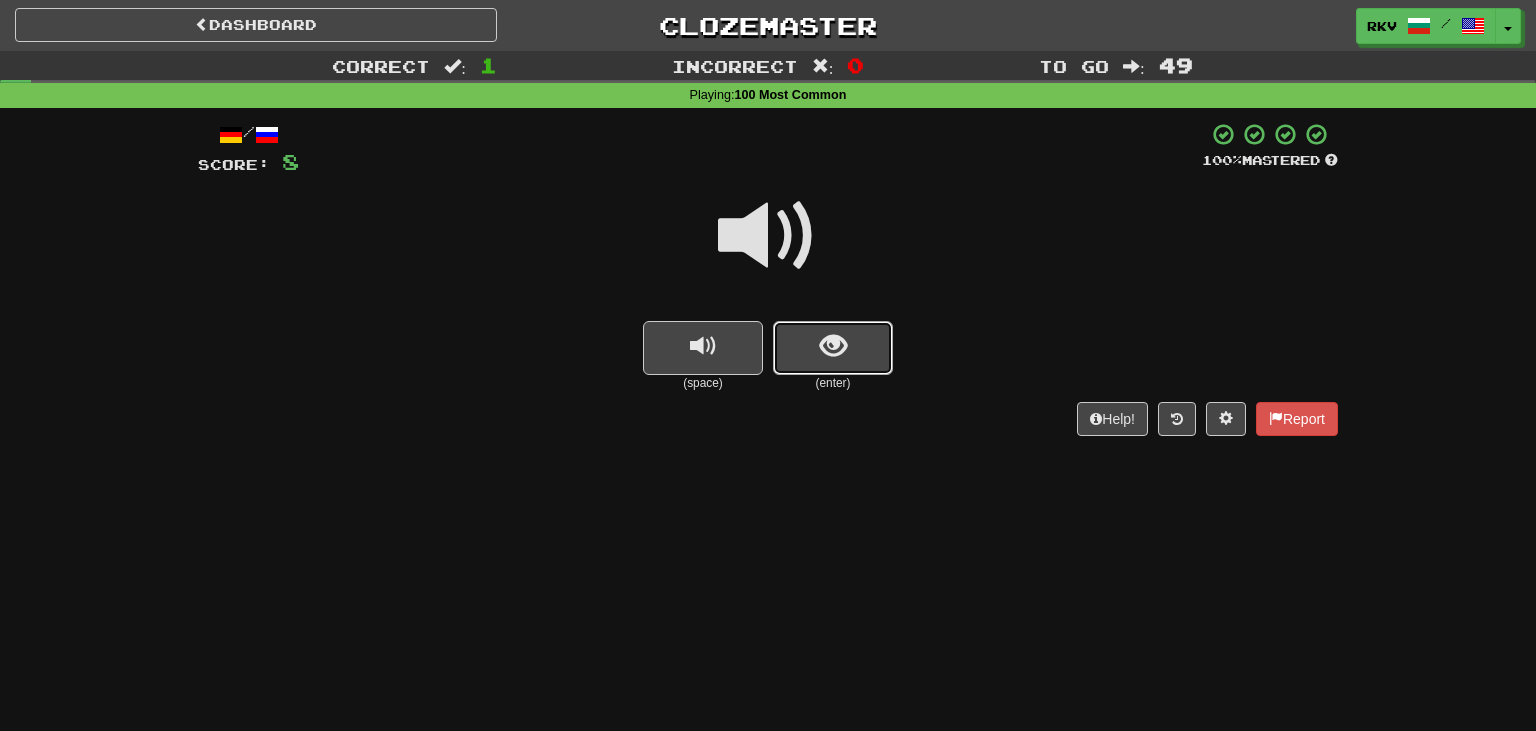 click at bounding box center [833, 348] 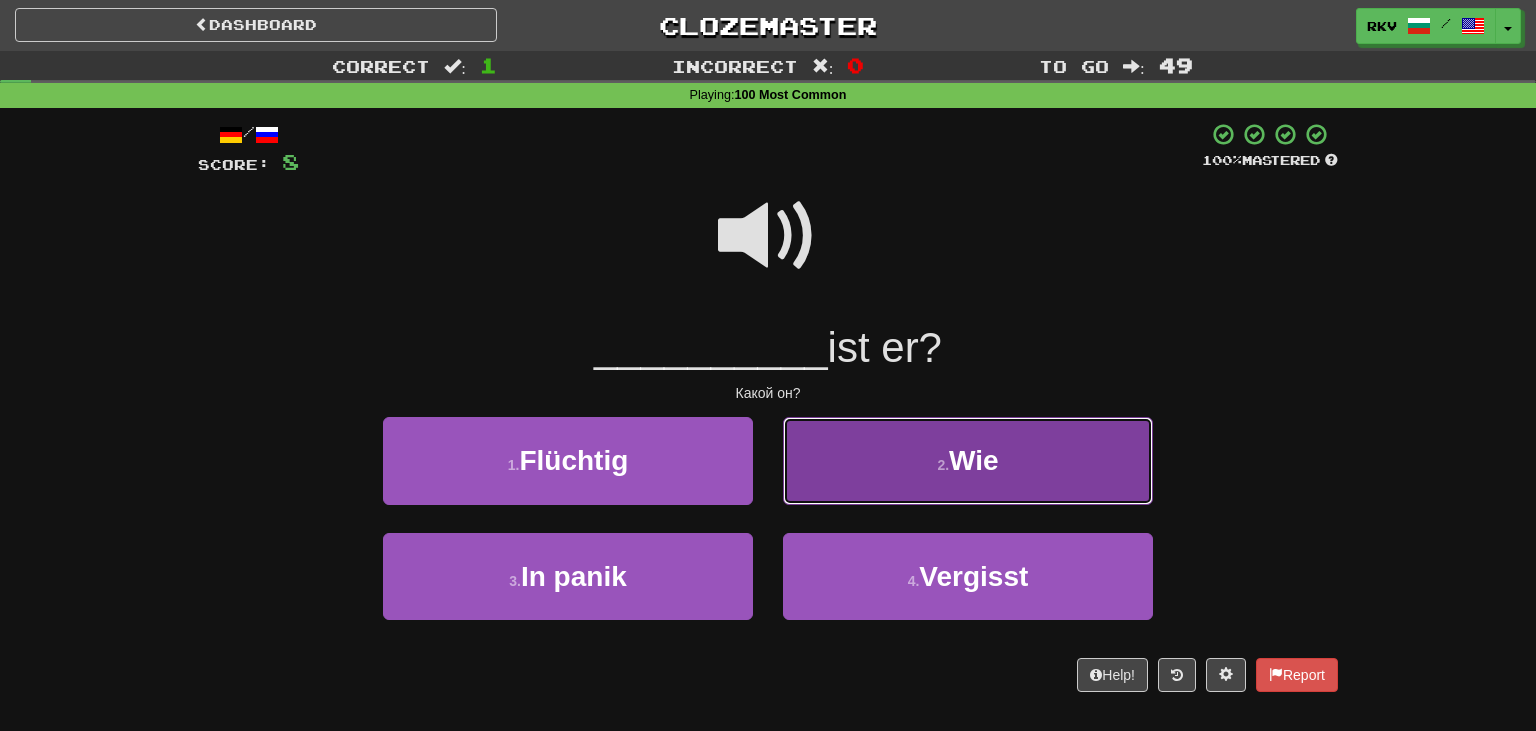click on "2 .  Wie" at bounding box center [968, 460] 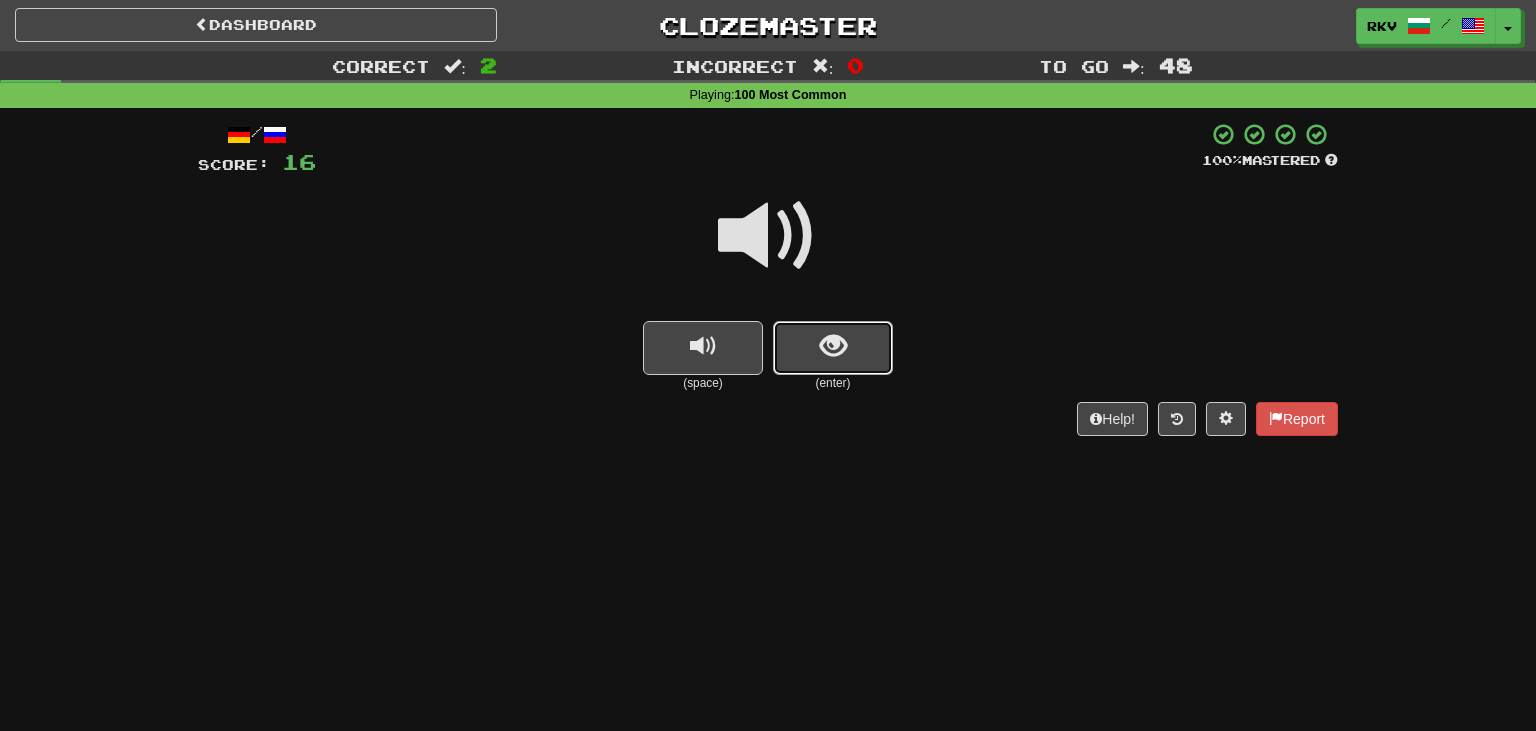 click at bounding box center [833, 348] 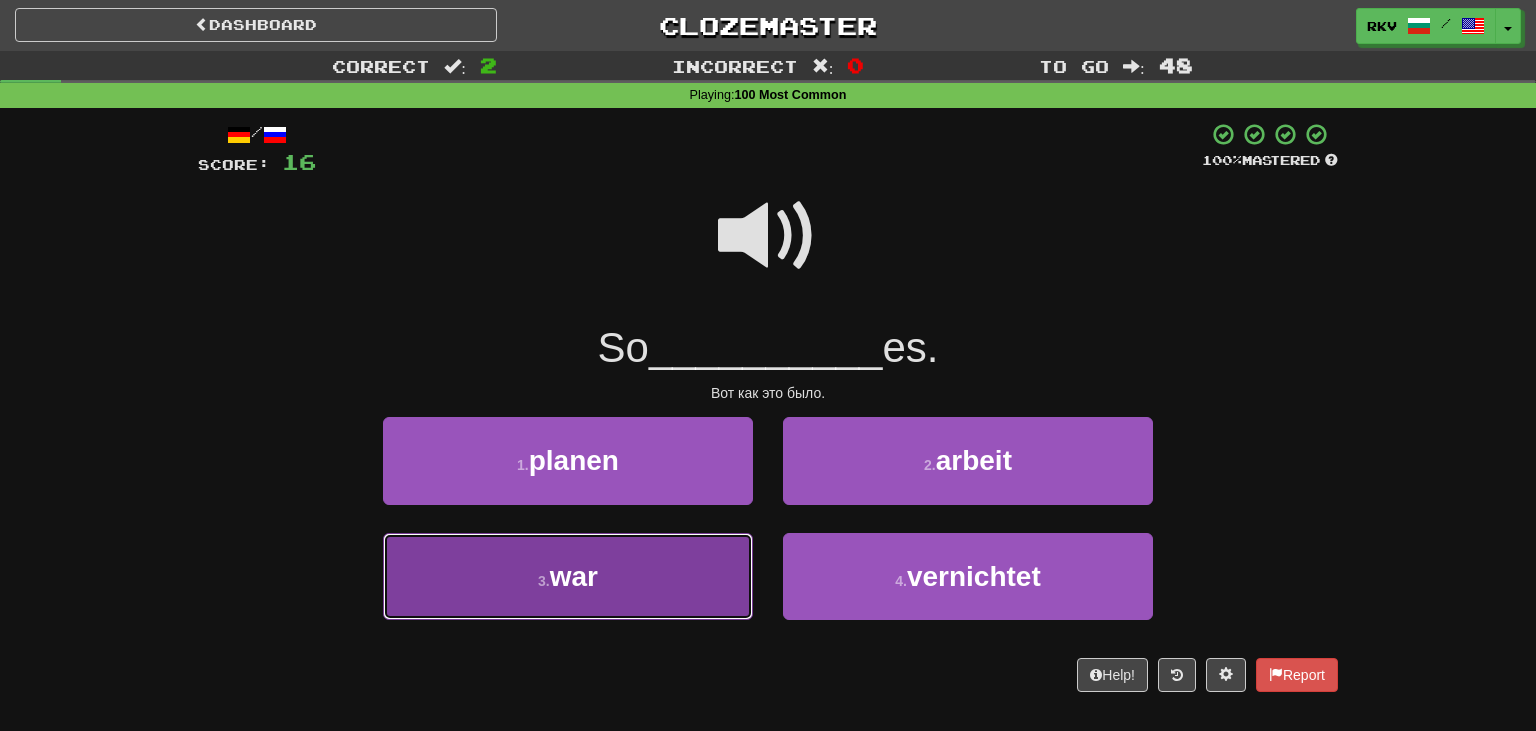 click on "3 .  war" at bounding box center [568, 576] 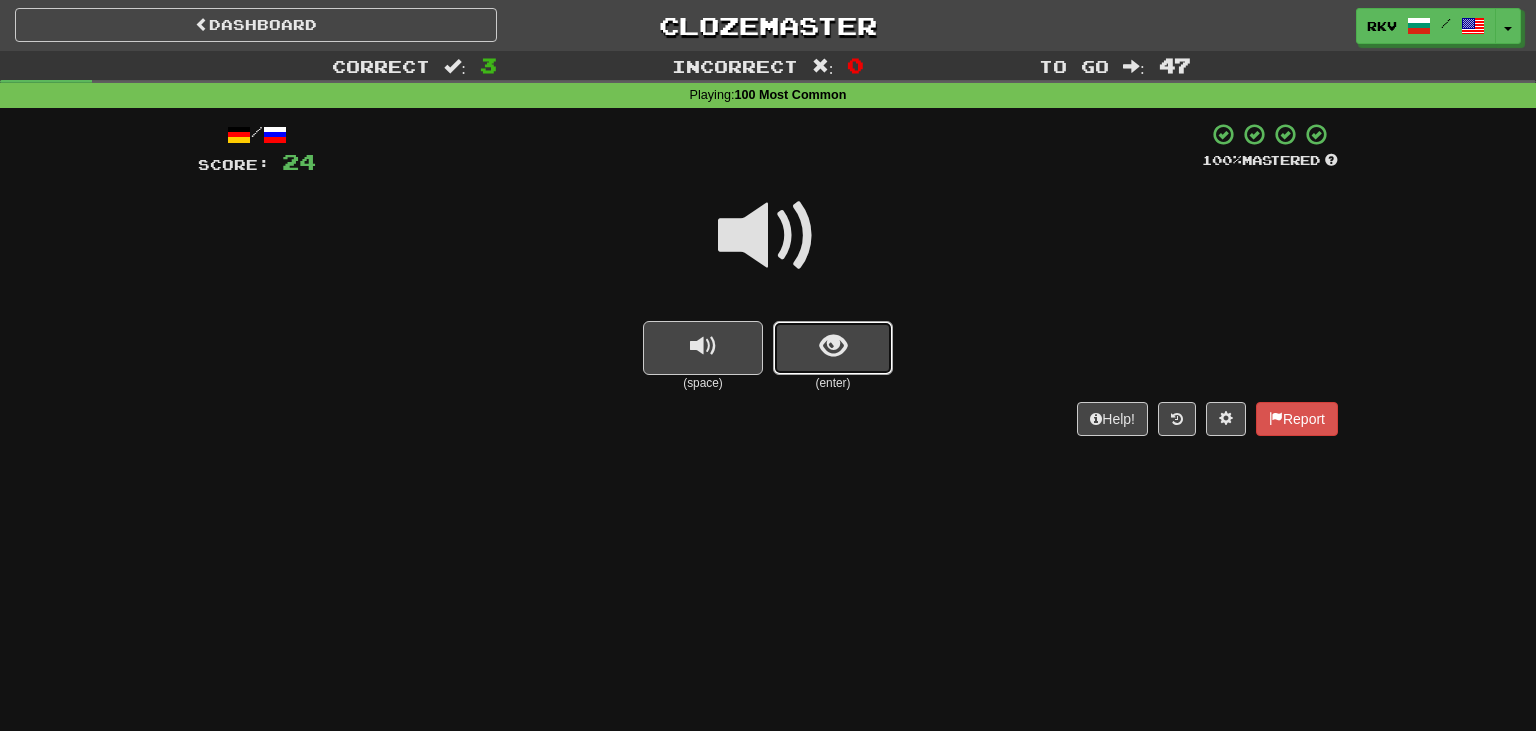 click at bounding box center (833, 348) 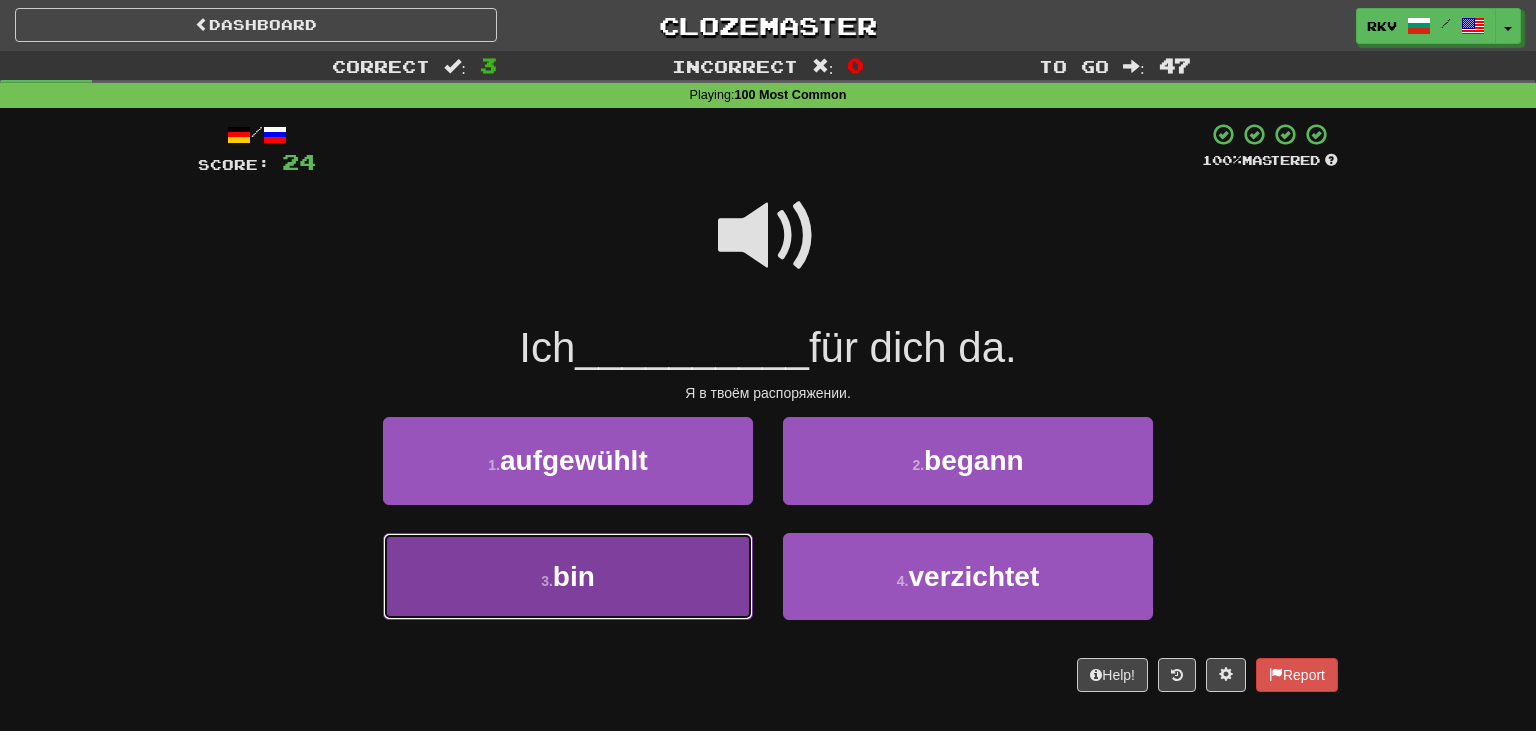 click on "3 .  bin" at bounding box center (568, 576) 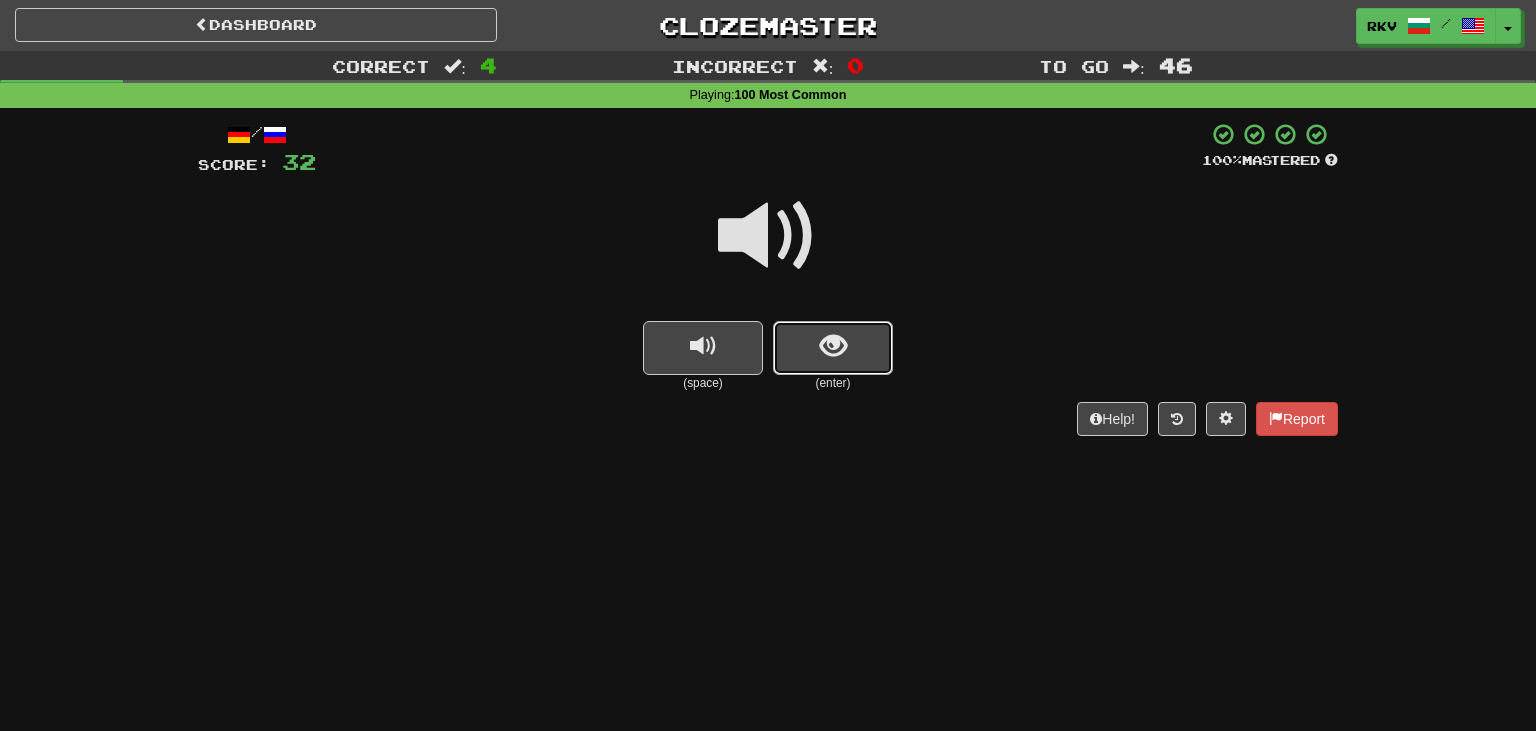 click at bounding box center (833, 346) 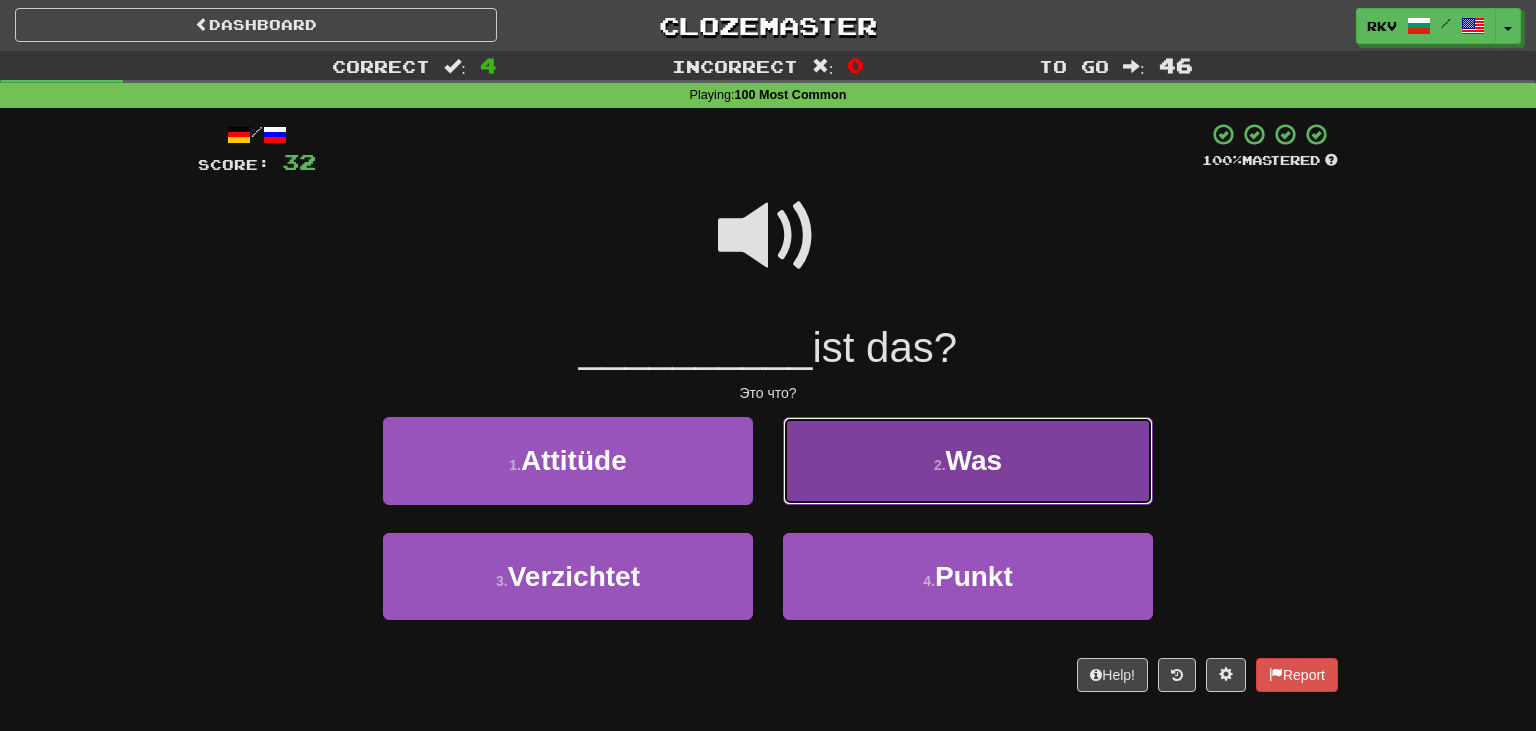click on "2 .  Was" at bounding box center (968, 460) 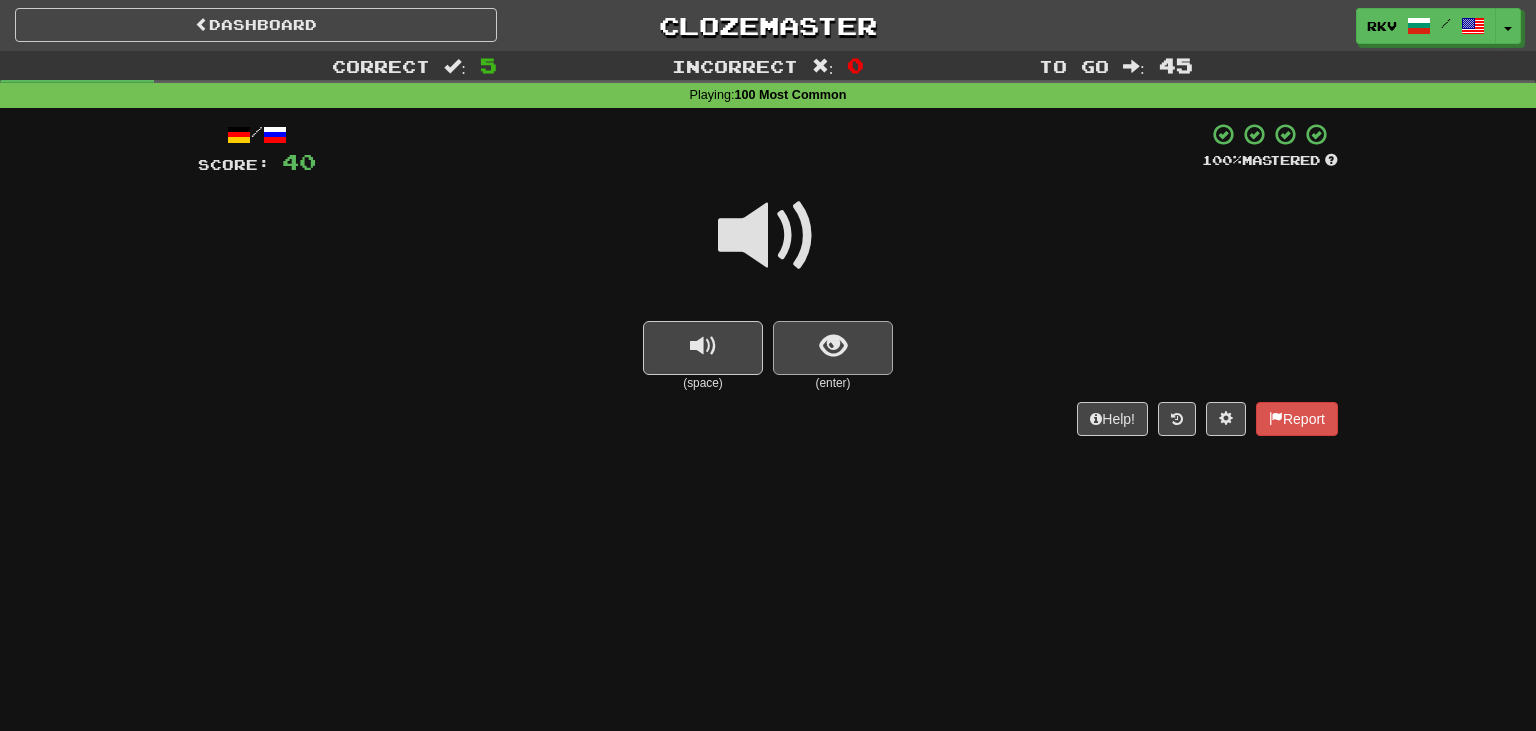 drag, startPoint x: 862, startPoint y: 380, endPoint x: 854, endPoint y: 373, distance: 10.630146 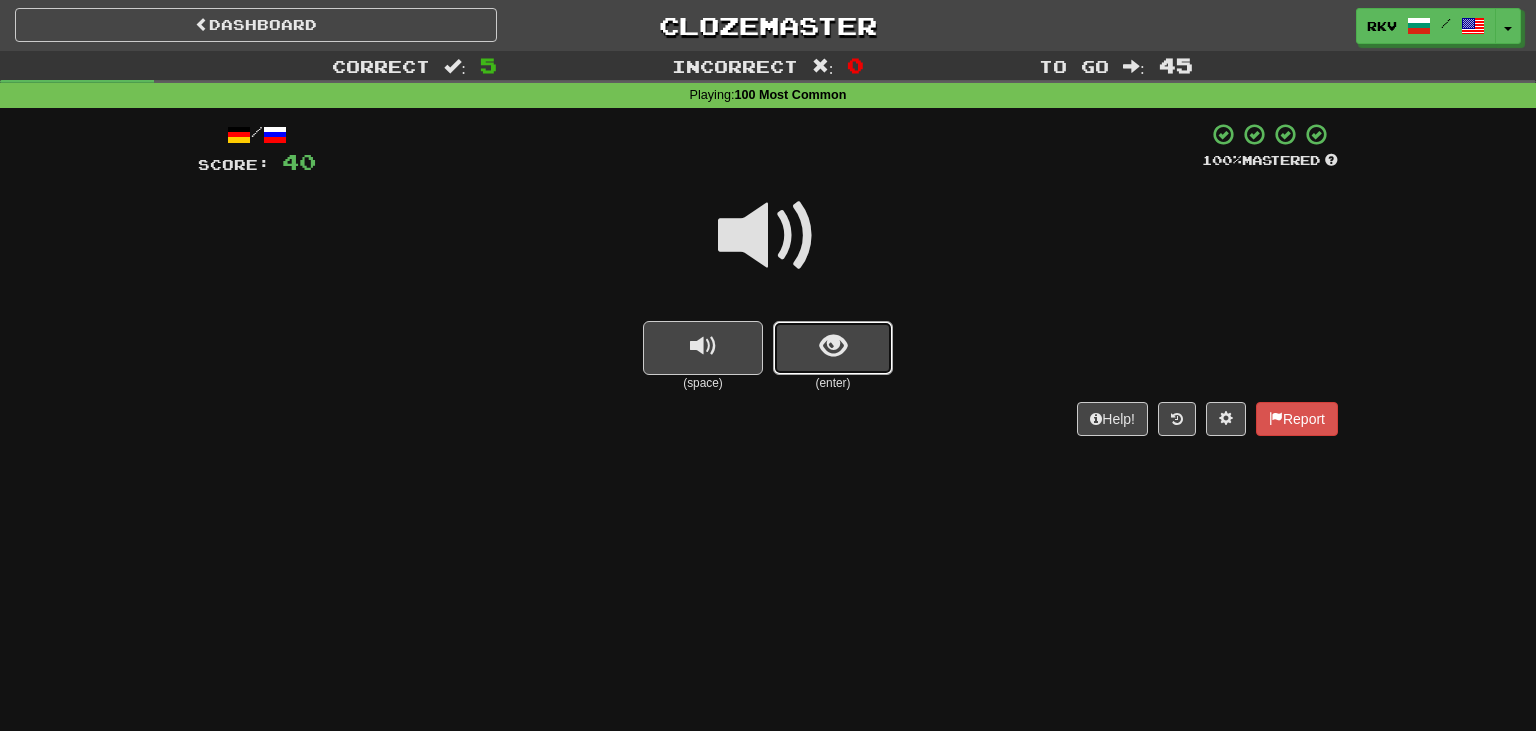 click at bounding box center [833, 348] 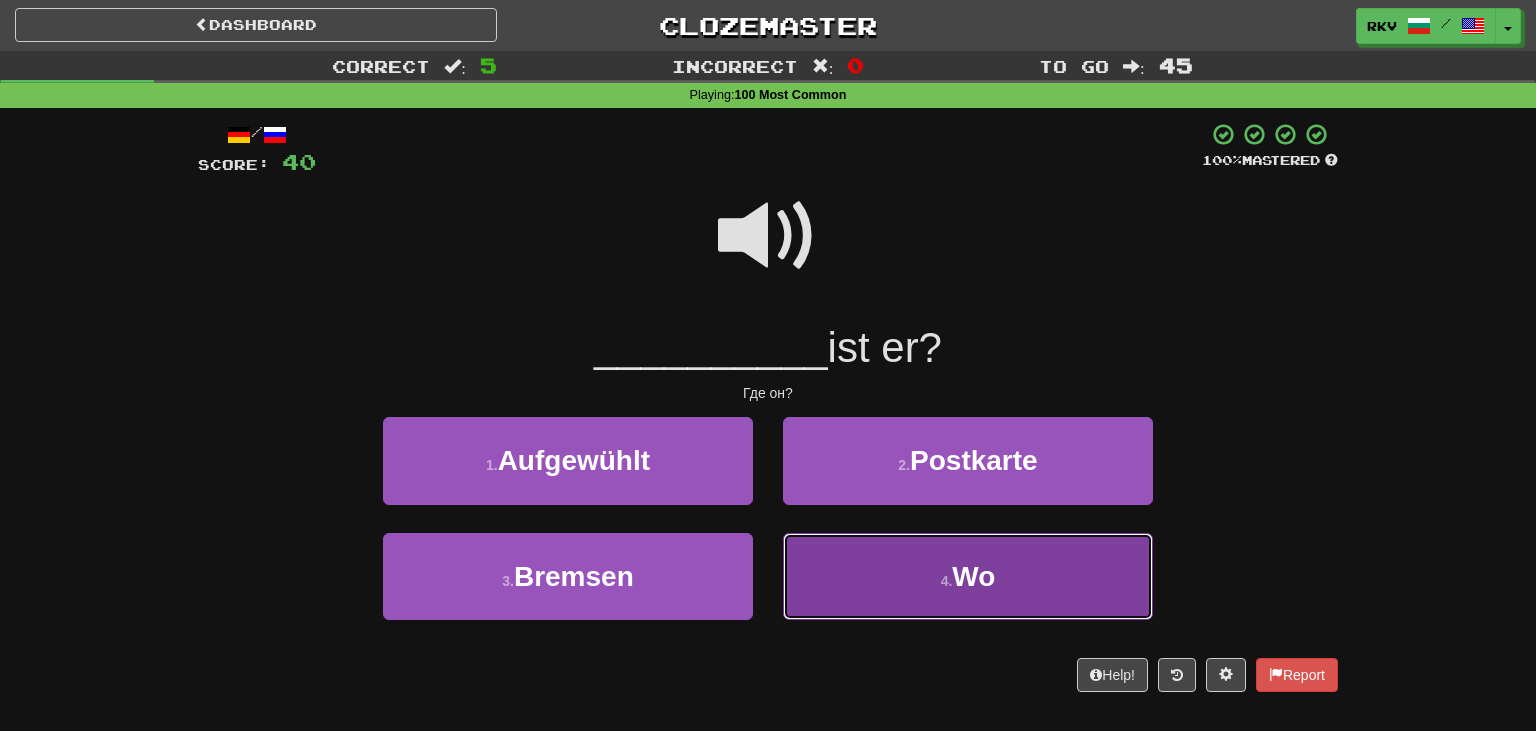 click on "4 .  Wo" at bounding box center [968, 576] 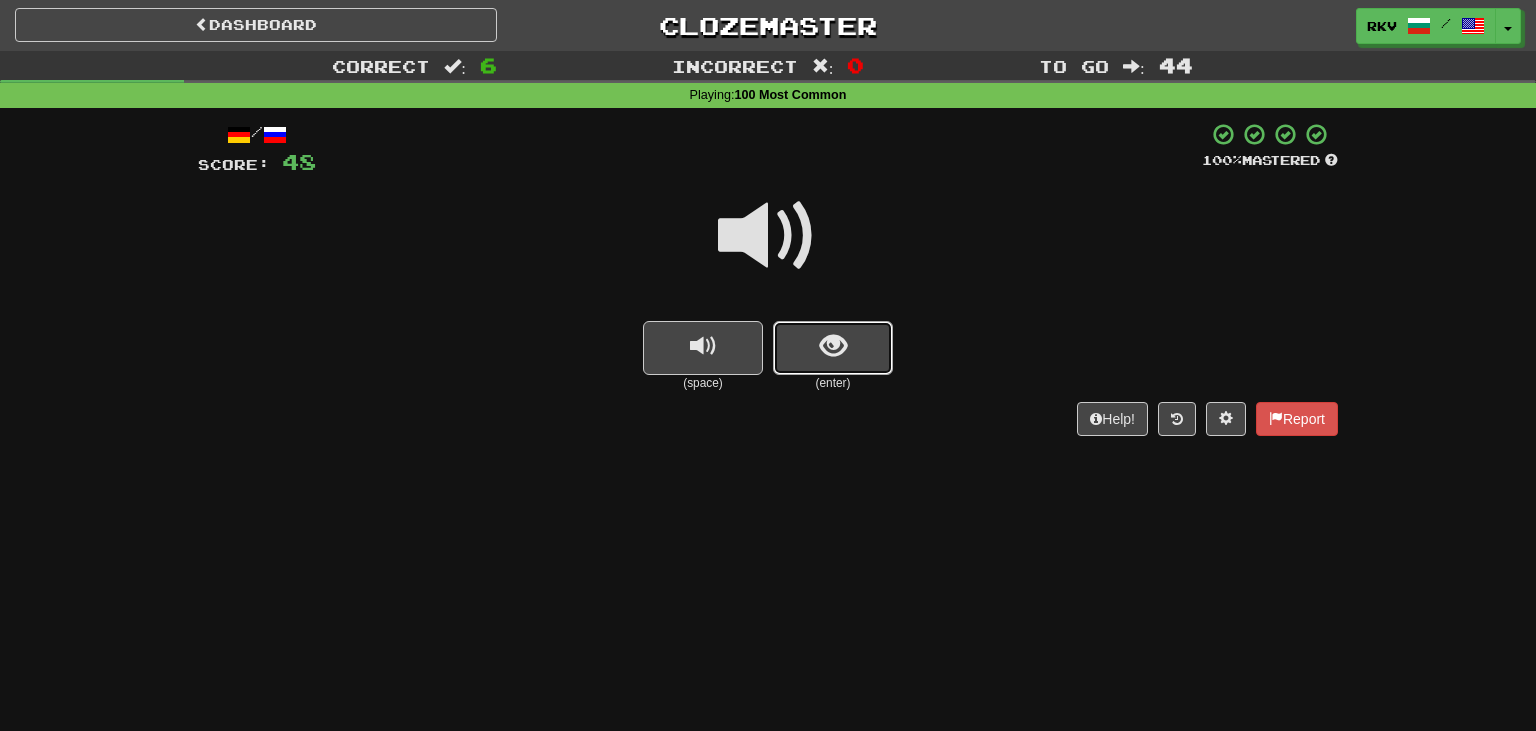 click at bounding box center [833, 348] 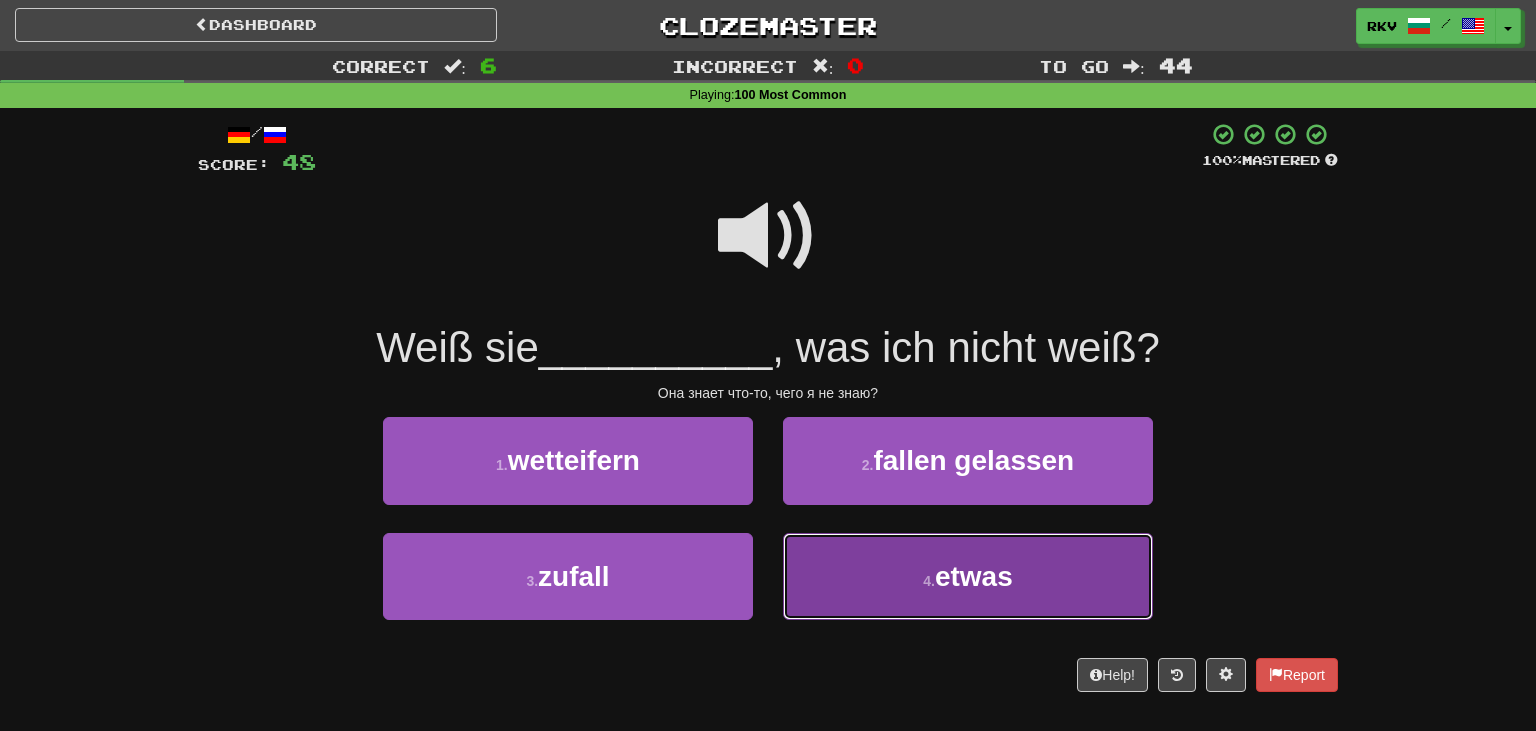 click on "4 .  etwas" at bounding box center (968, 576) 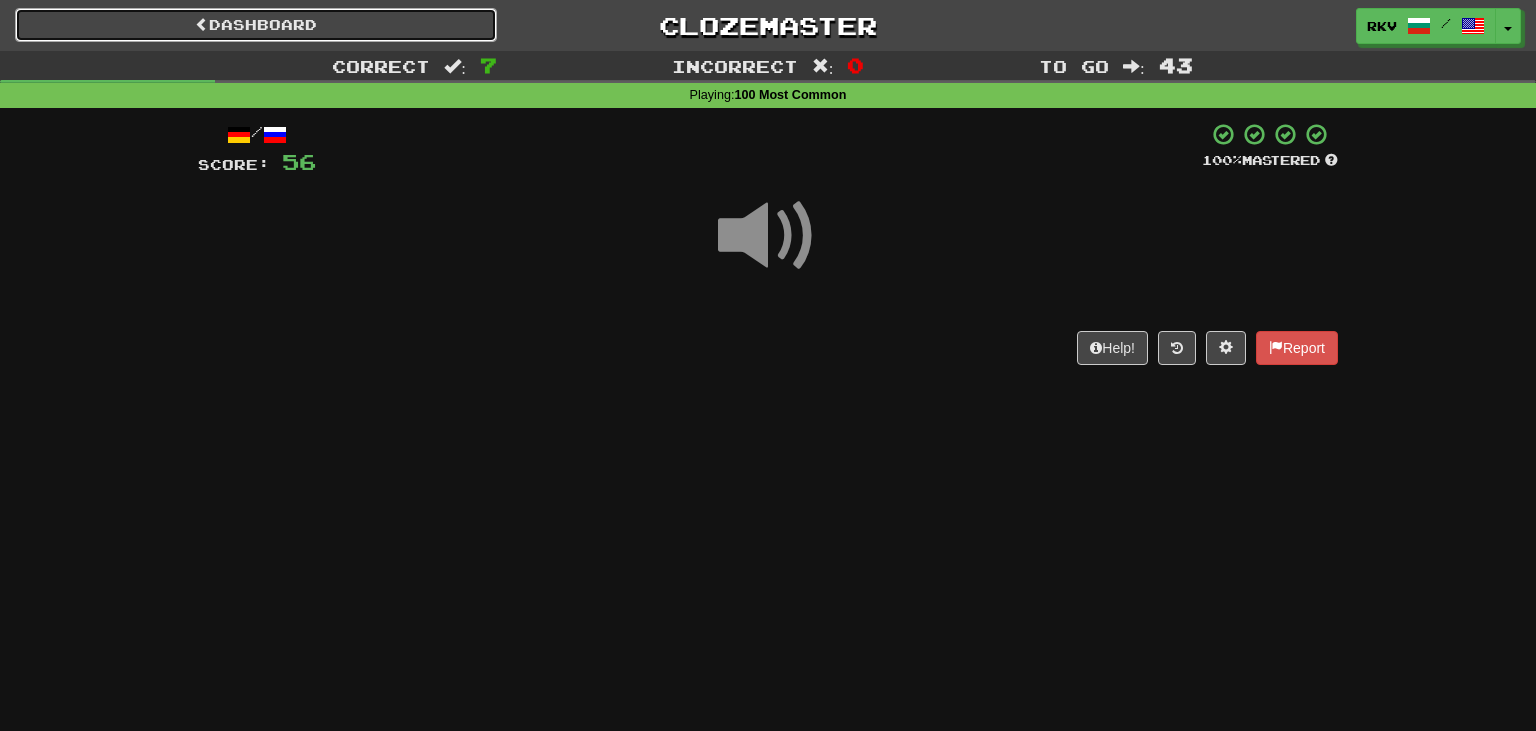 click on "Dashboard" at bounding box center [256, 25] 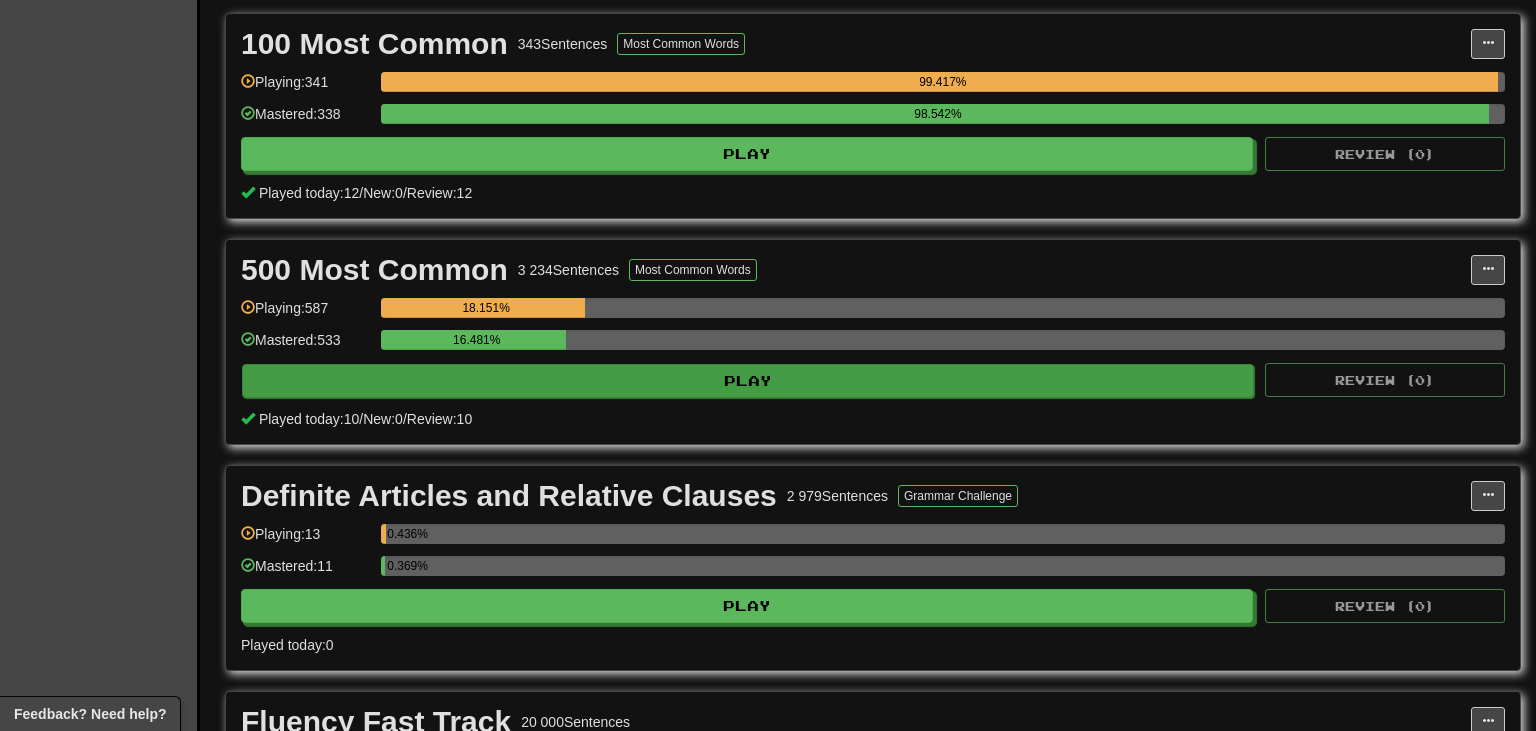 scroll, scrollTop: 457, scrollLeft: 0, axis: vertical 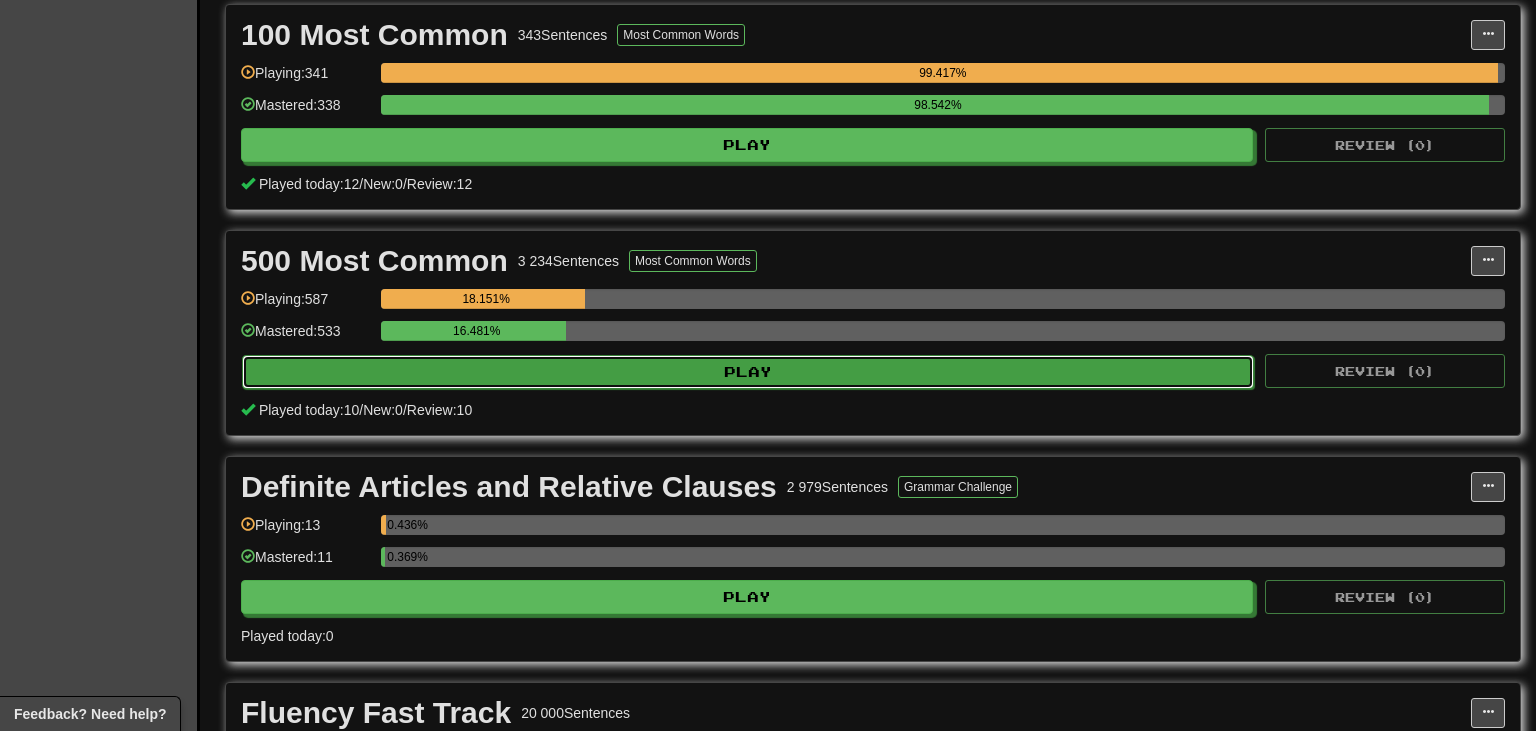 click on "Play" at bounding box center (748, 372) 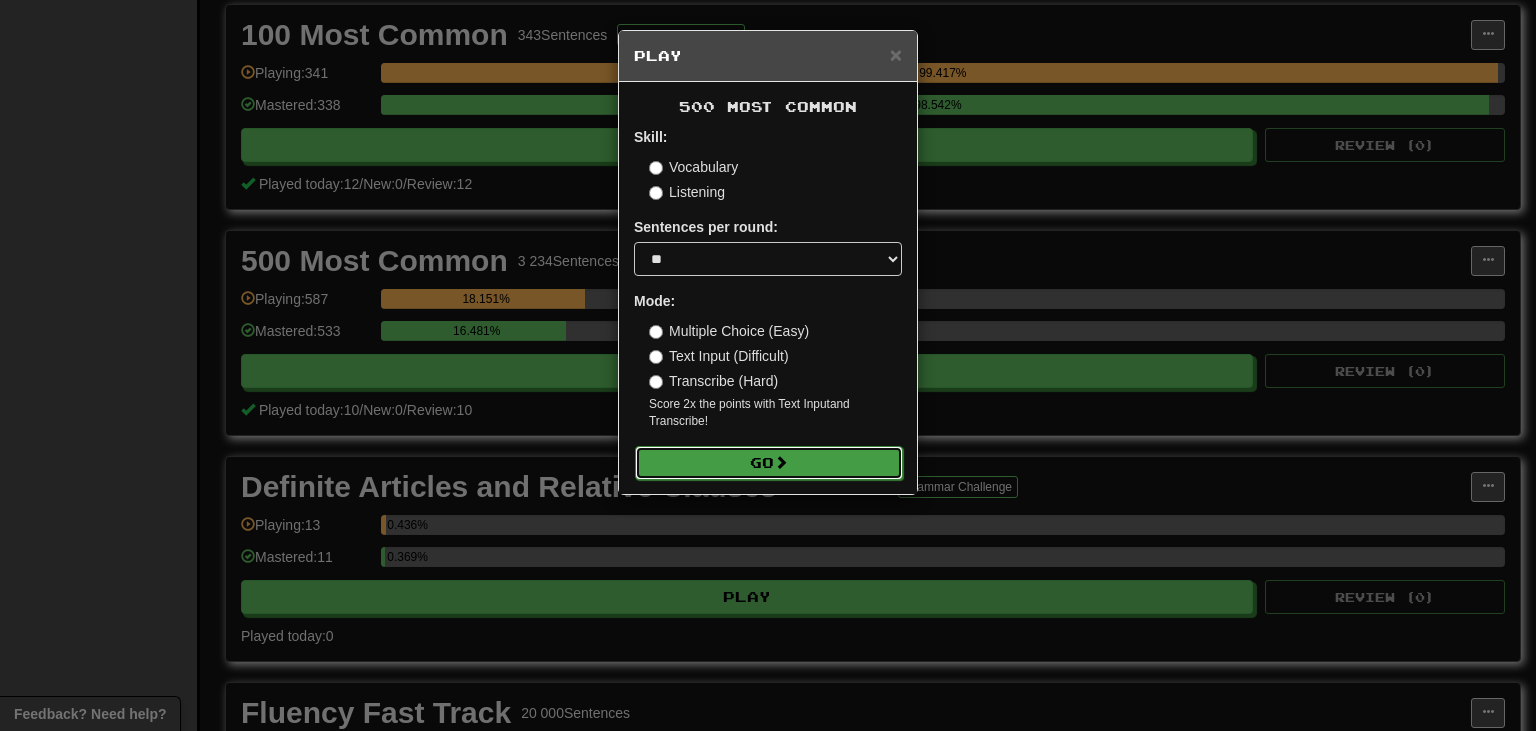 click on "Go" at bounding box center [769, 463] 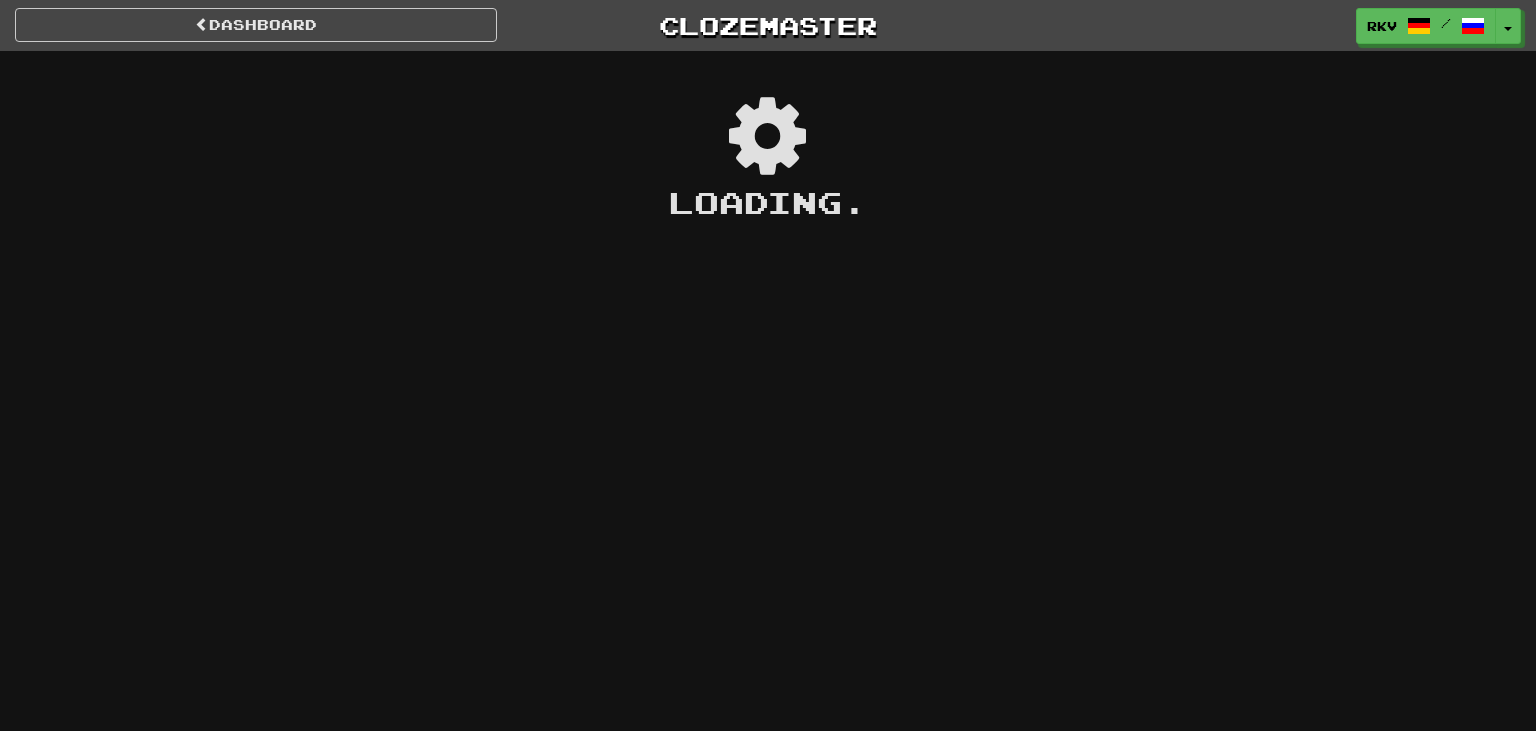 scroll, scrollTop: 0, scrollLeft: 0, axis: both 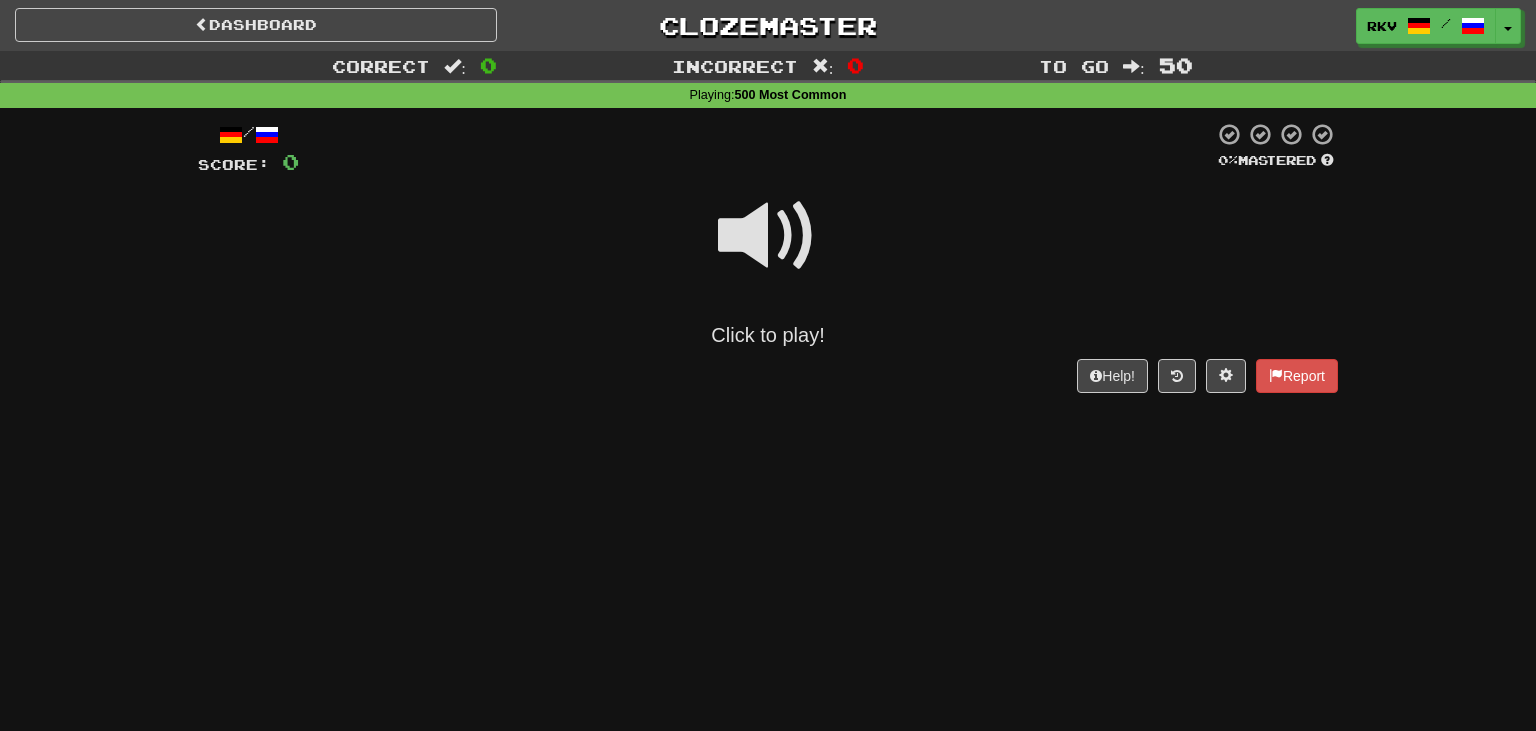 click at bounding box center [768, 236] 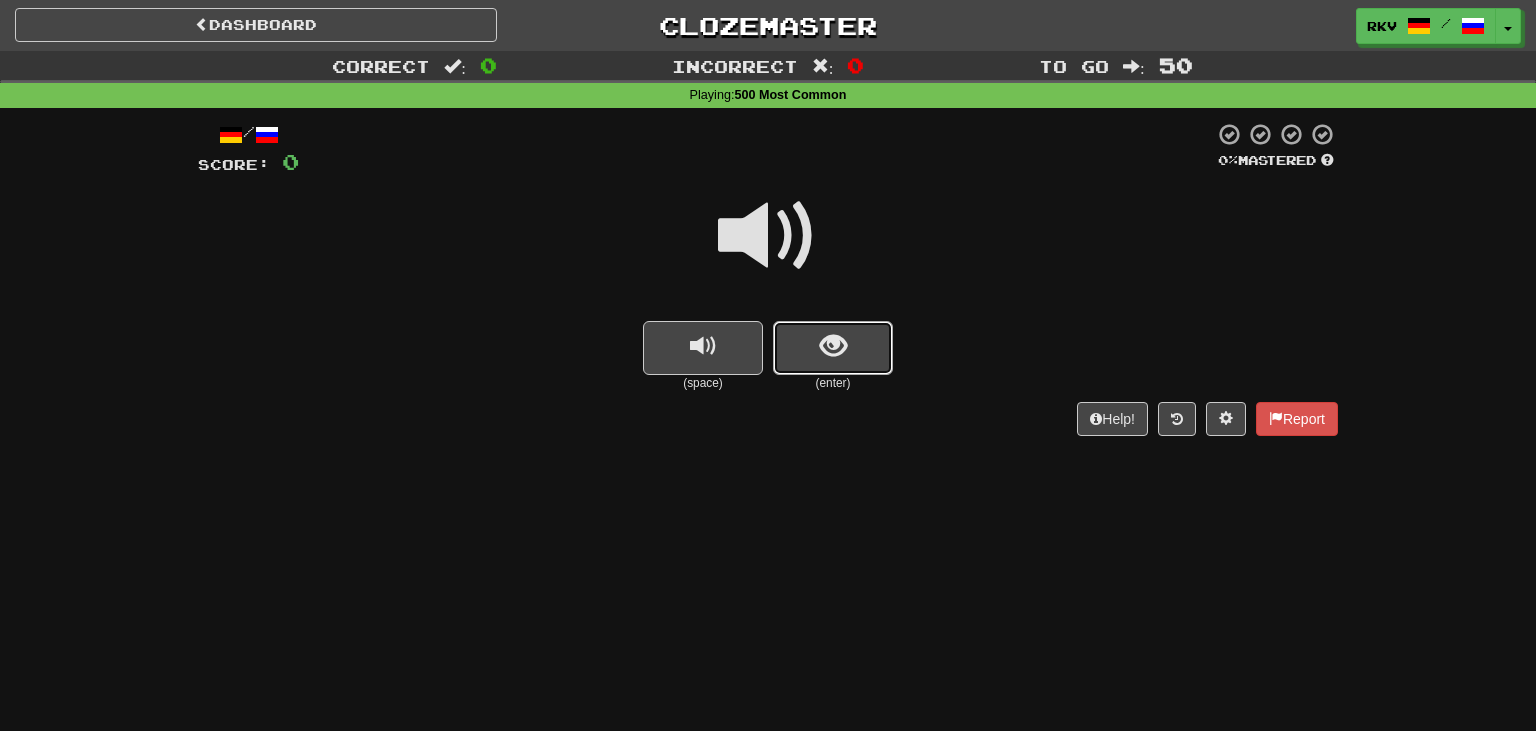 click at bounding box center (833, 348) 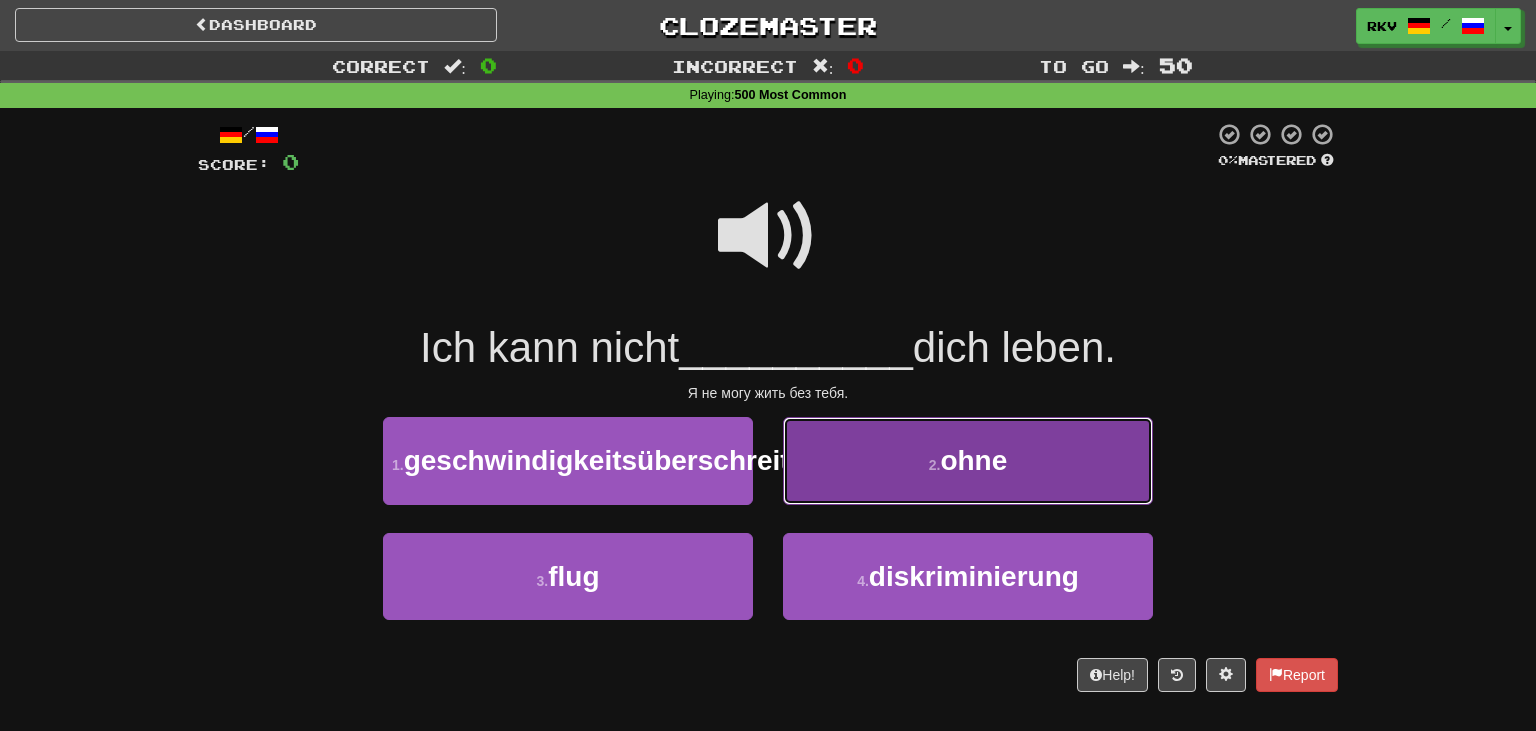 click on "2 .  ohne" at bounding box center [968, 460] 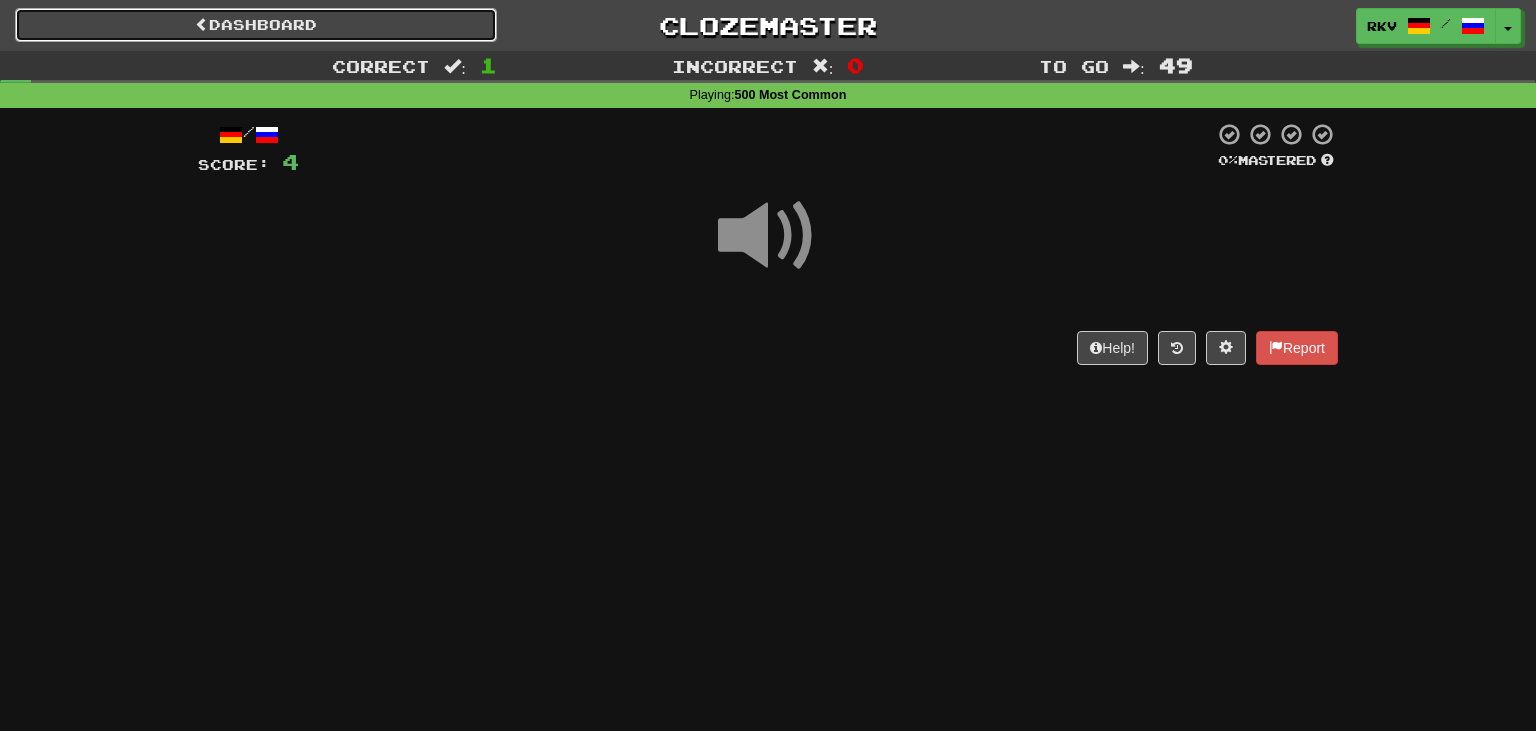 click on "Dashboard" at bounding box center [256, 25] 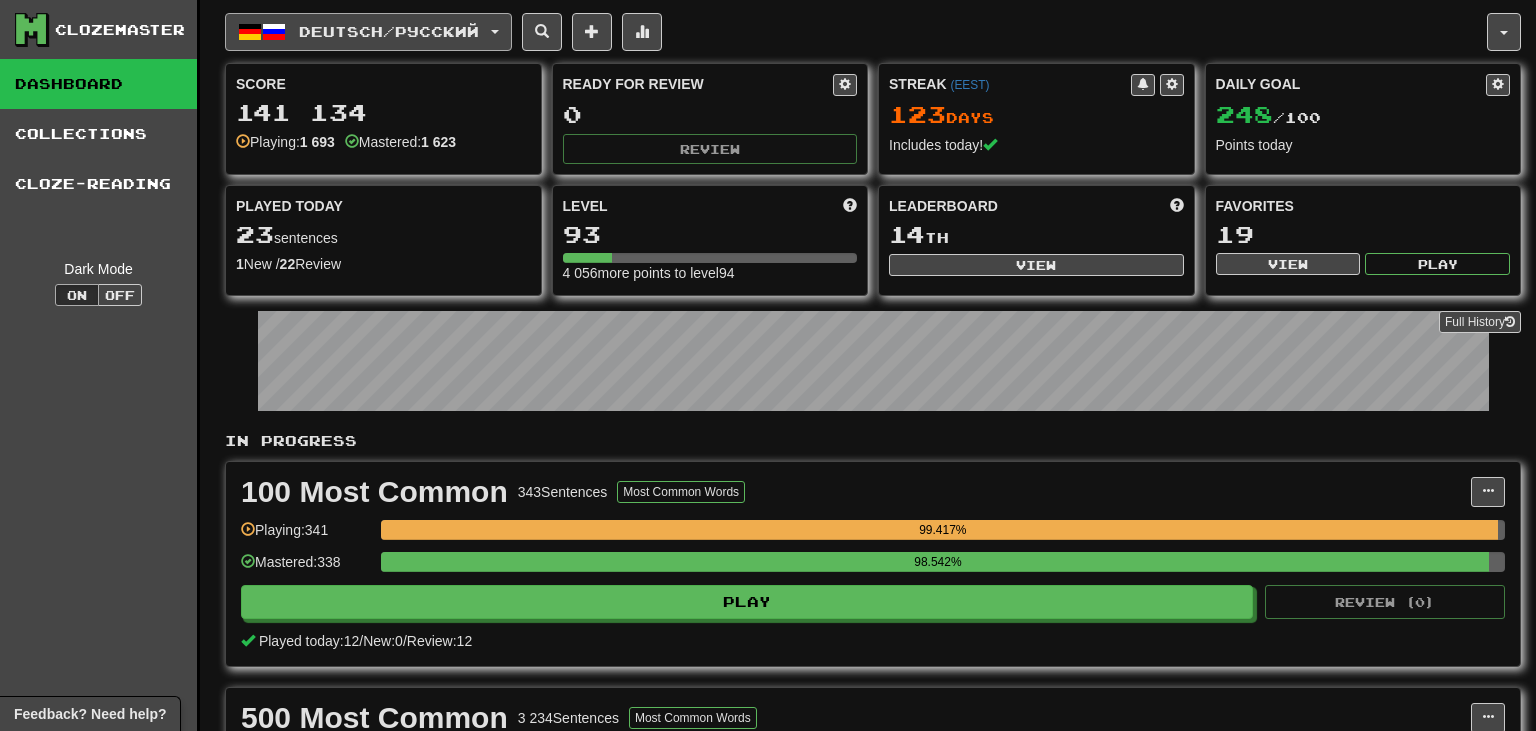 scroll, scrollTop: 0, scrollLeft: 0, axis: both 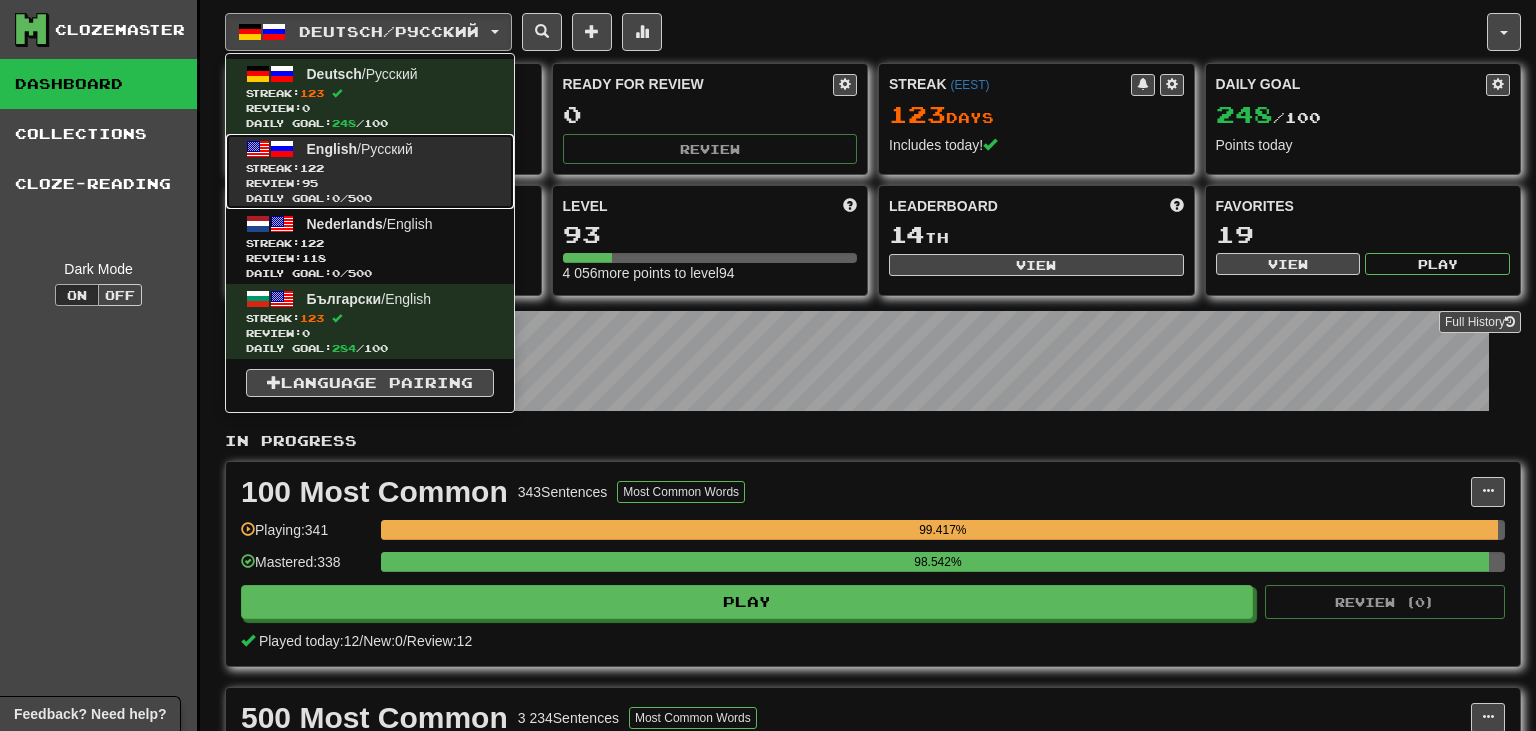 click on "Streak:  122" at bounding box center [370, 168] 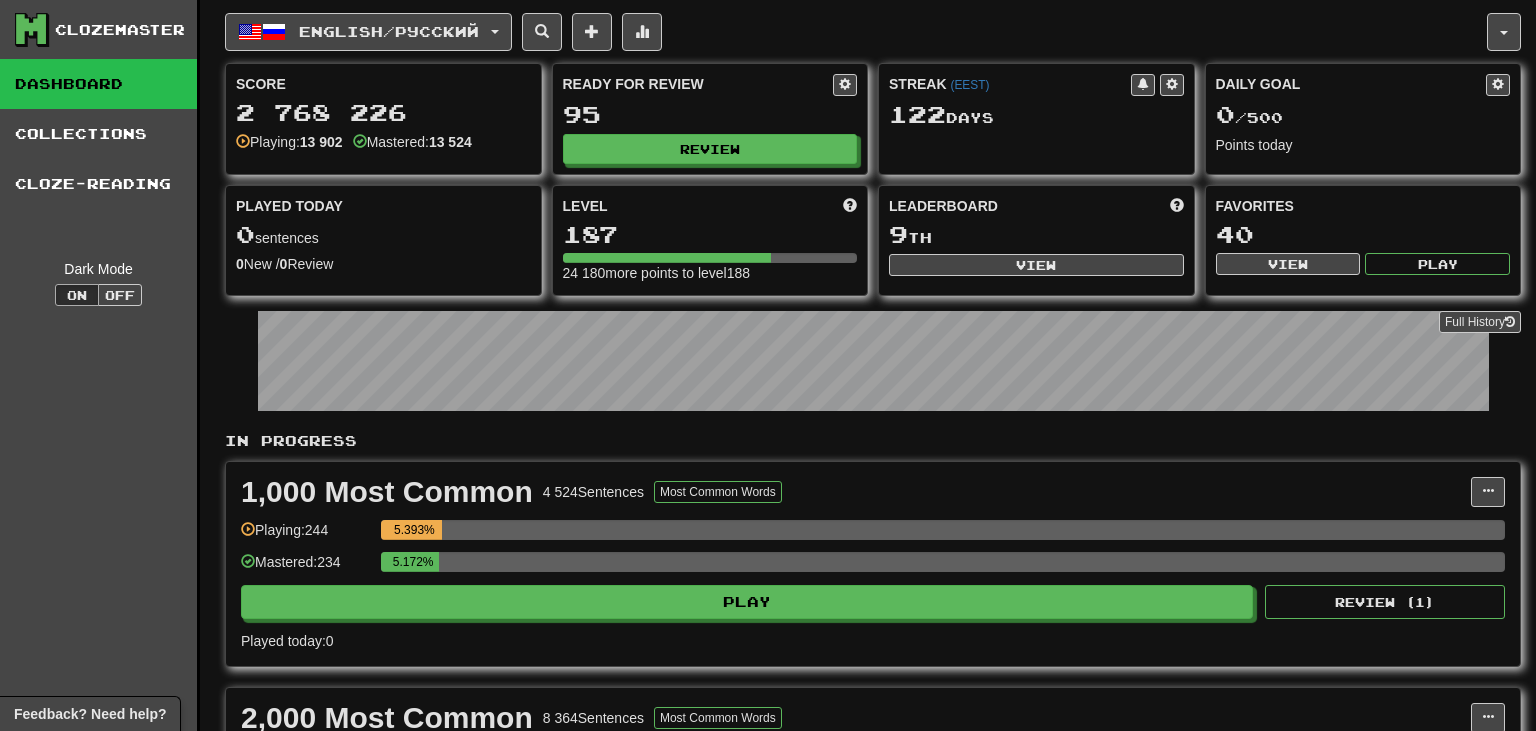 scroll, scrollTop: 0, scrollLeft: 0, axis: both 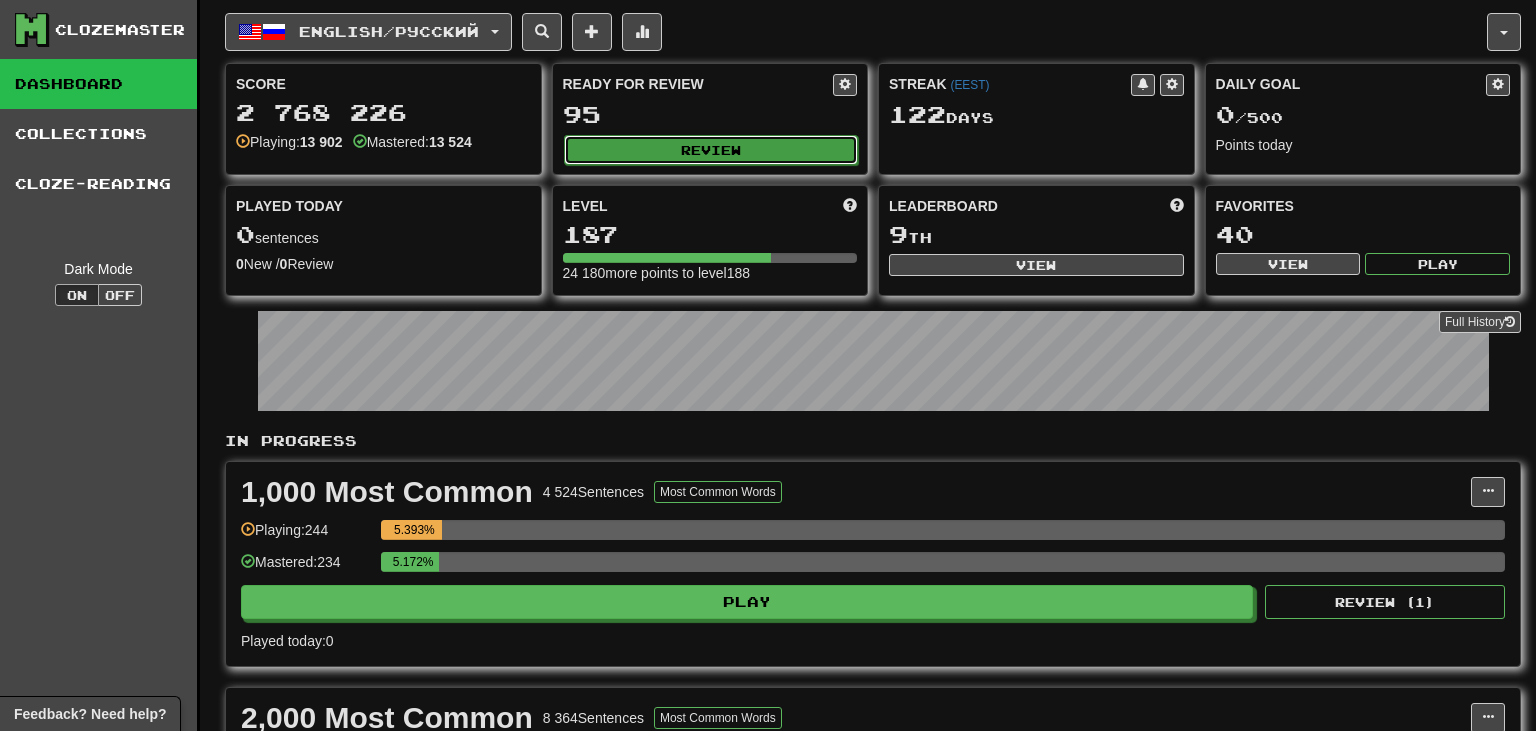 click on "Review" at bounding box center (711, 150) 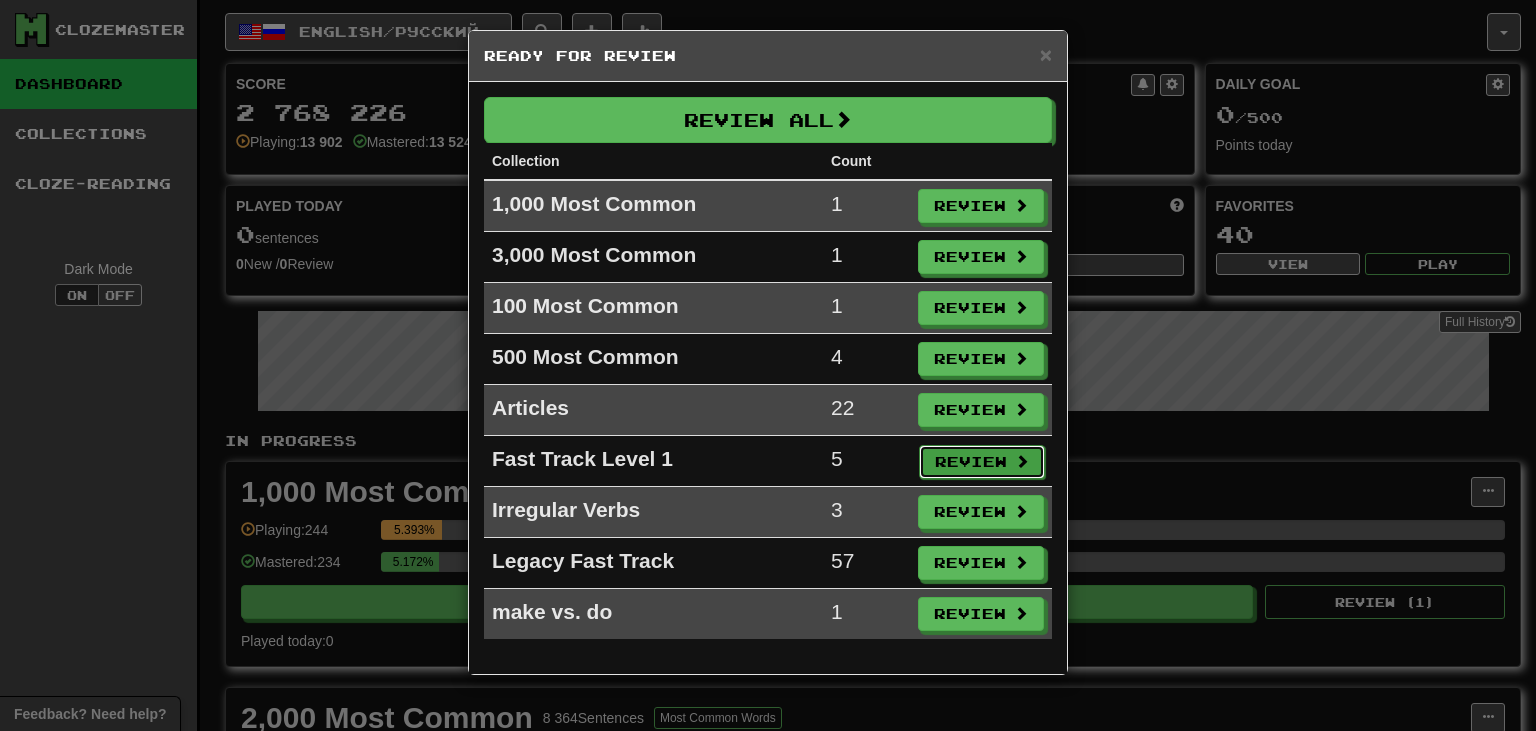click on "Review" at bounding box center [982, 462] 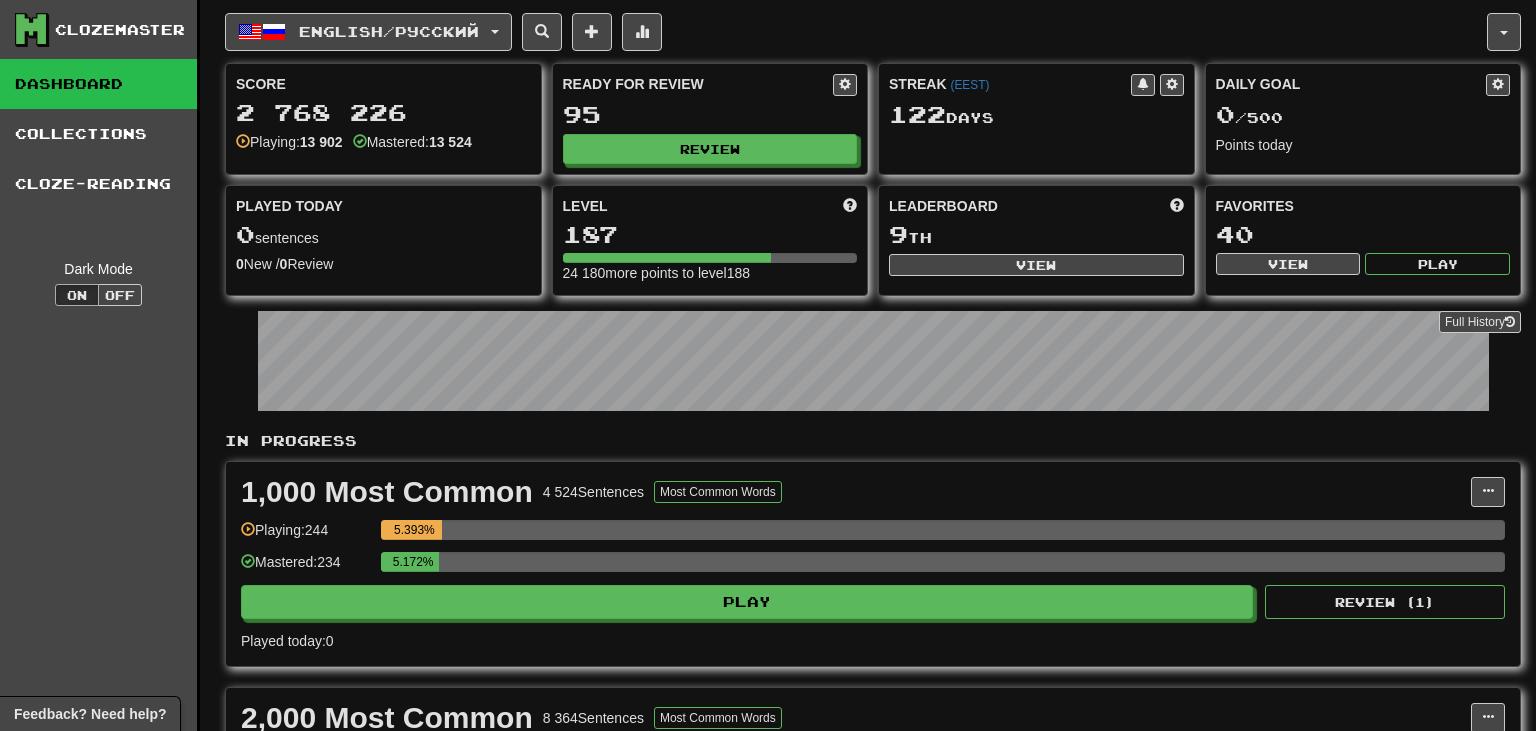 select on "**" 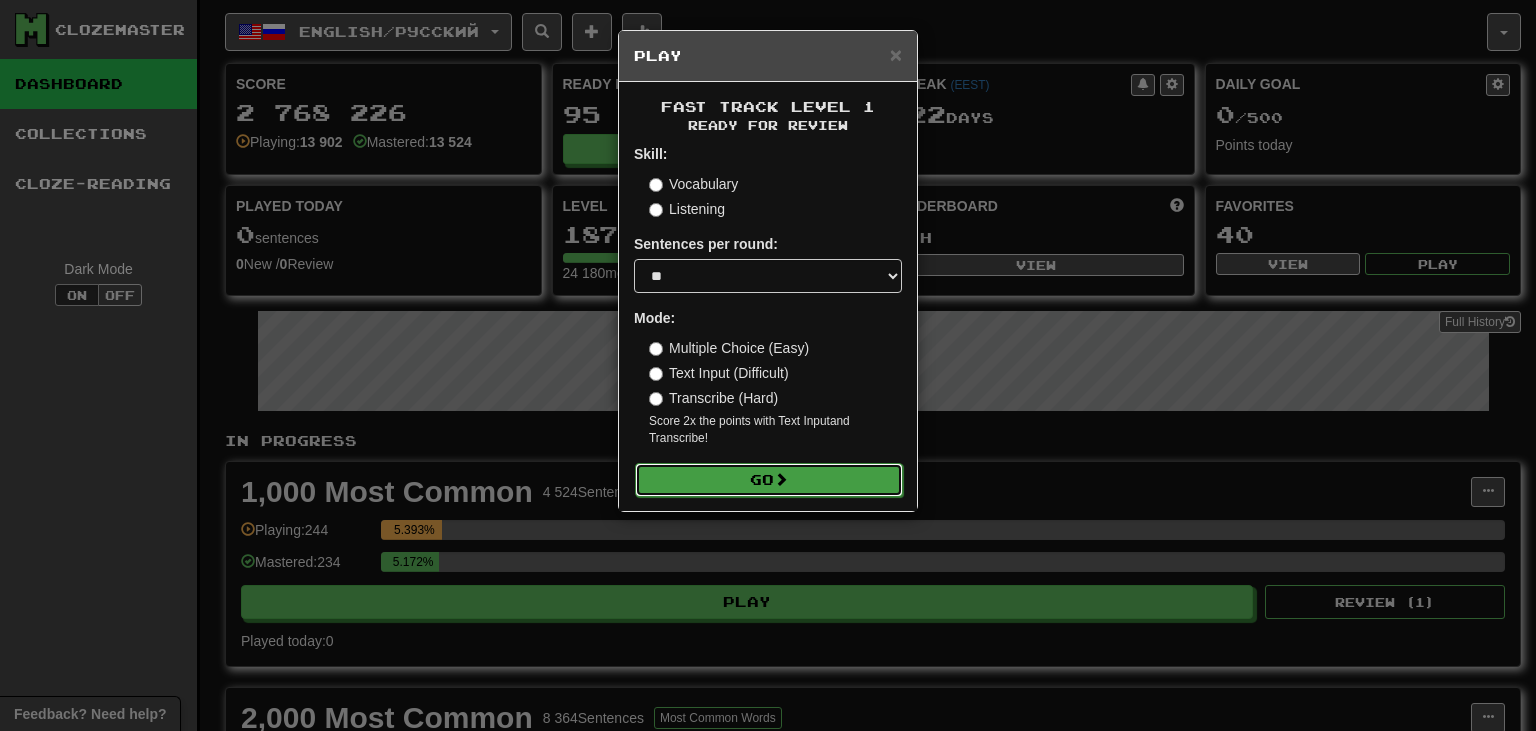 click on "Go" at bounding box center [769, 480] 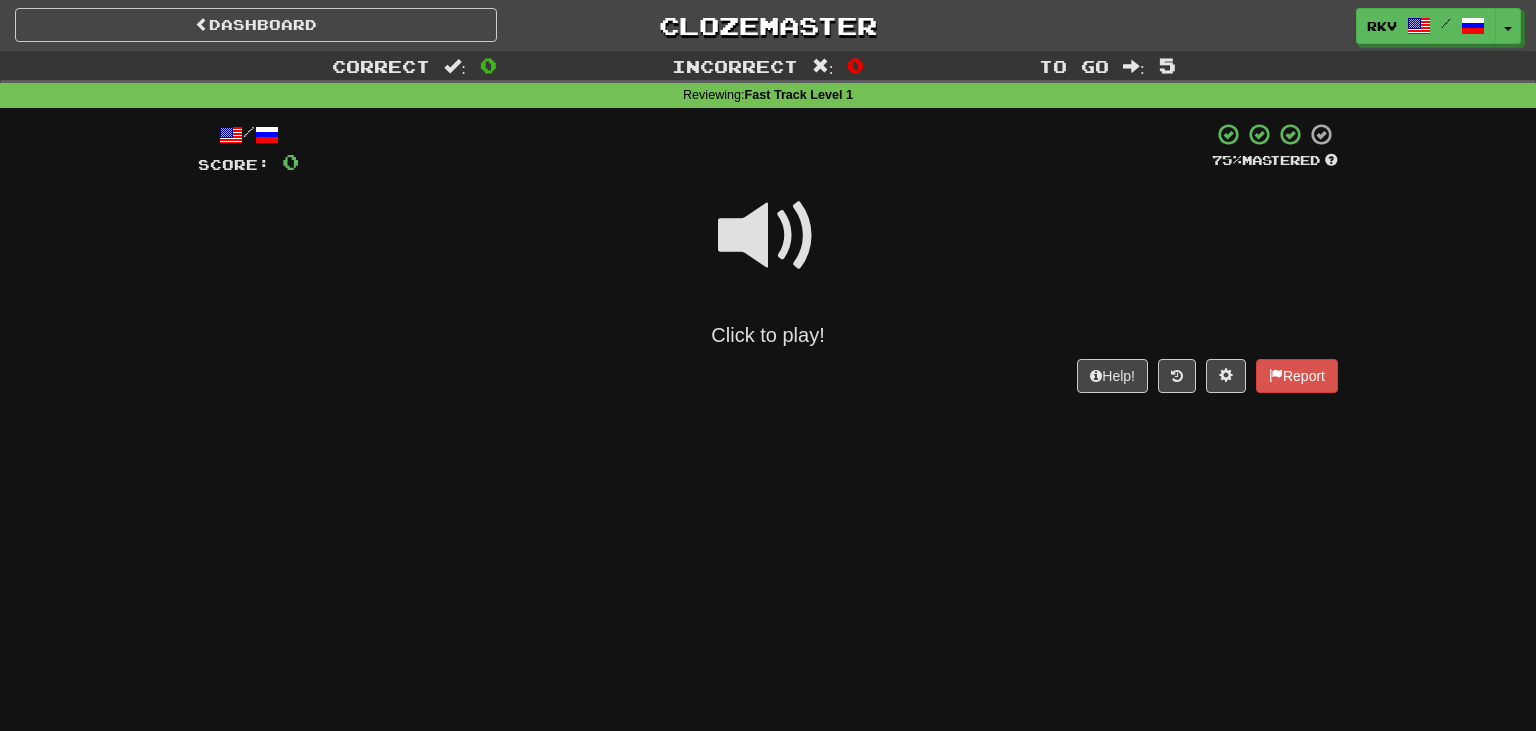 scroll, scrollTop: 0, scrollLeft: 0, axis: both 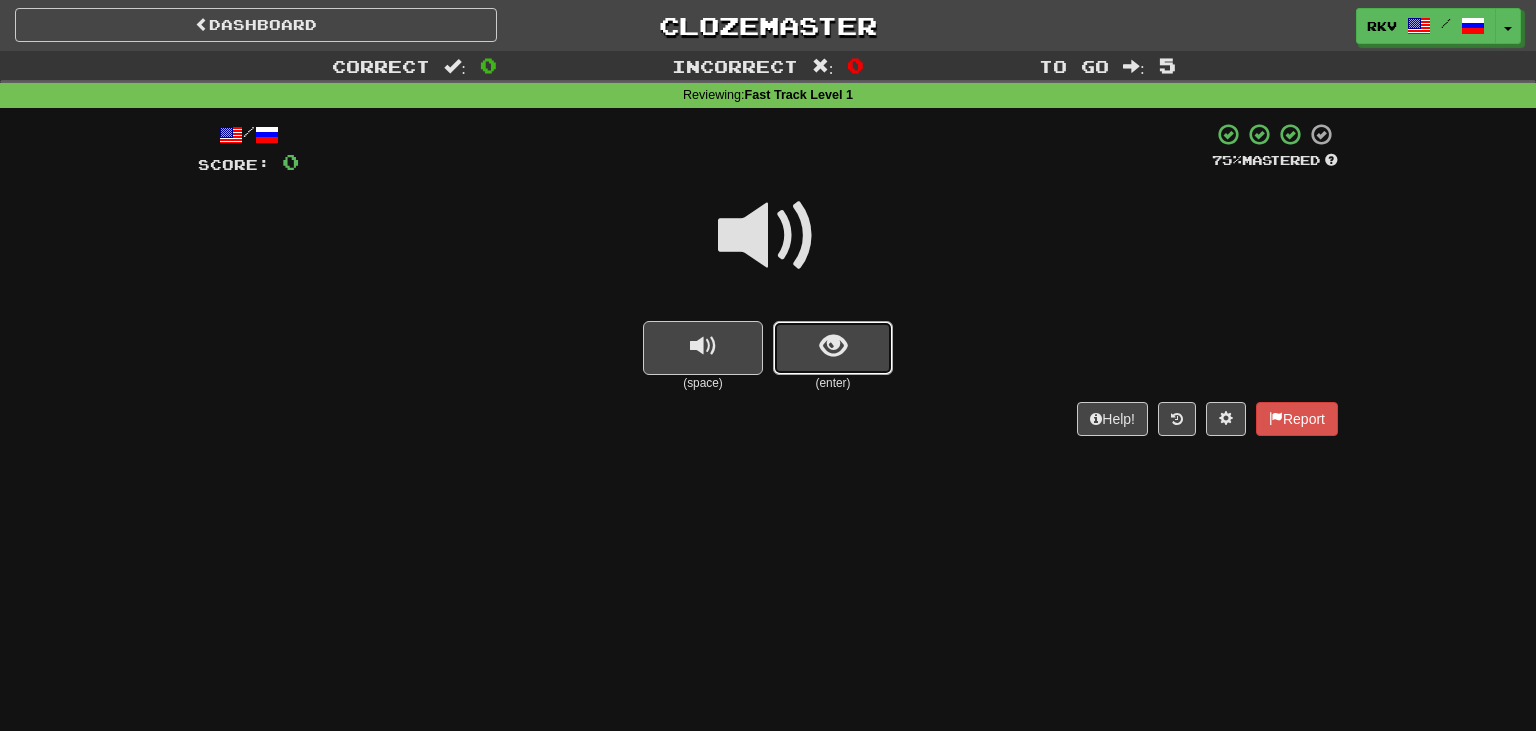 click at bounding box center [833, 348] 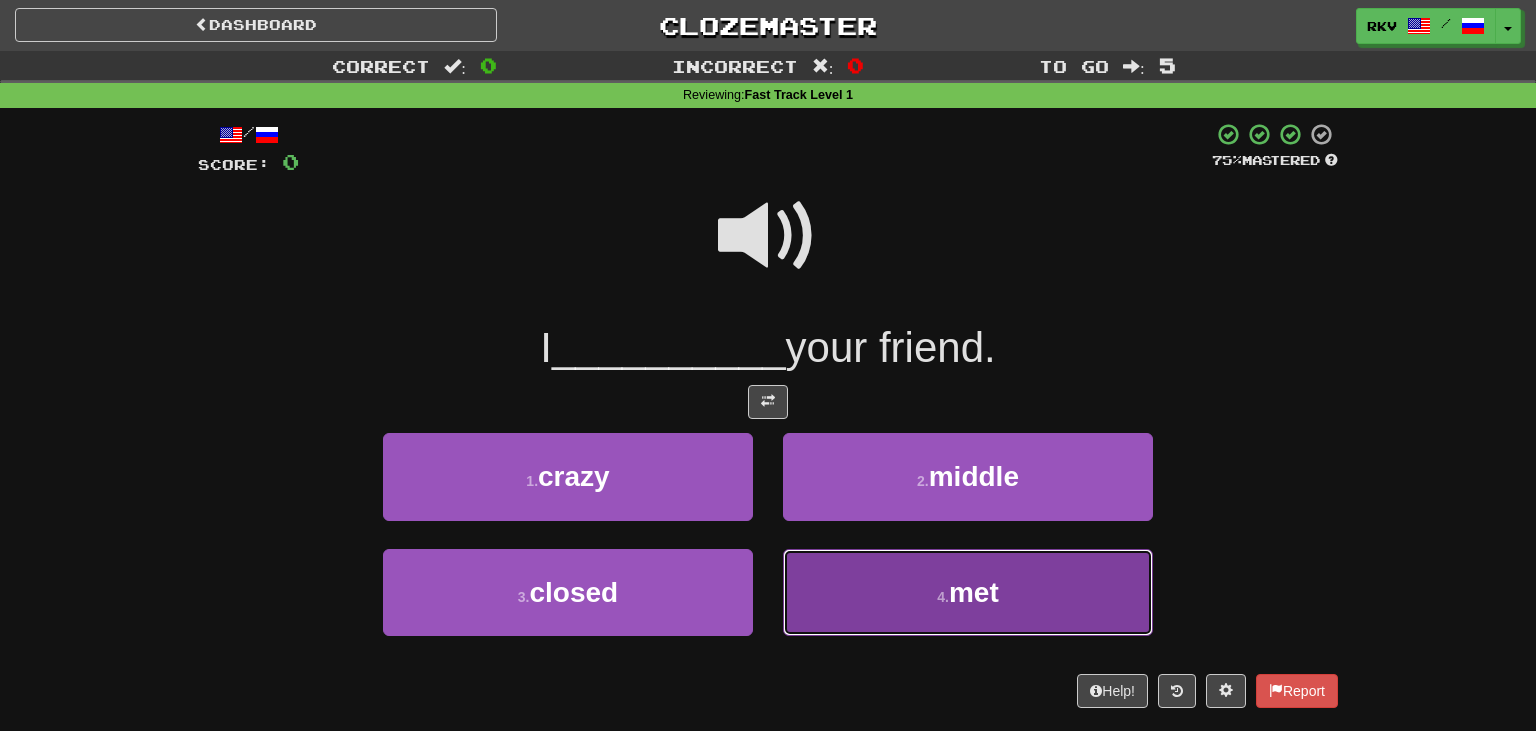 click on "4 .  met" at bounding box center [968, 592] 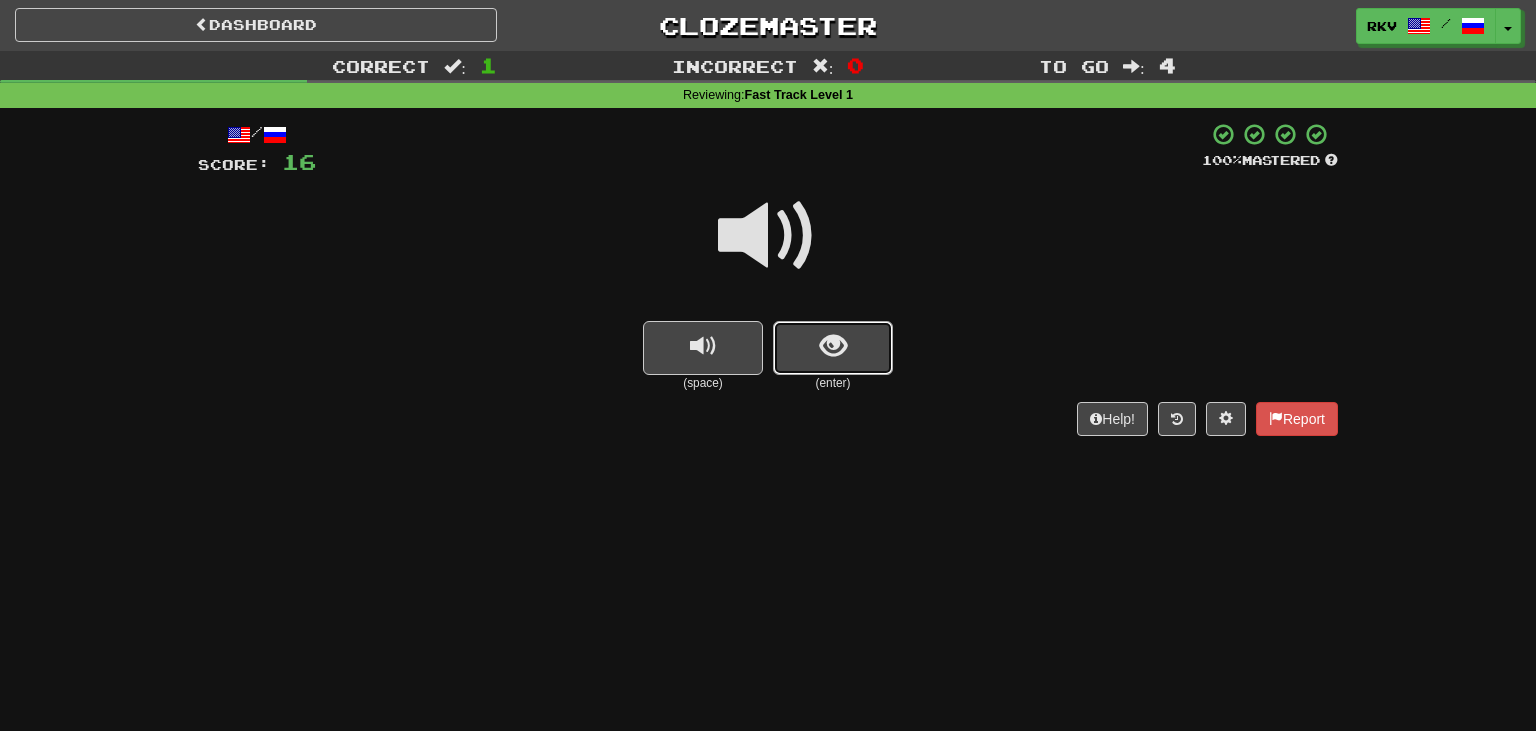 click at bounding box center (833, 348) 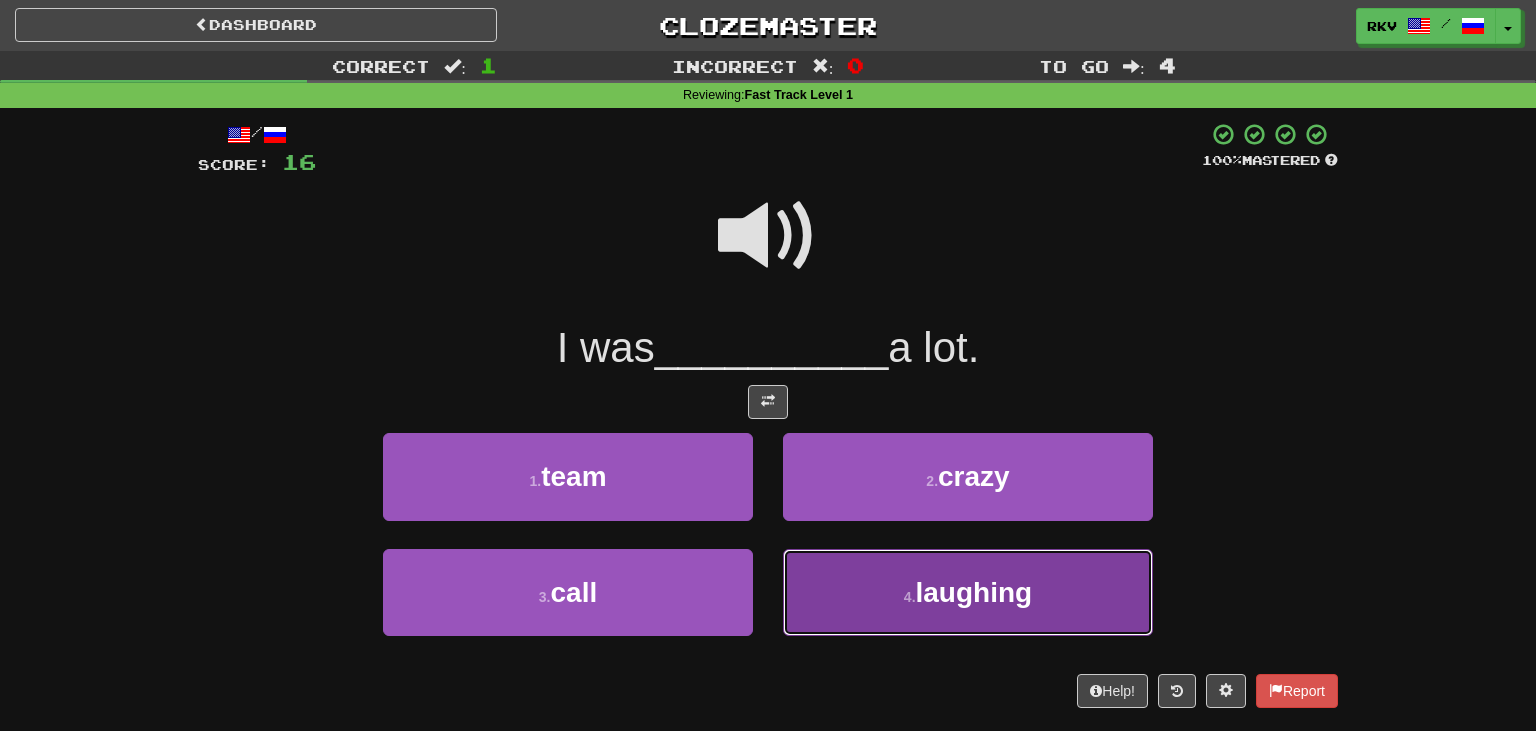 click on "laughing" at bounding box center [974, 592] 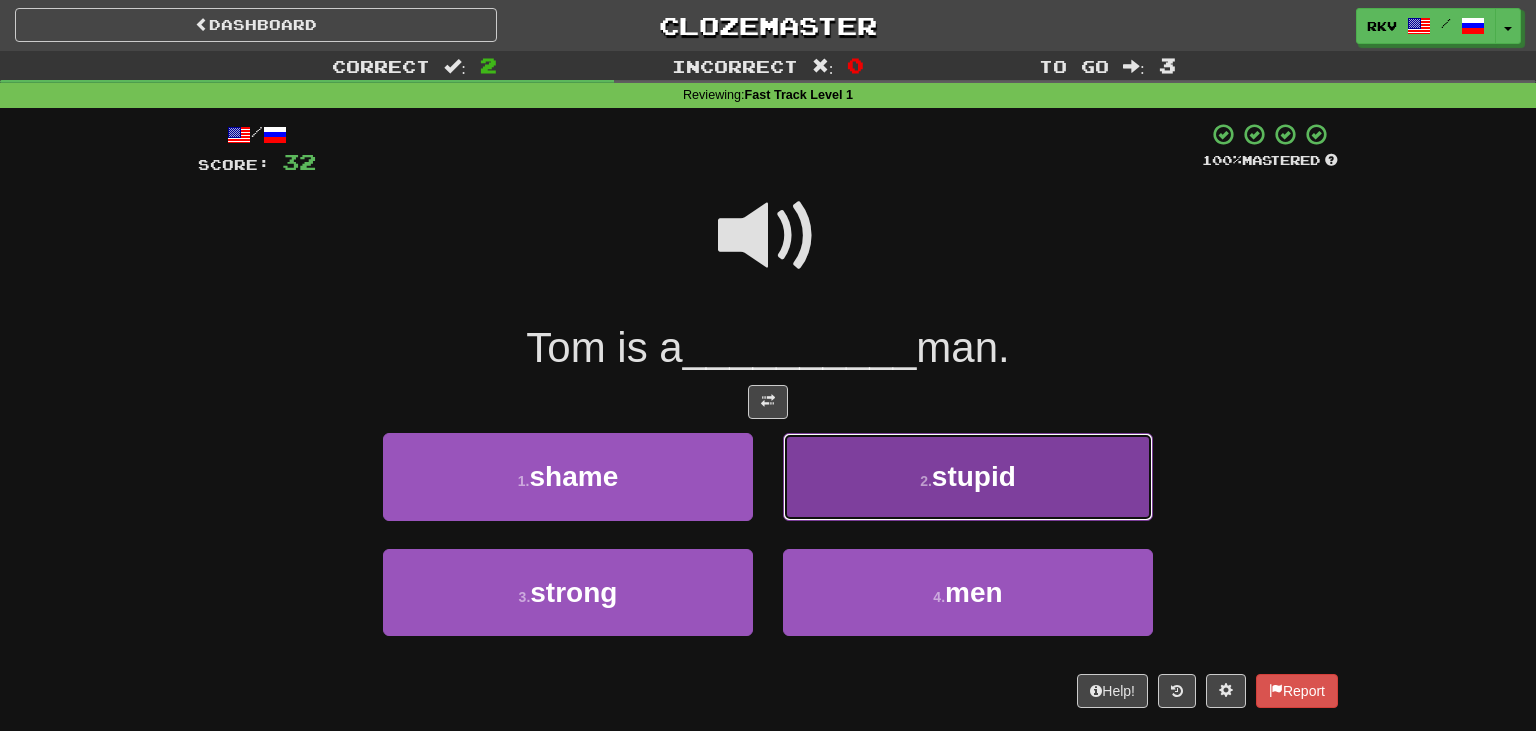 click on "stupid" at bounding box center [974, 476] 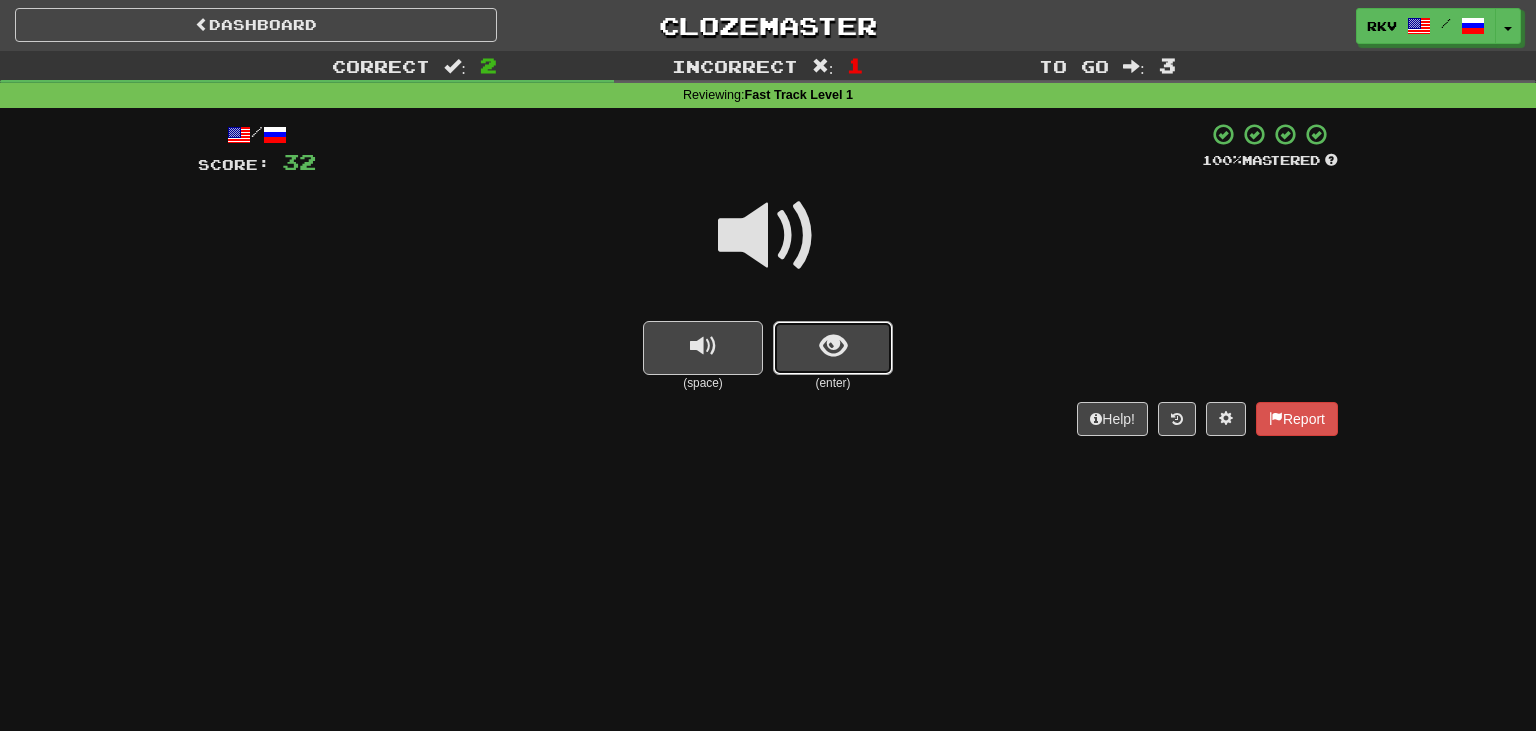click at bounding box center [833, 348] 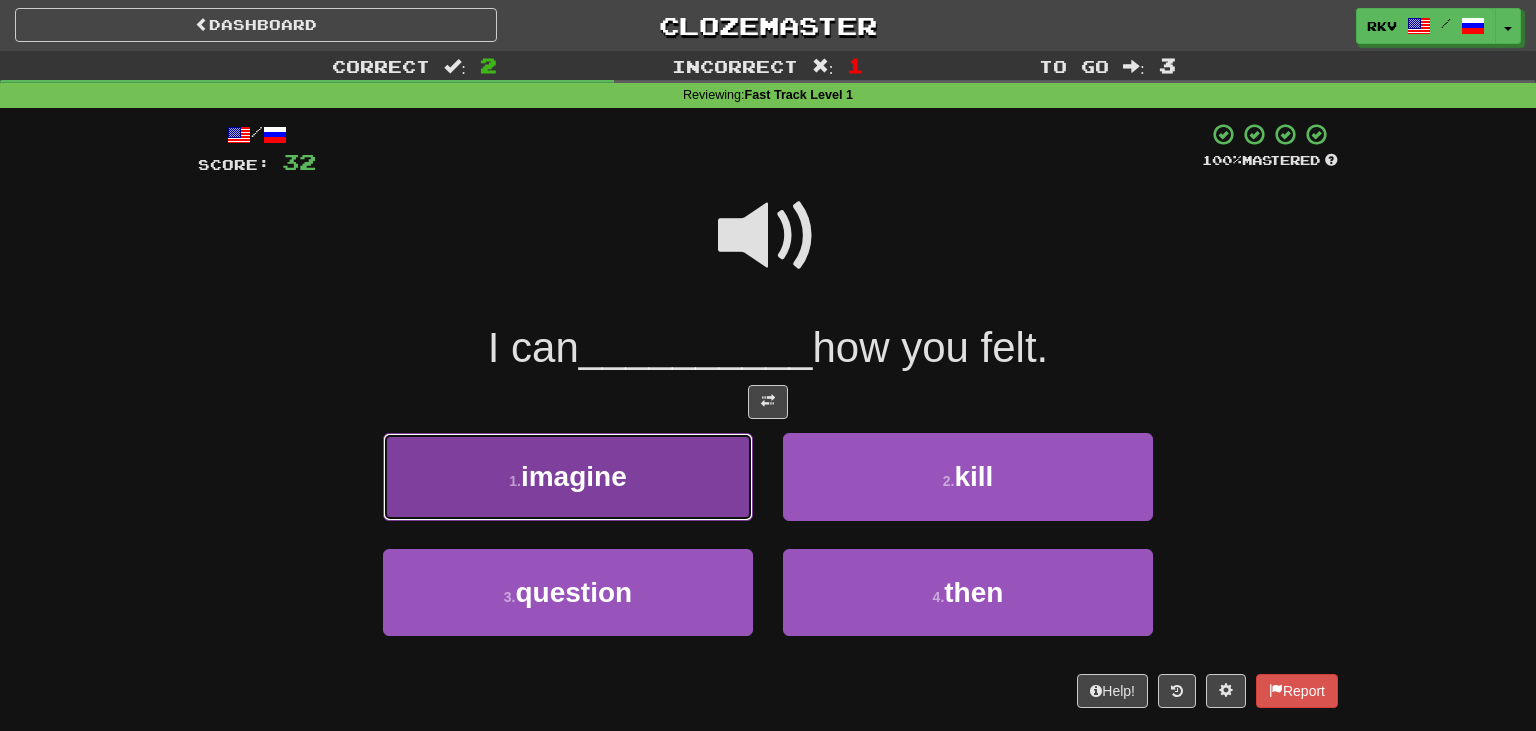 click on "imagine" at bounding box center (574, 476) 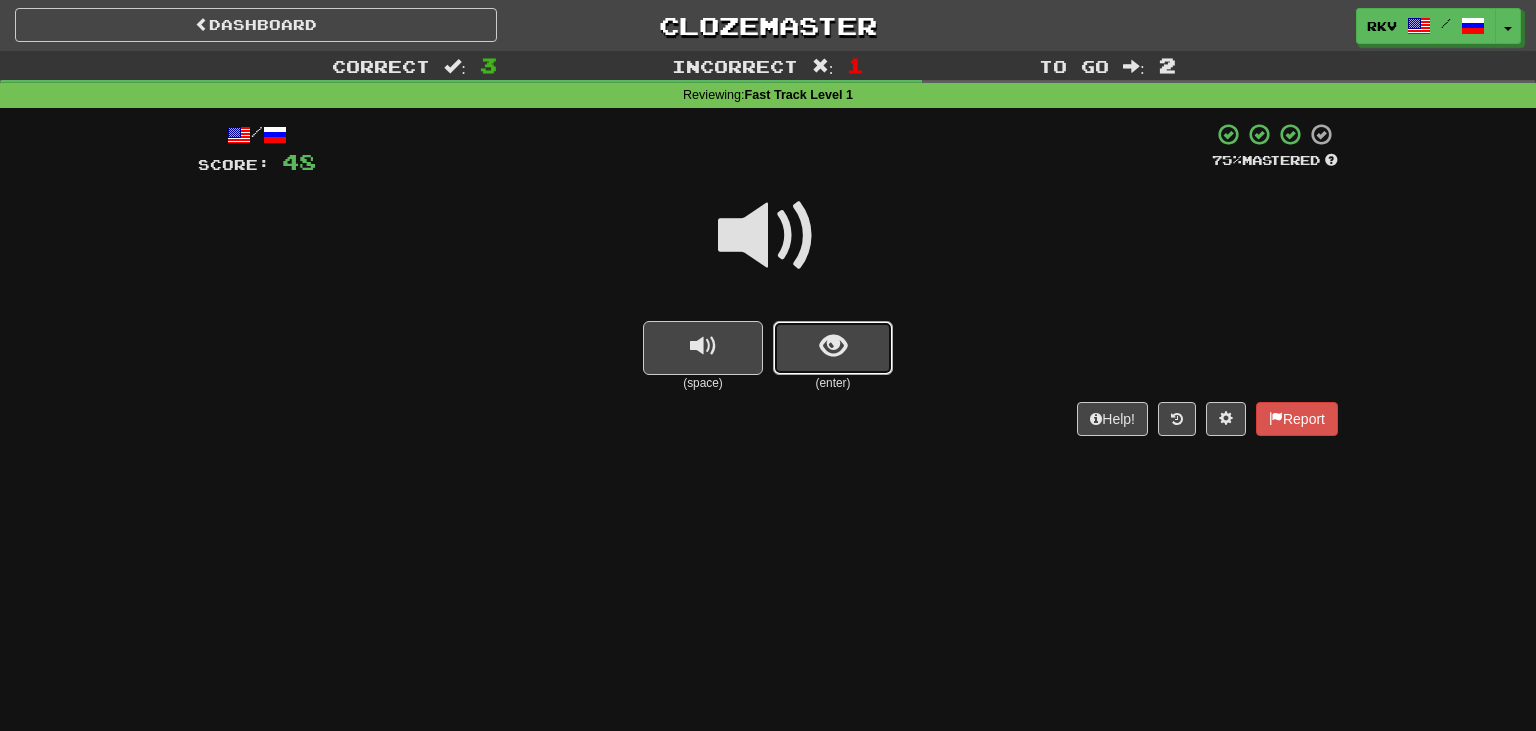 click at bounding box center [833, 346] 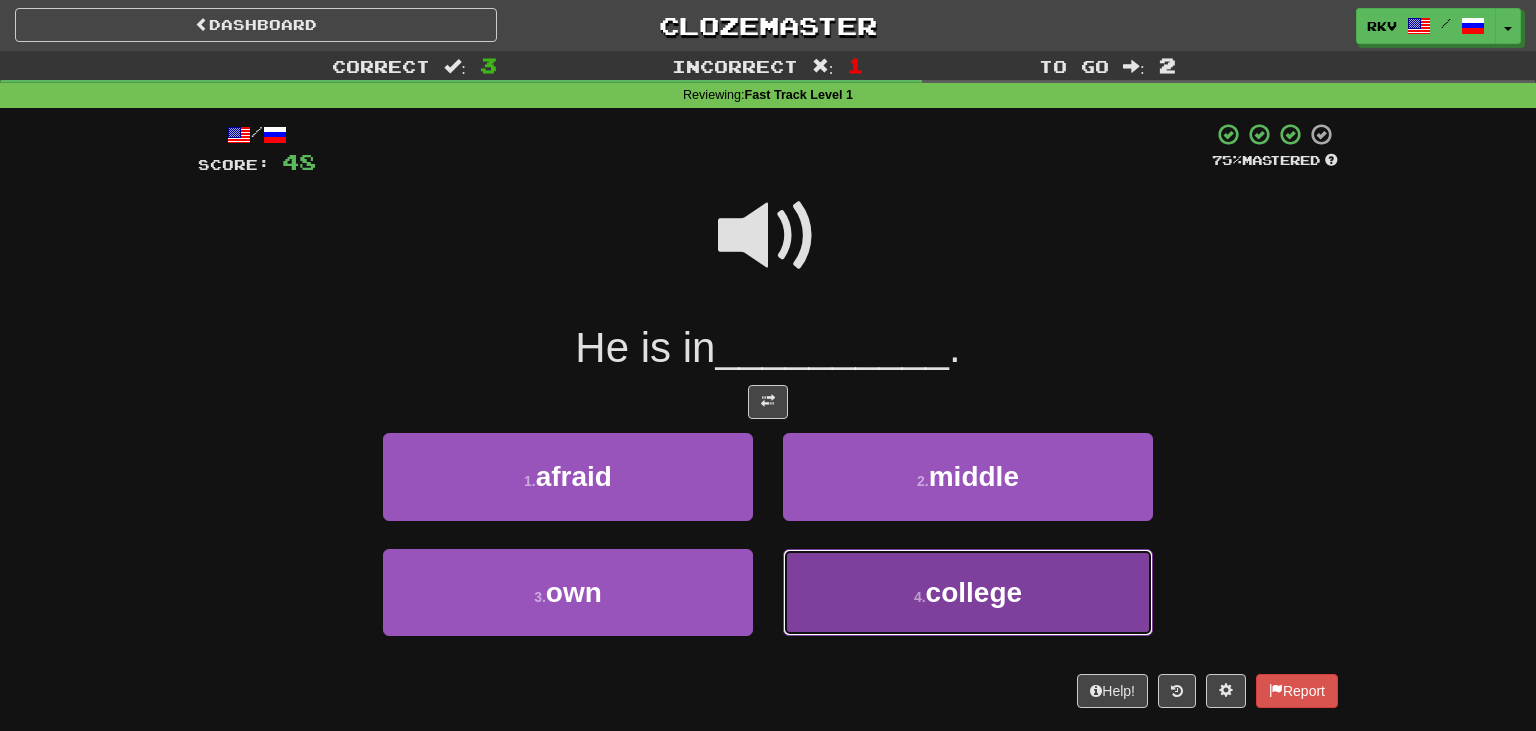 click on "4 .  college" at bounding box center [968, 592] 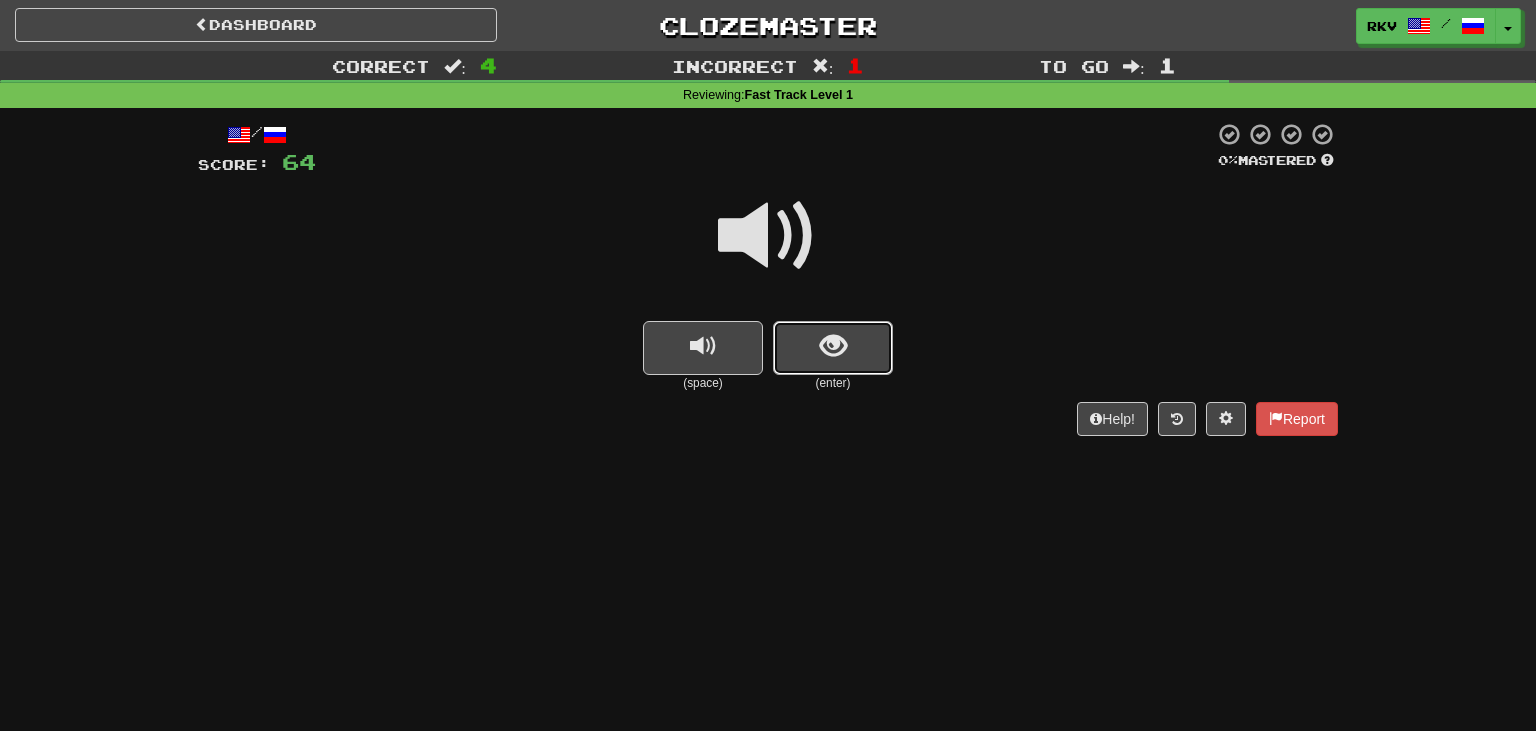 click at bounding box center [833, 348] 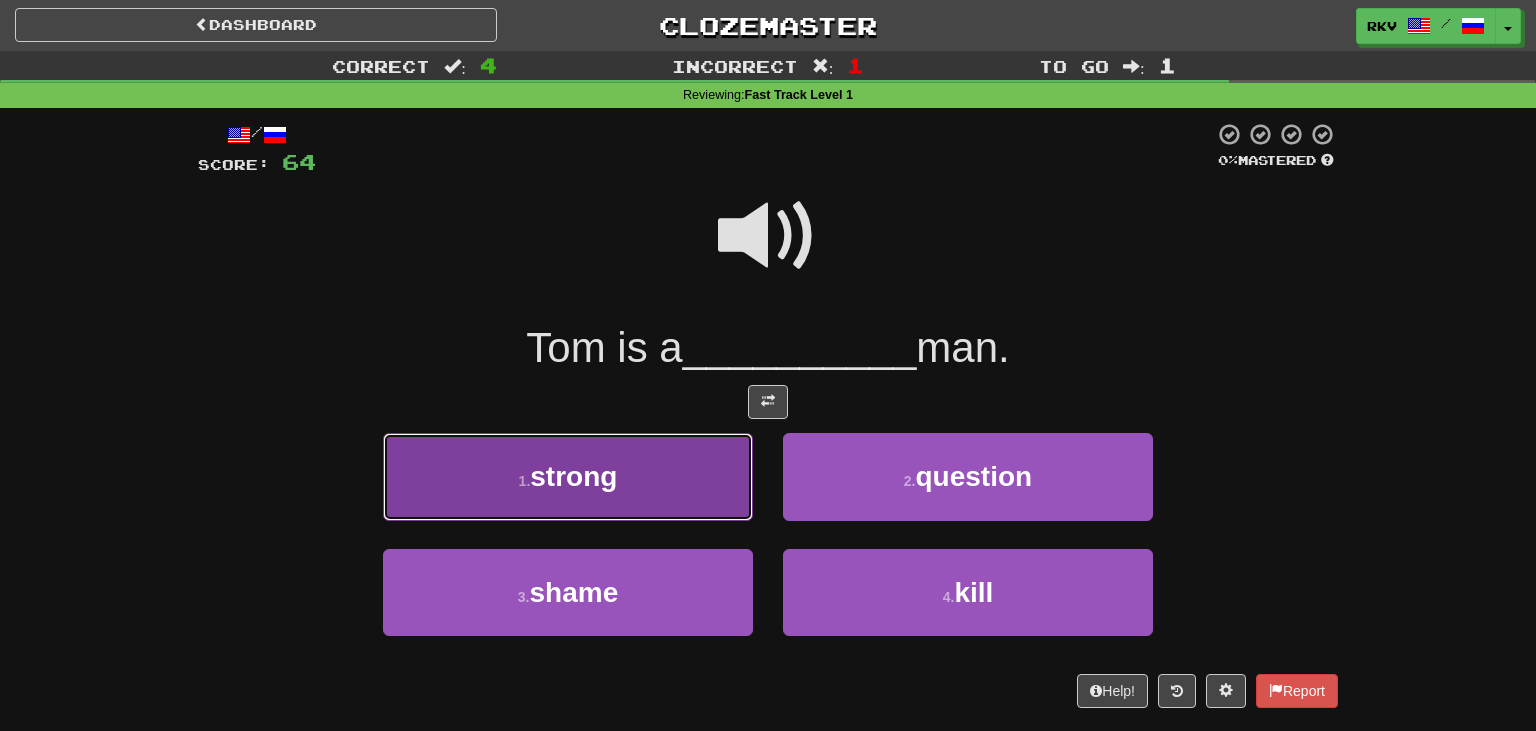 click on "1 .  strong" at bounding box center (568, 476) 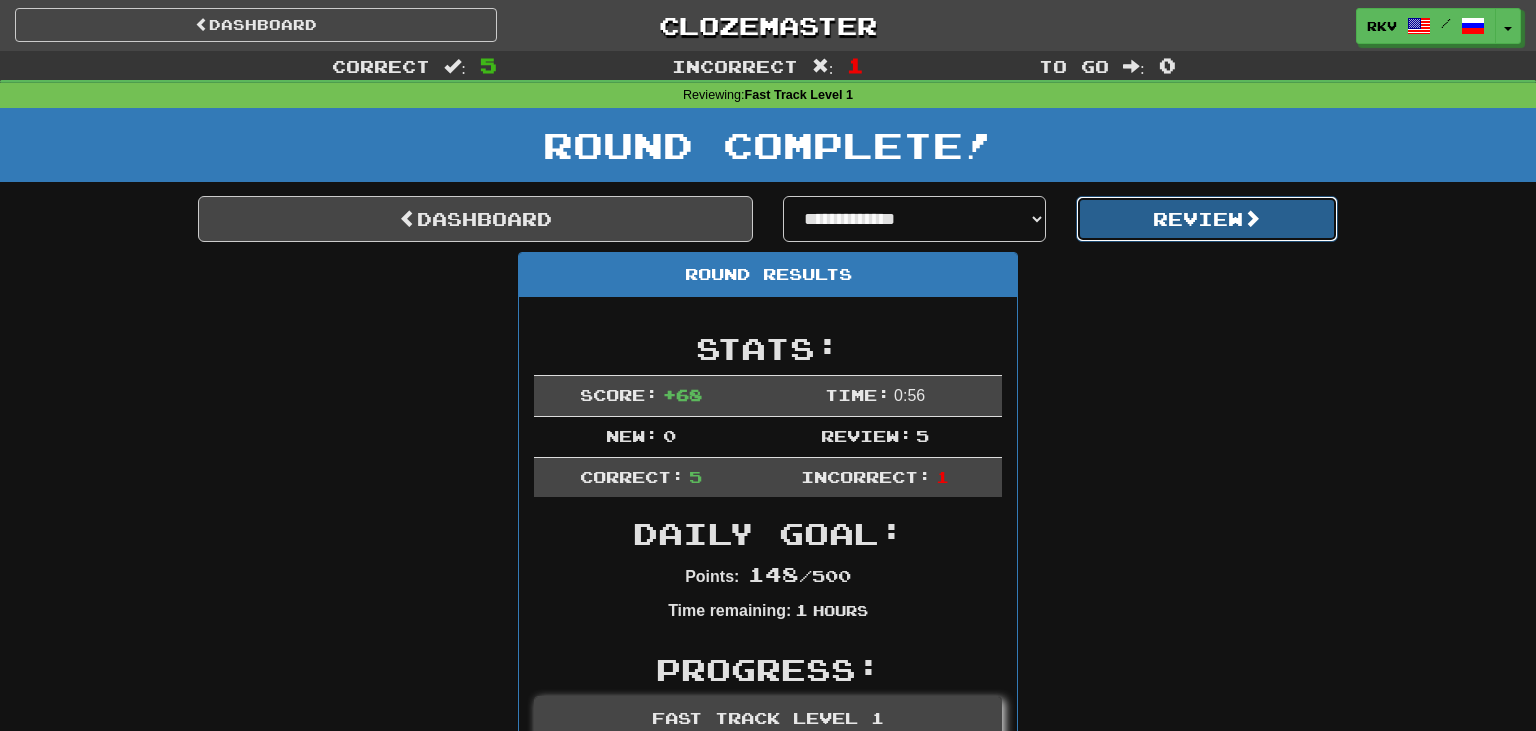 click on "Review" at bounding box center (1207, 219) 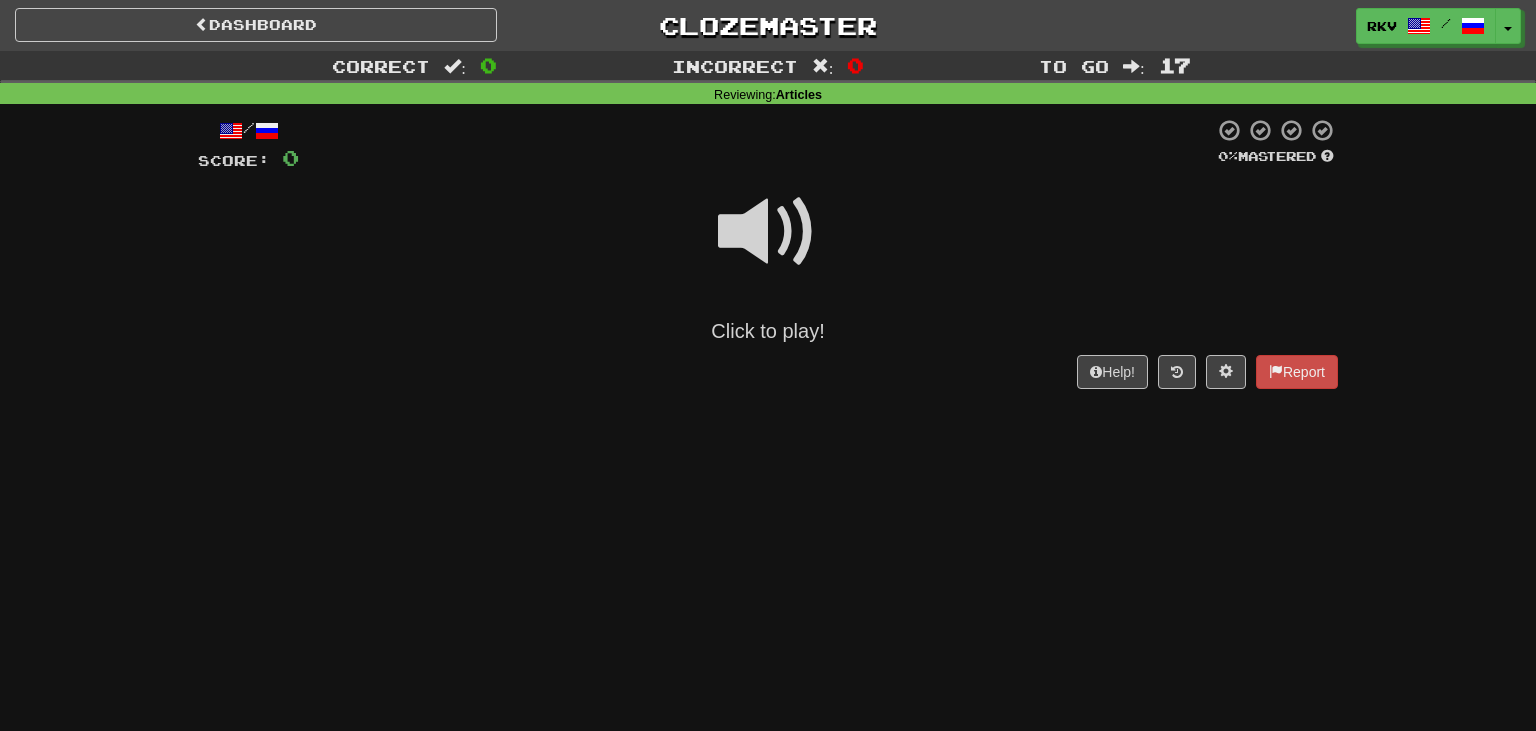 scroll, scrollTop: 0, scrollLeft: 0, axis: both 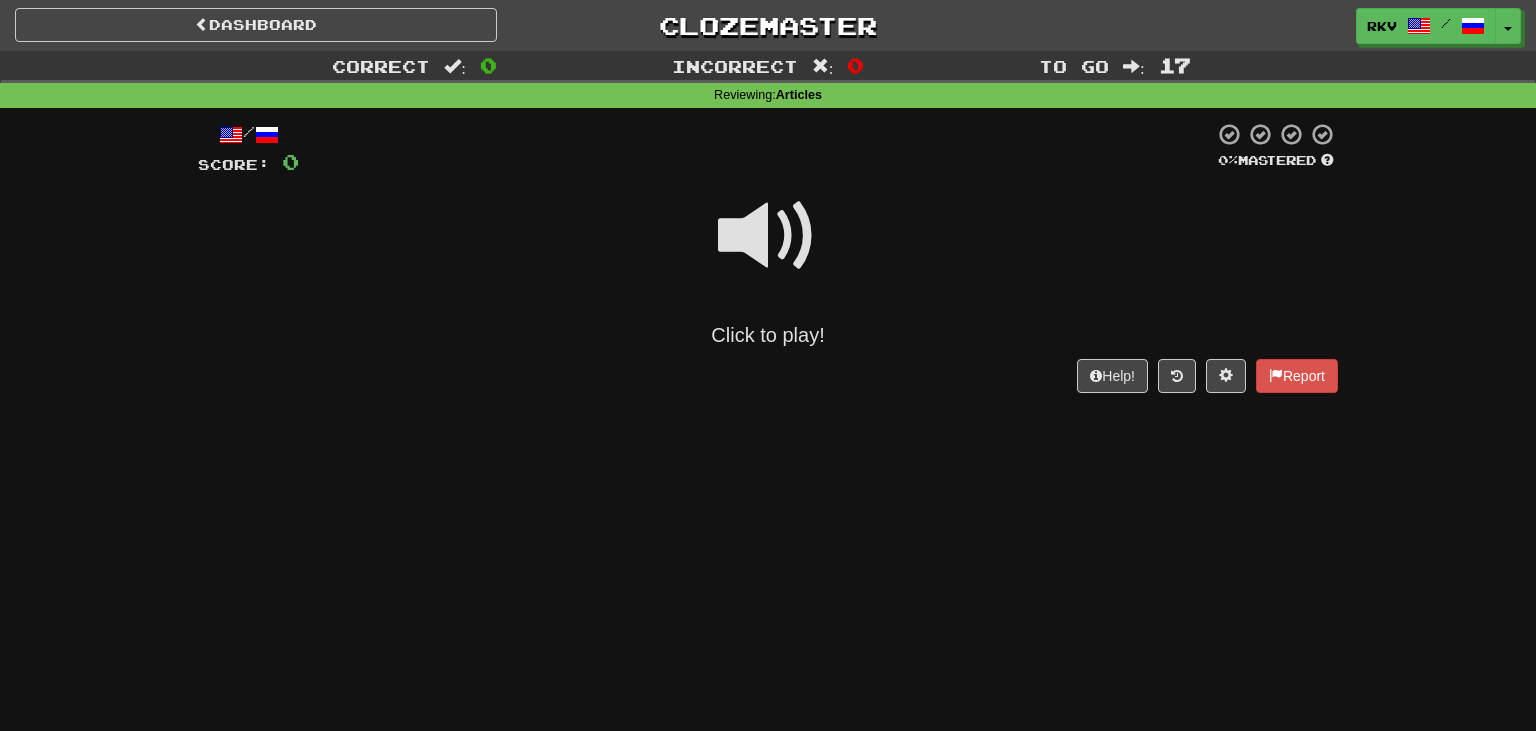 click on "Click to play!" at bounding box center (768, 263) 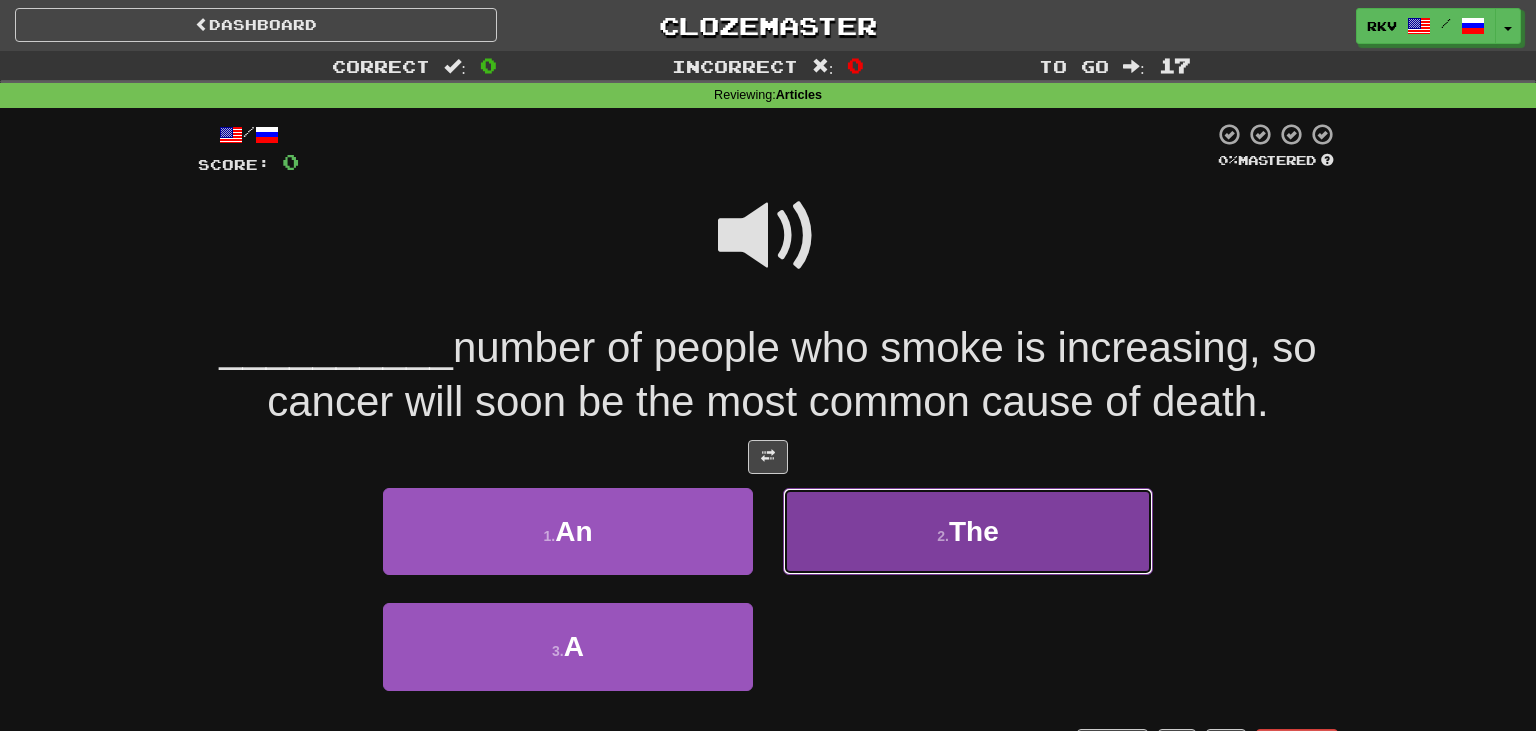 click on "2 .  The" at bounding box center (968, 531) 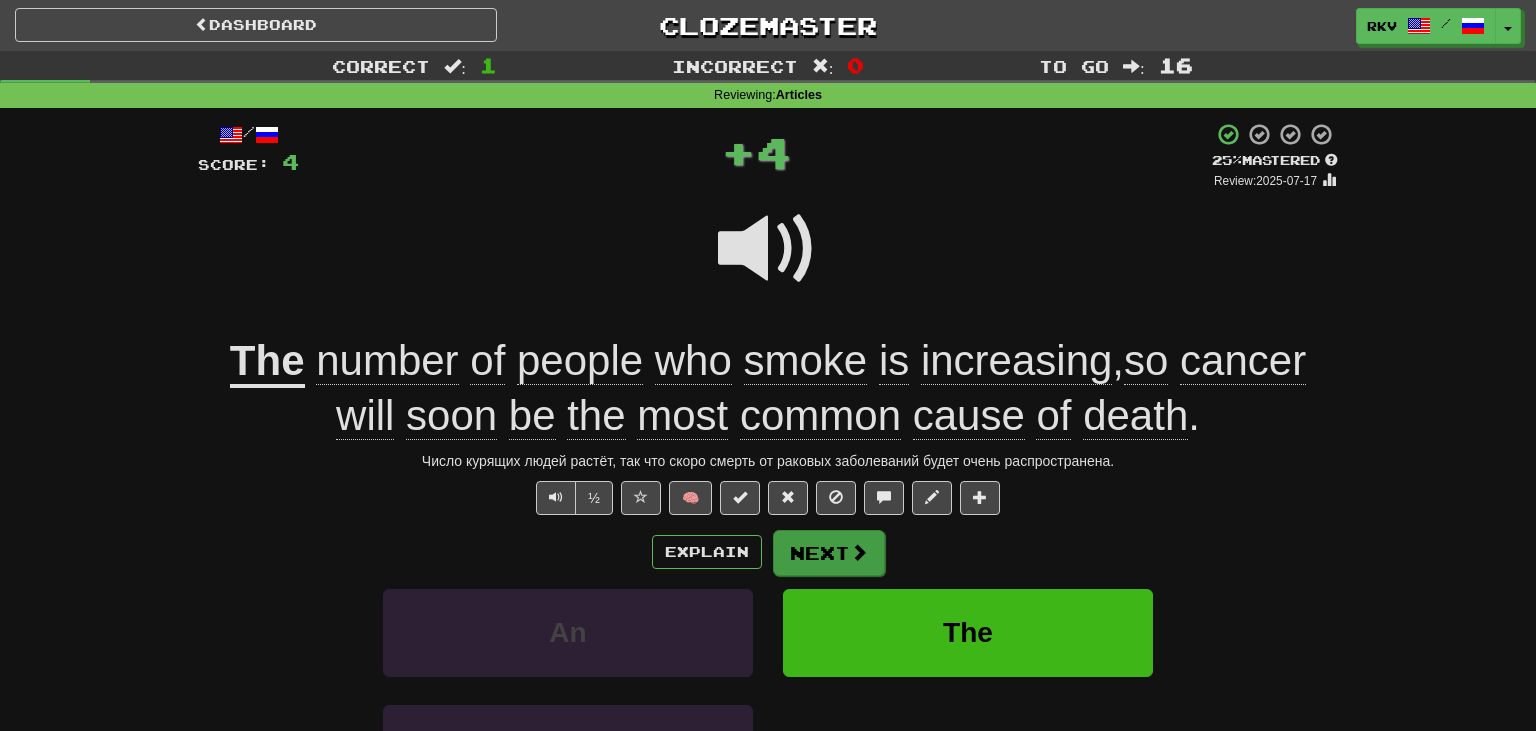 click on "/  Score:   4 + 4 25 %  Mastered Review:  2025-07-17 The   number   of   people   who   smoke   is   increasing ,  so   cancer   will   soon   be   the   most   common   cause   of   death . Число курящих людей растёт, так что скоро смерть от раковых заболеваний будет очень распространена. ½ 🧠 Explain Next An The A Learn more: An The A  Help!  Report Sentence Source" at bounding box center (768, 524) 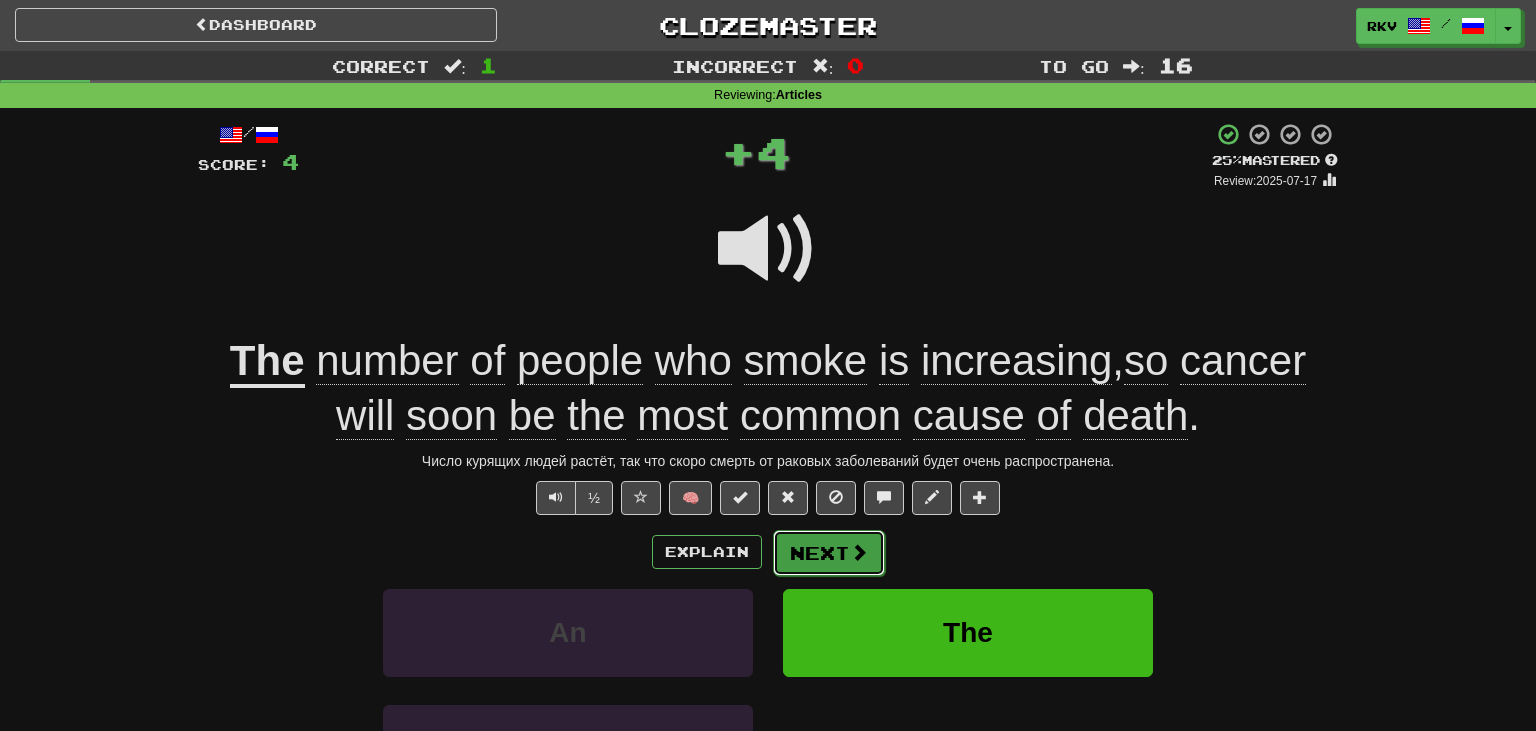 click on "Next" at bounding box center (829, 553) 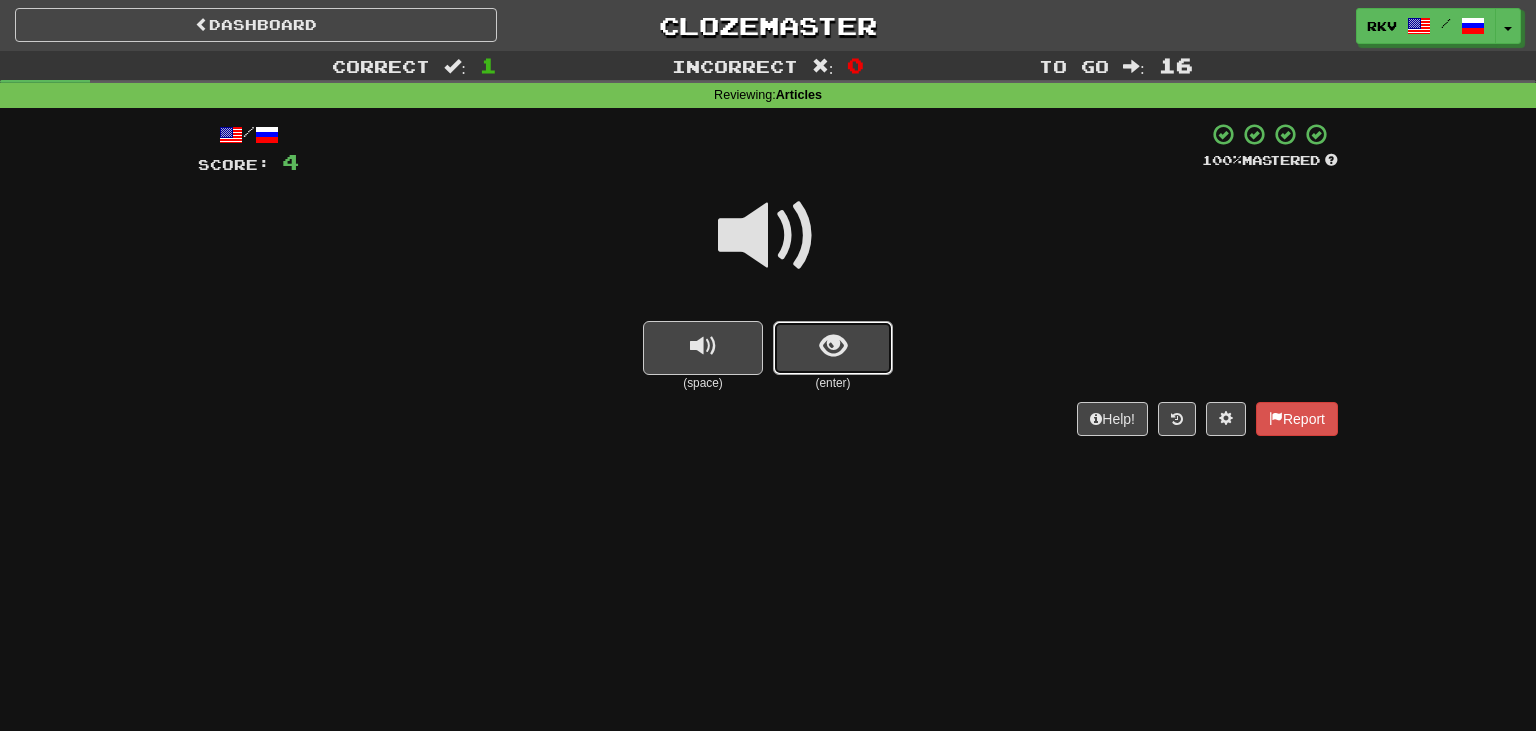 click at bounding box center (833, 348) 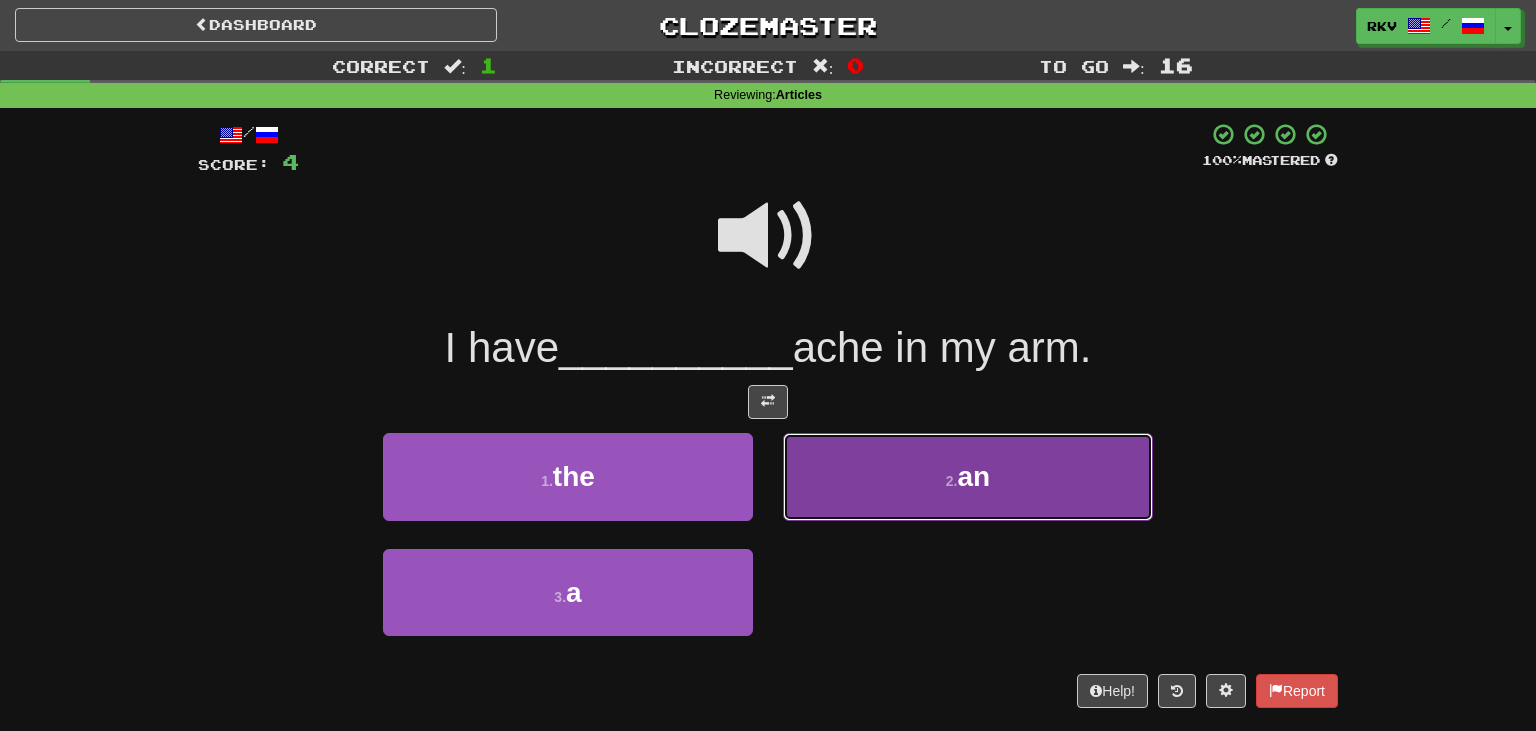 click on "2 .  an" at bounding box center [968, 476] 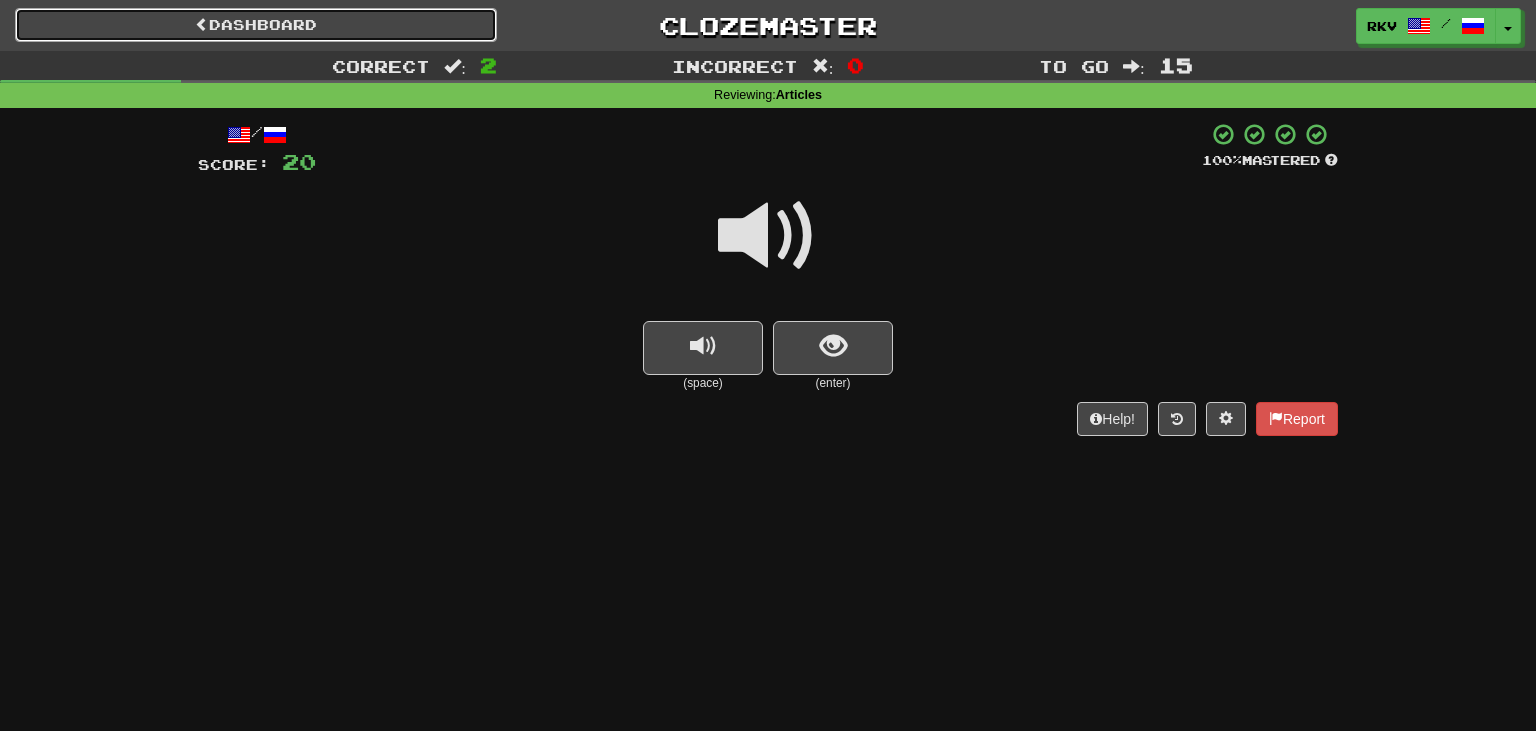 click on "Dashboard" at bounding box center (256, 25) 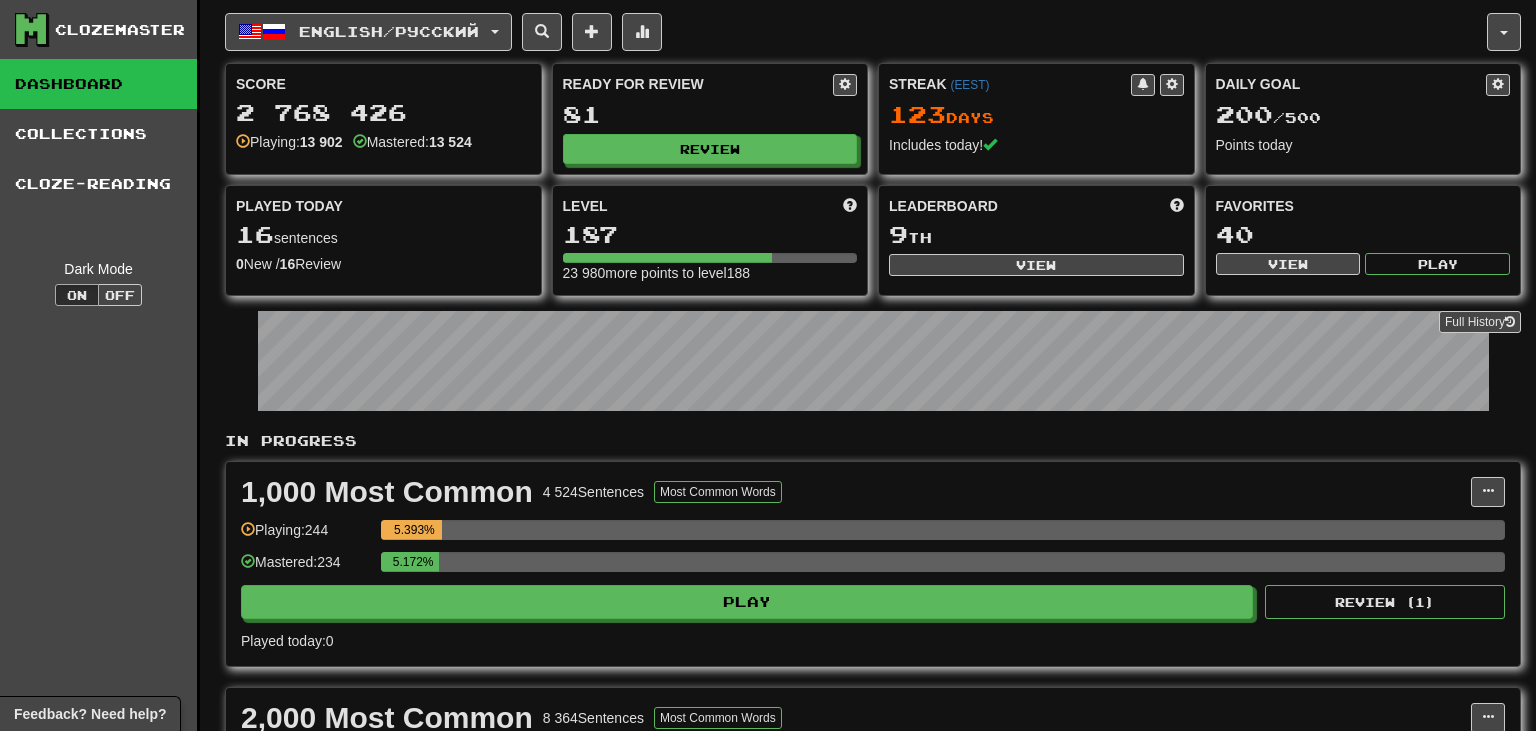 scroll, scrollTop: 0, scrollLeft: 0, axis: both 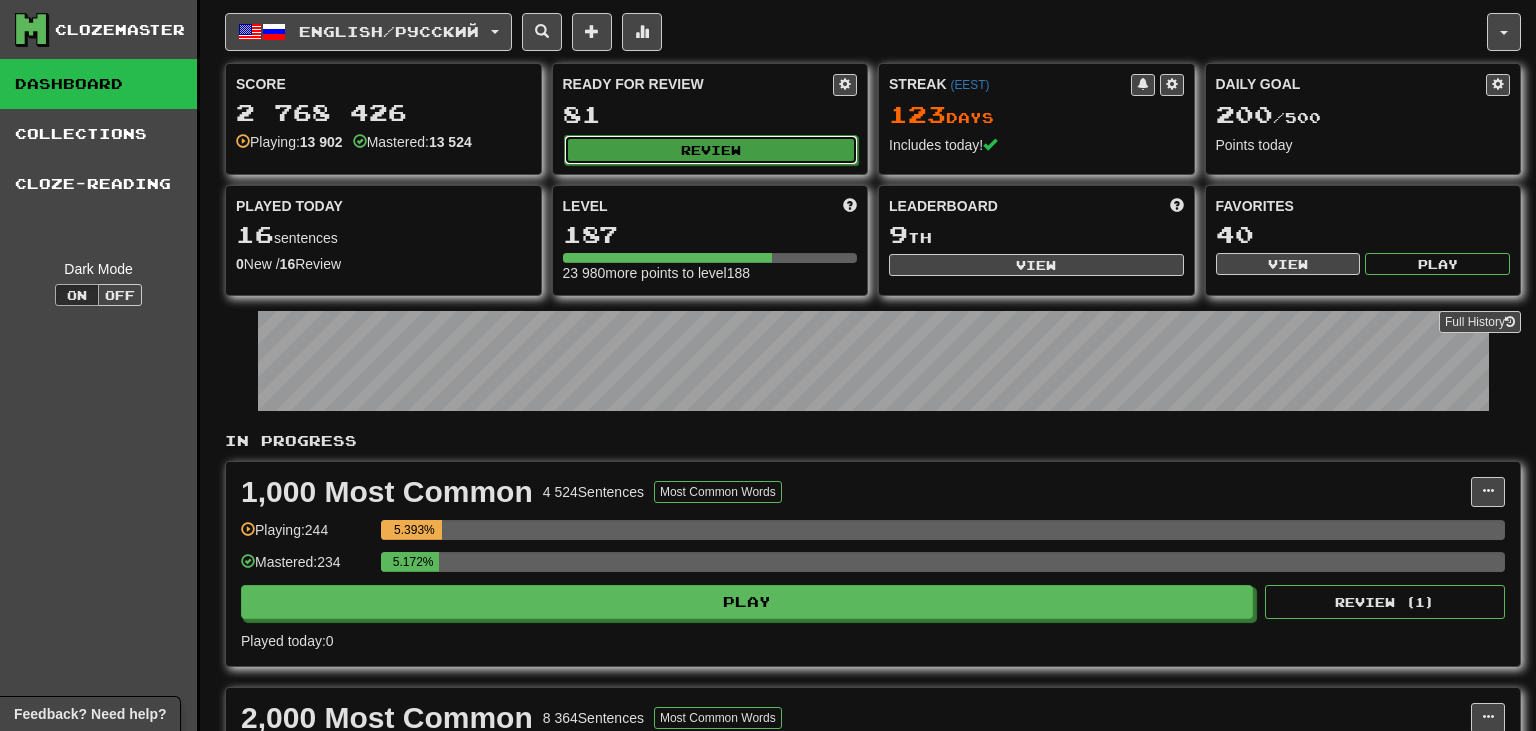 click on "Review" at bounding box center [711, 150] 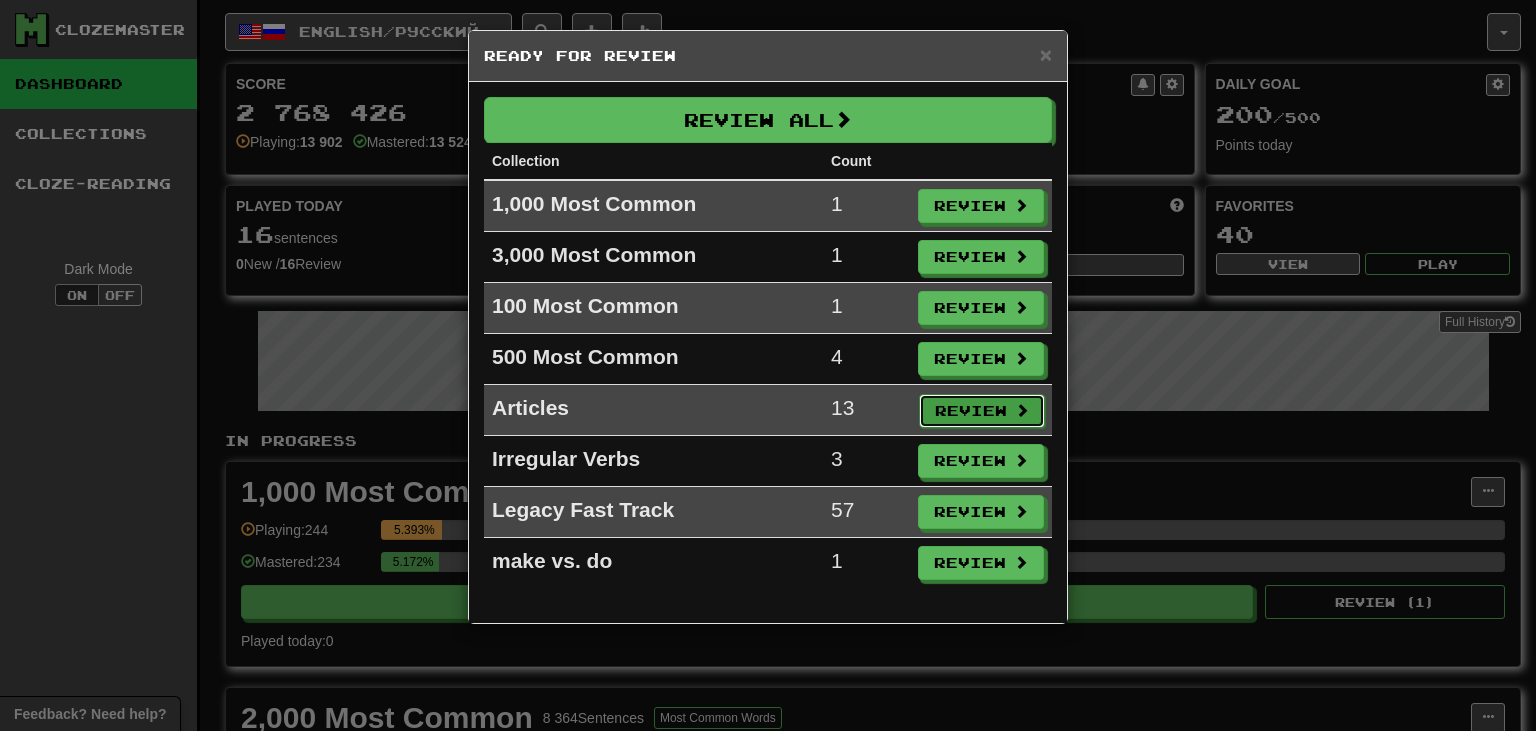 click on "Review" at bounding box center [982, 411] 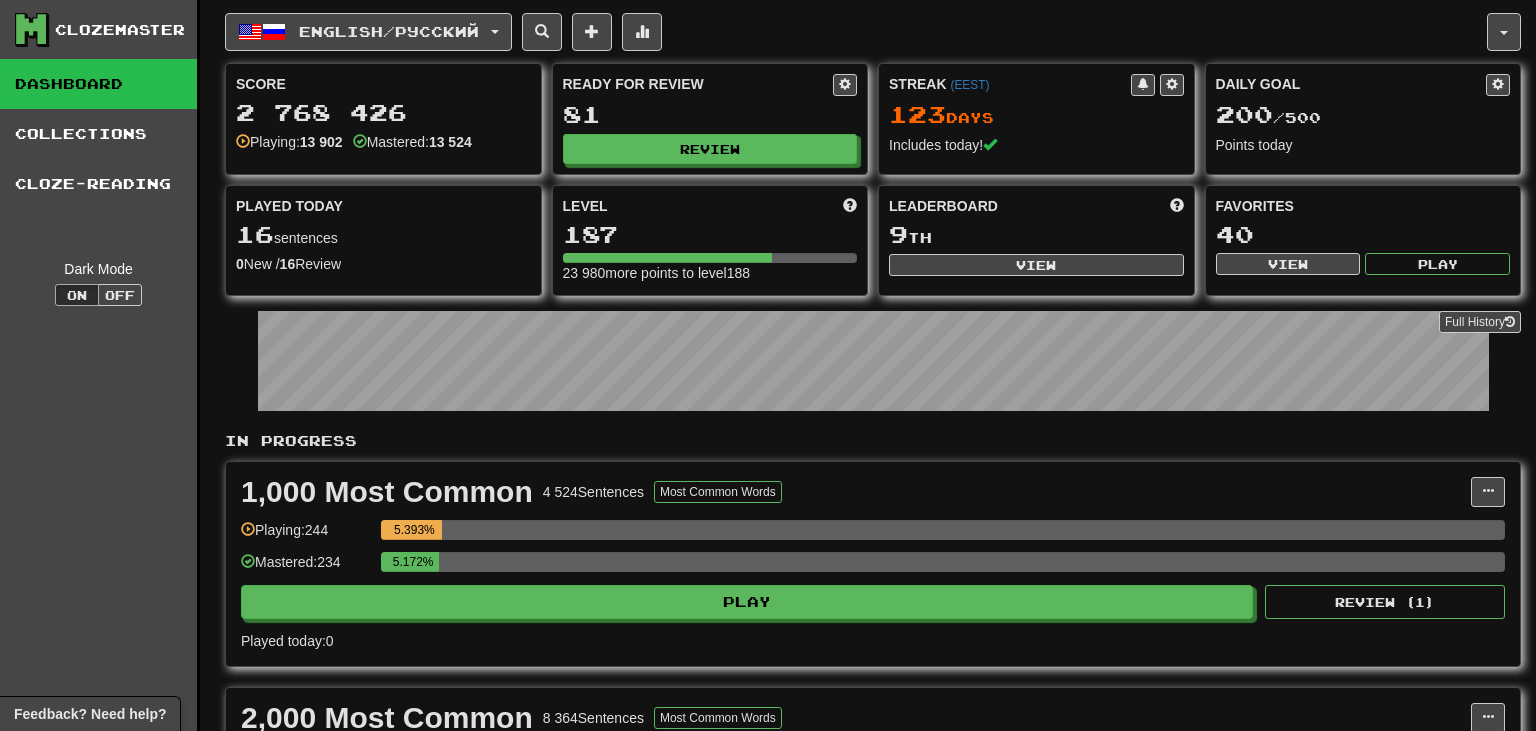 select on "**" 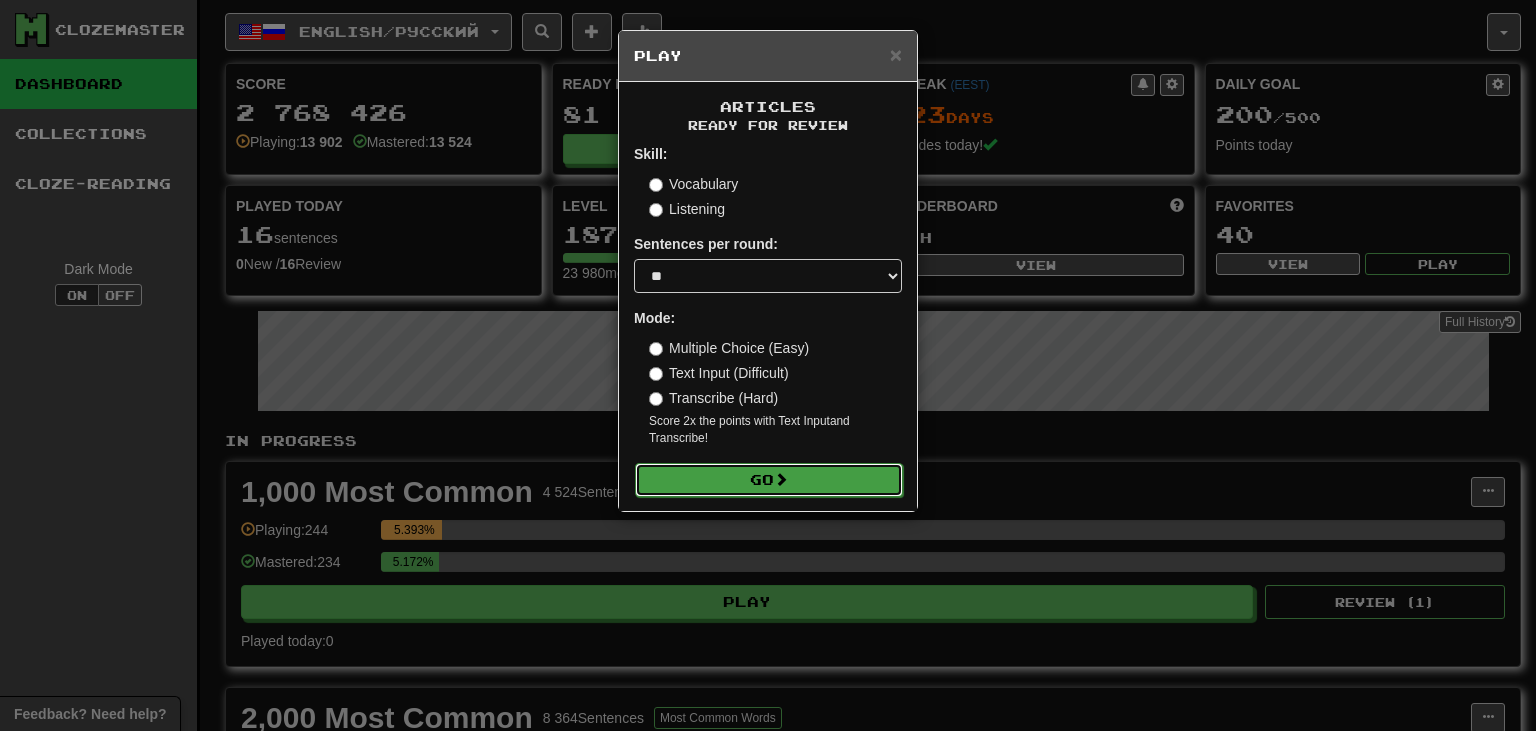 click on "Go" at bounding box center [769, 480] 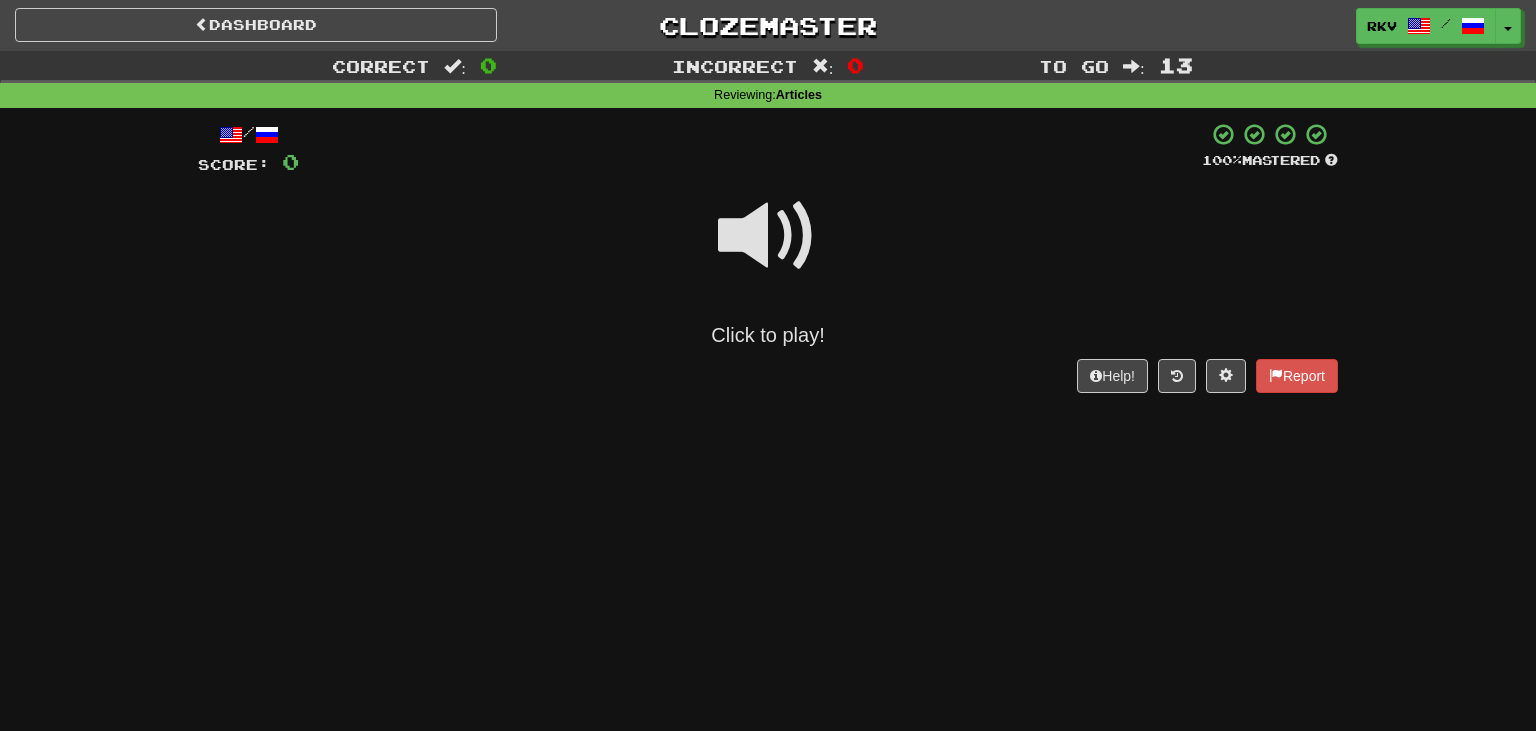scroll, scrollTop: 0, scrollLeft: 0, axis: both 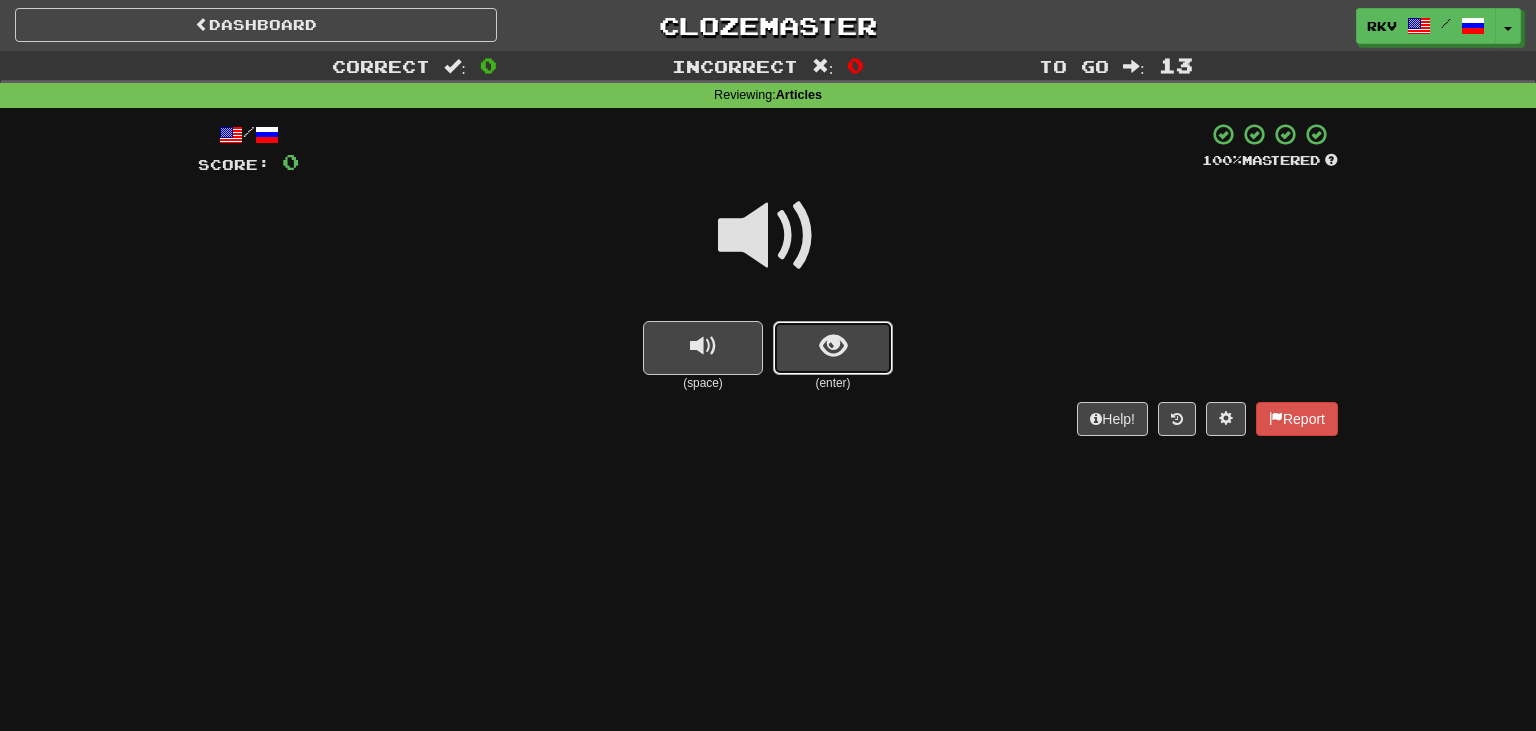 click at bounding box center (833, 348) 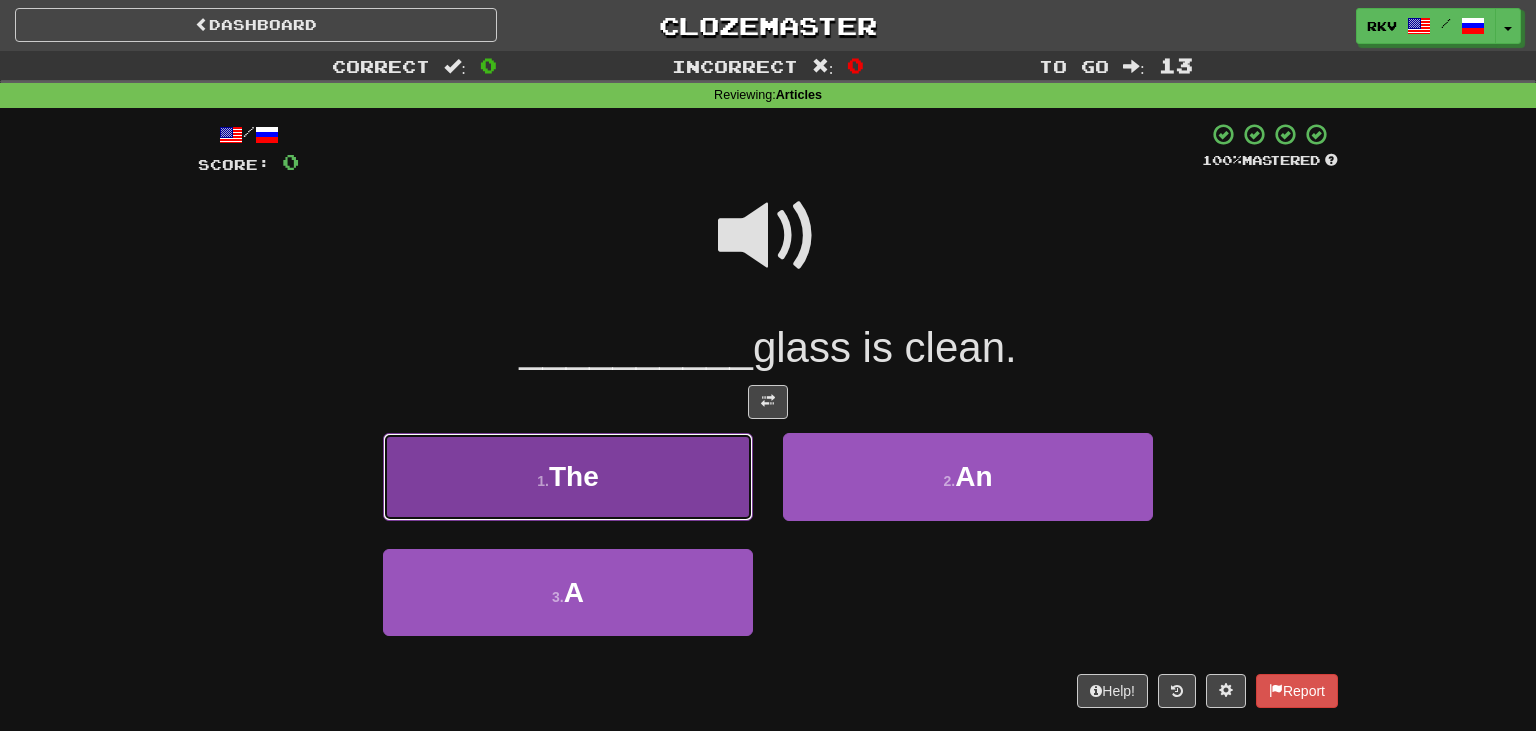 click on "1 .  The" at bounding box center (568, 476) 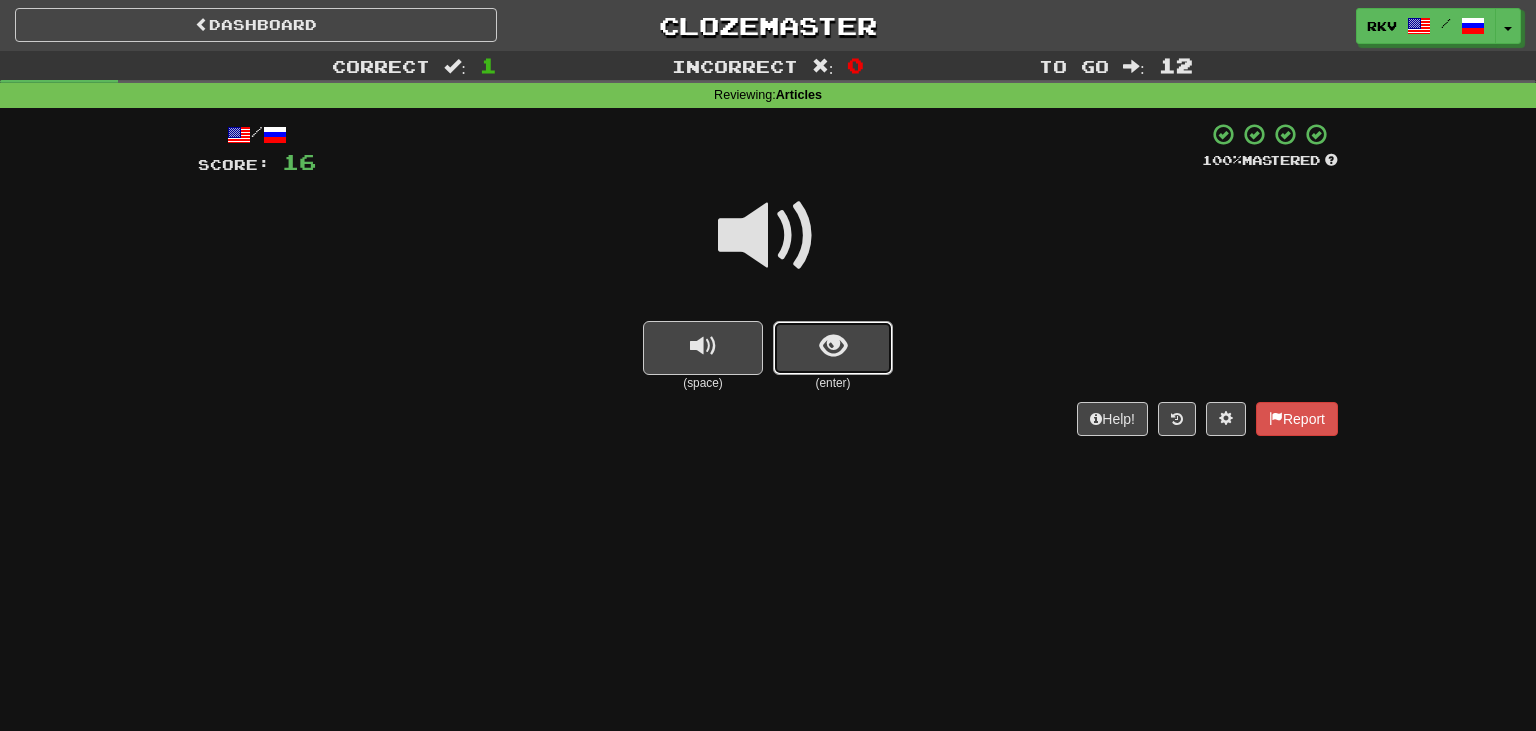 click at bounding box center (833, 348) 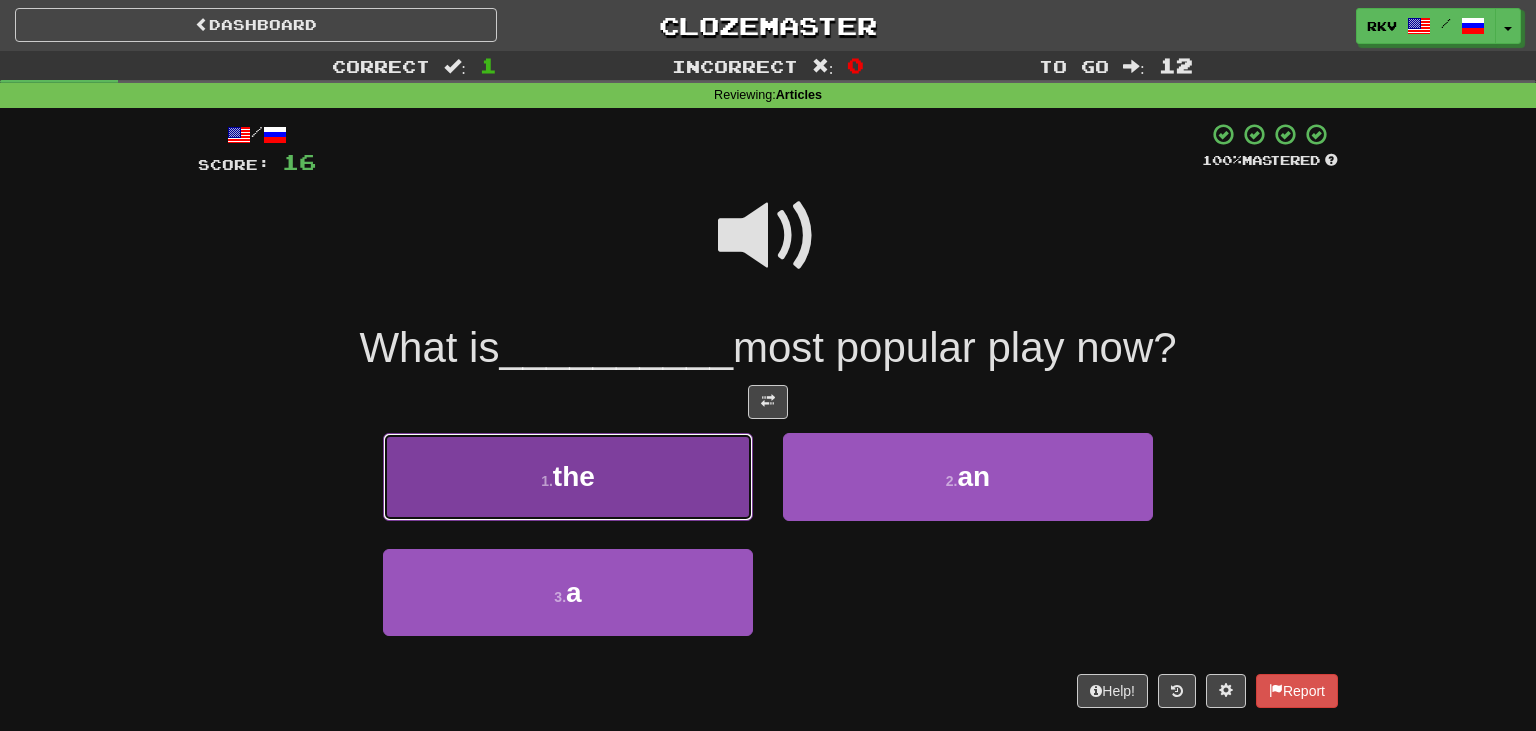 click on "1 .  the" at bounding box center (568, 476) 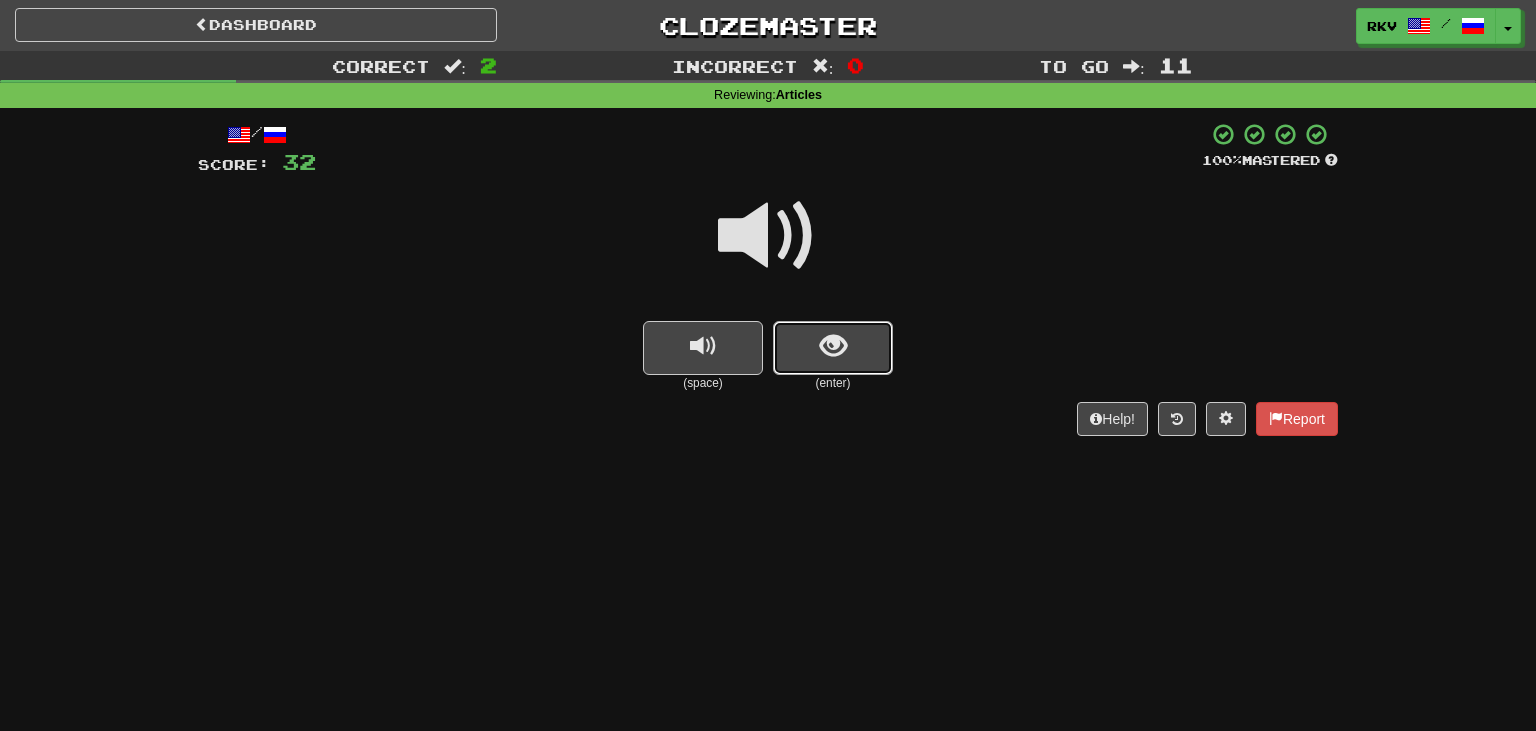 click at bounding box center [833, 348] 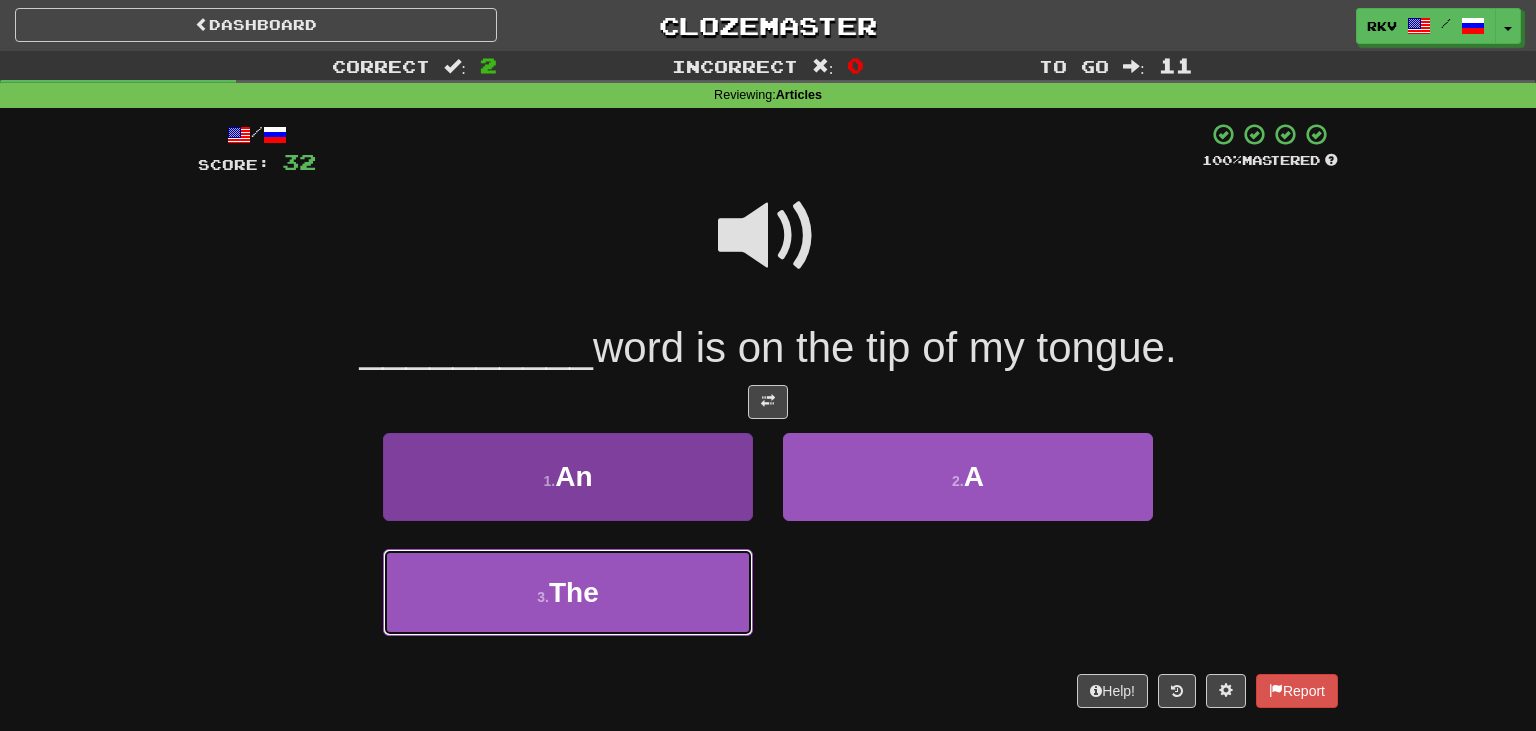 click on "3 .  The" at bounding box center [568, 592] 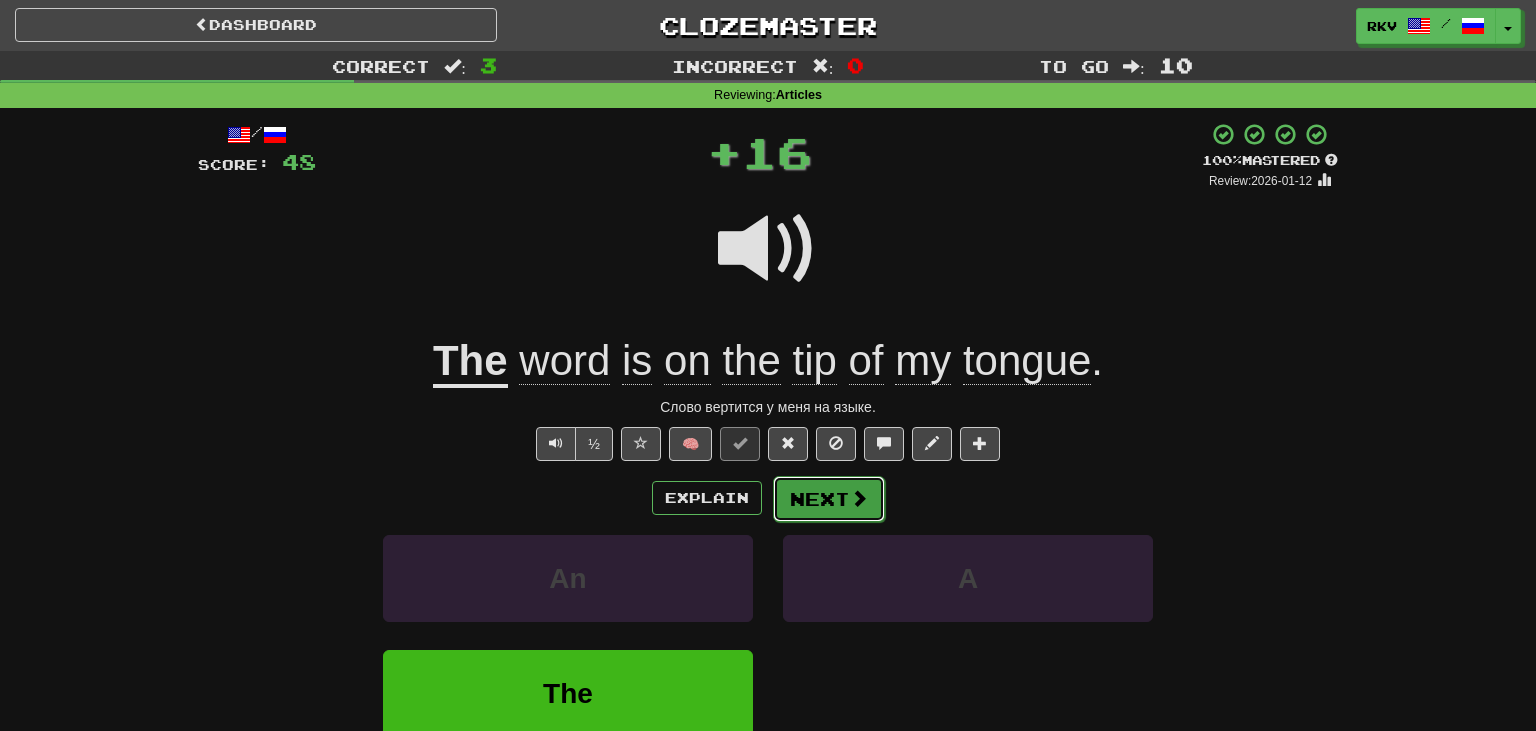 click on "Next" at bounding box center [829, 499] 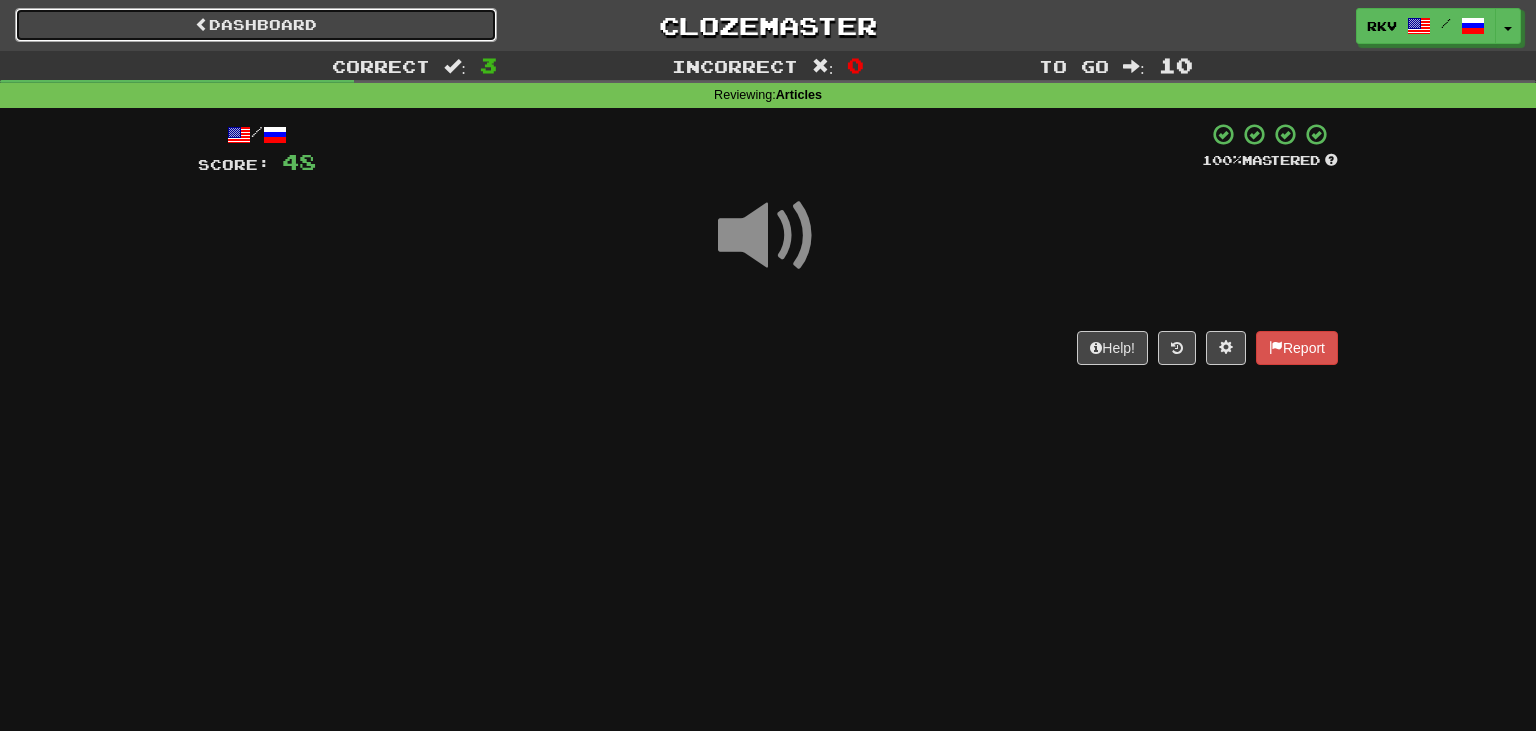 click on "Dashboard" at bounding box center [256, 25] 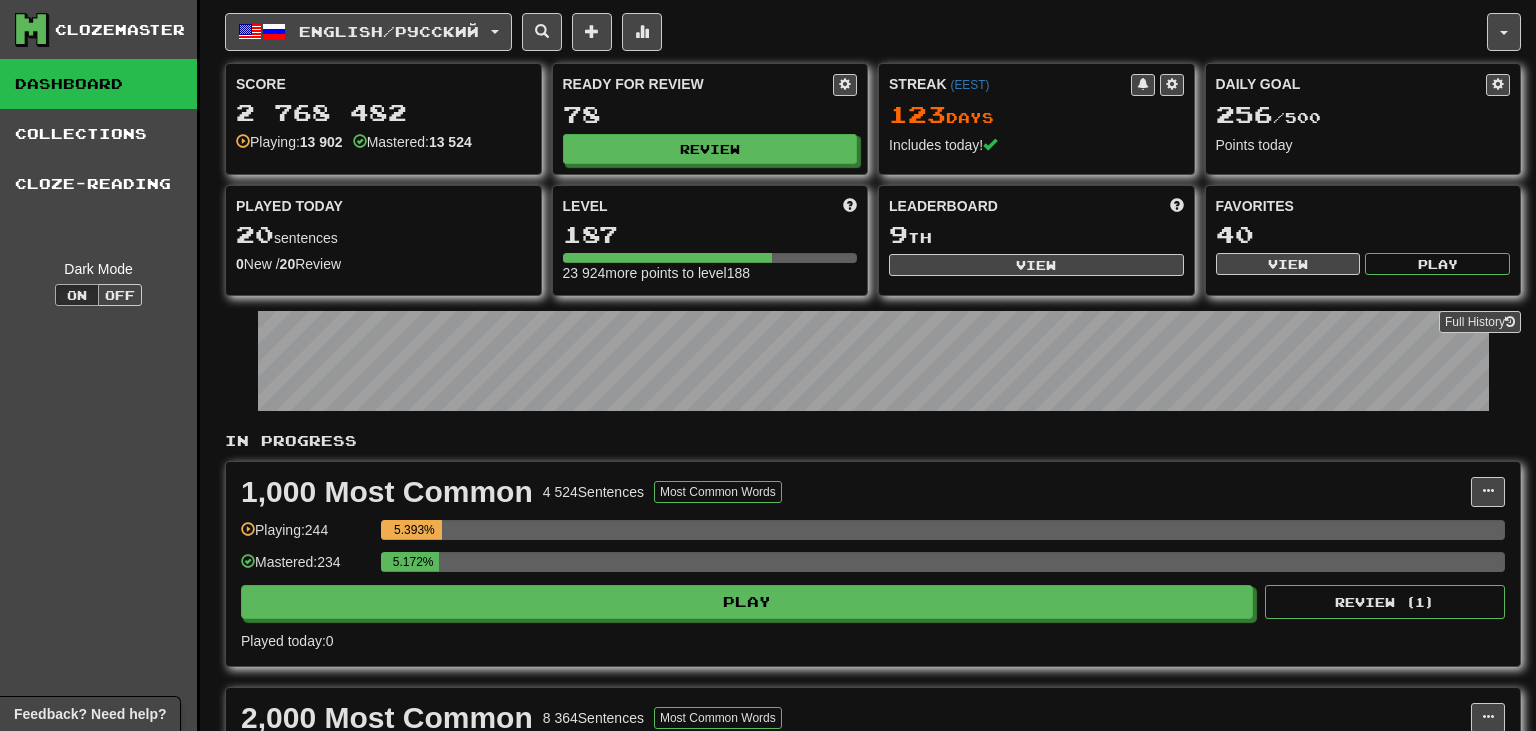 scroll, scrollTop: 0, scrollLeft: 0, axis: both 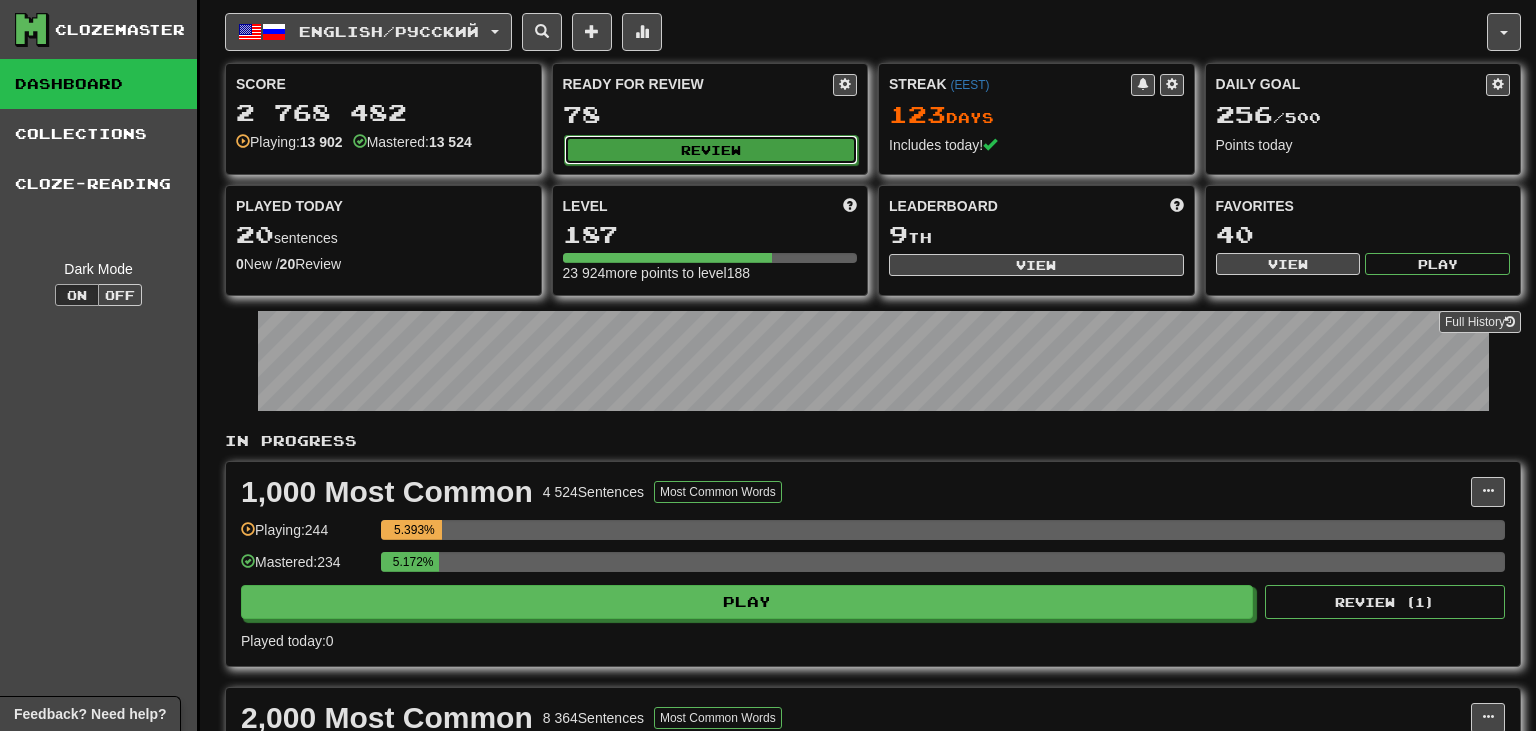 click on "Review" at bounding box center [711, 150] 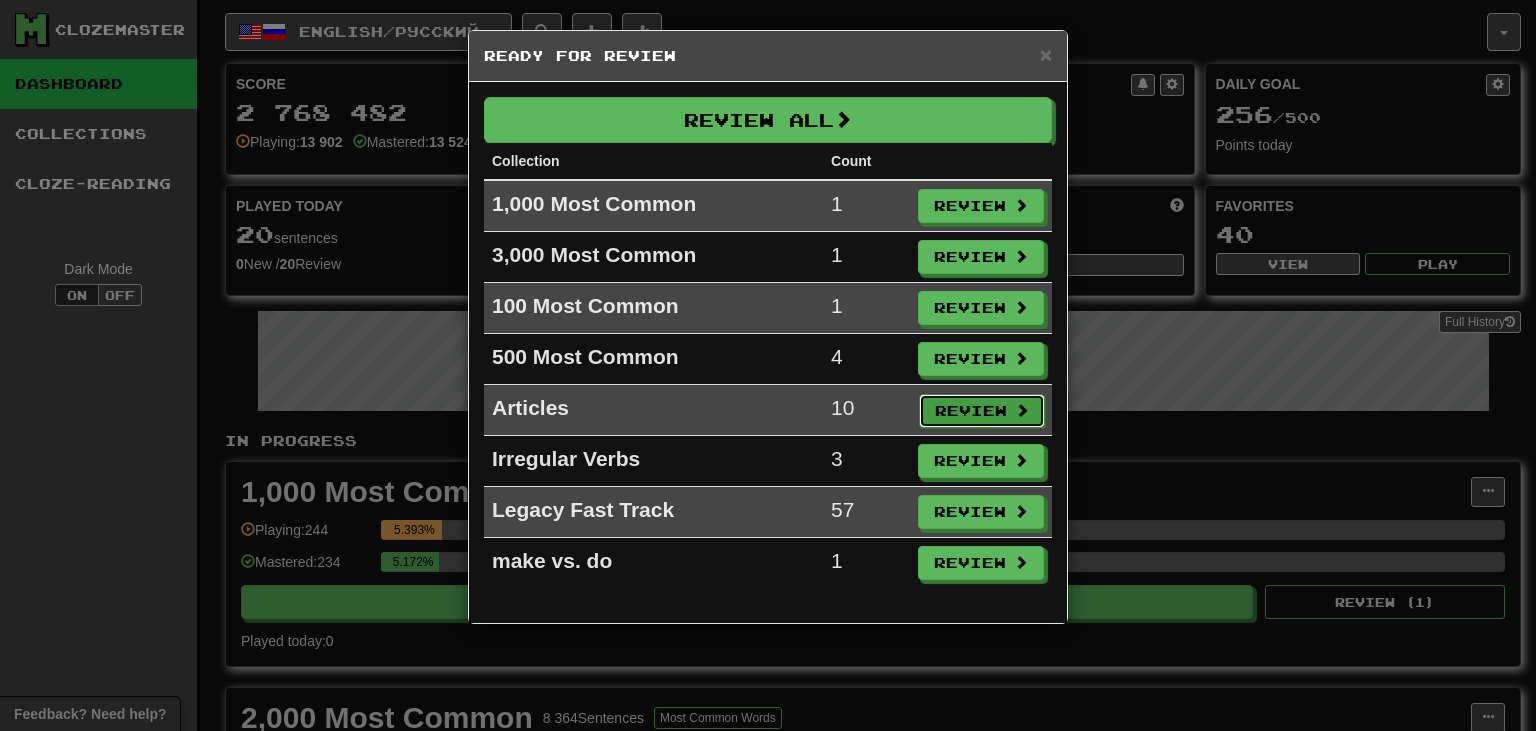 click on "Review" at bounding box center [982, 411] 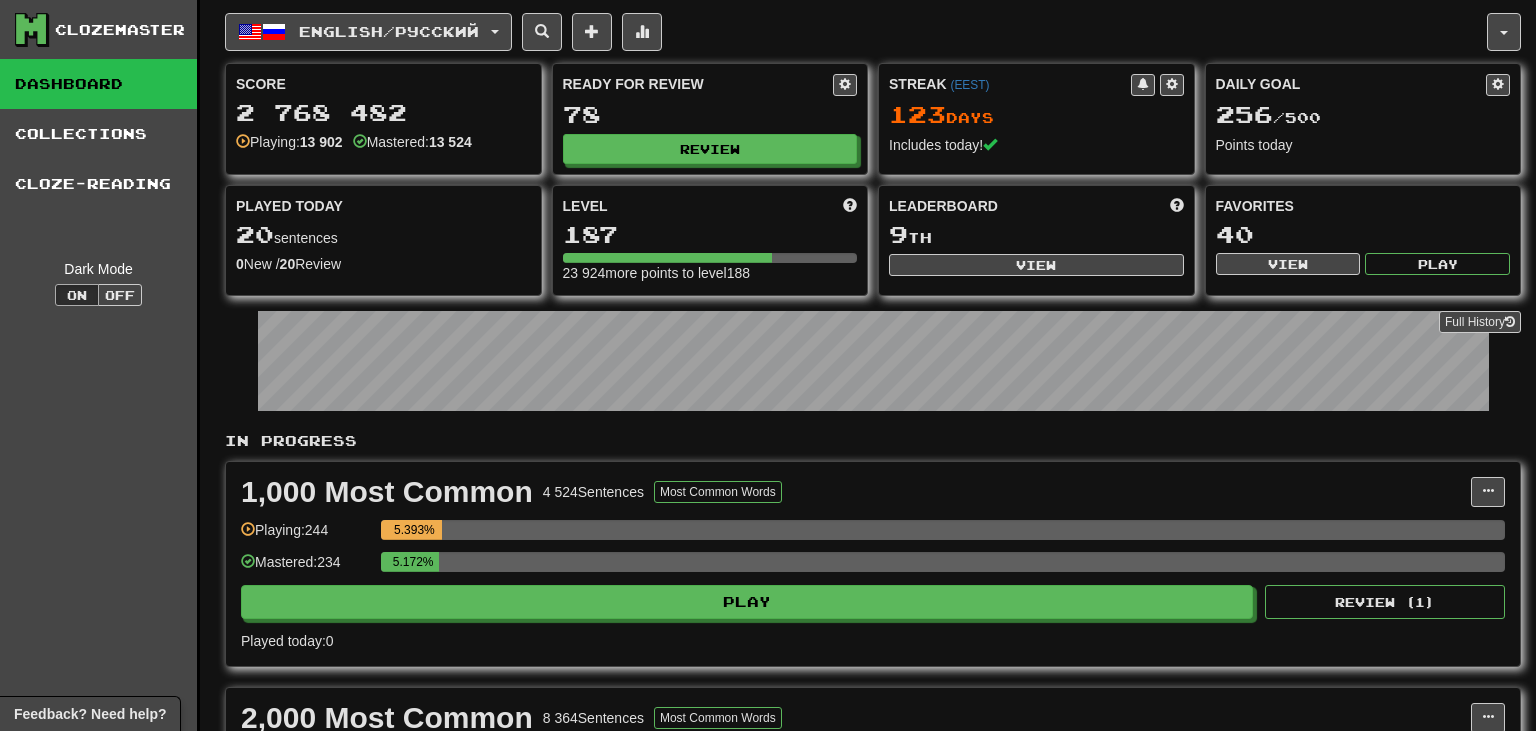 select on "**" 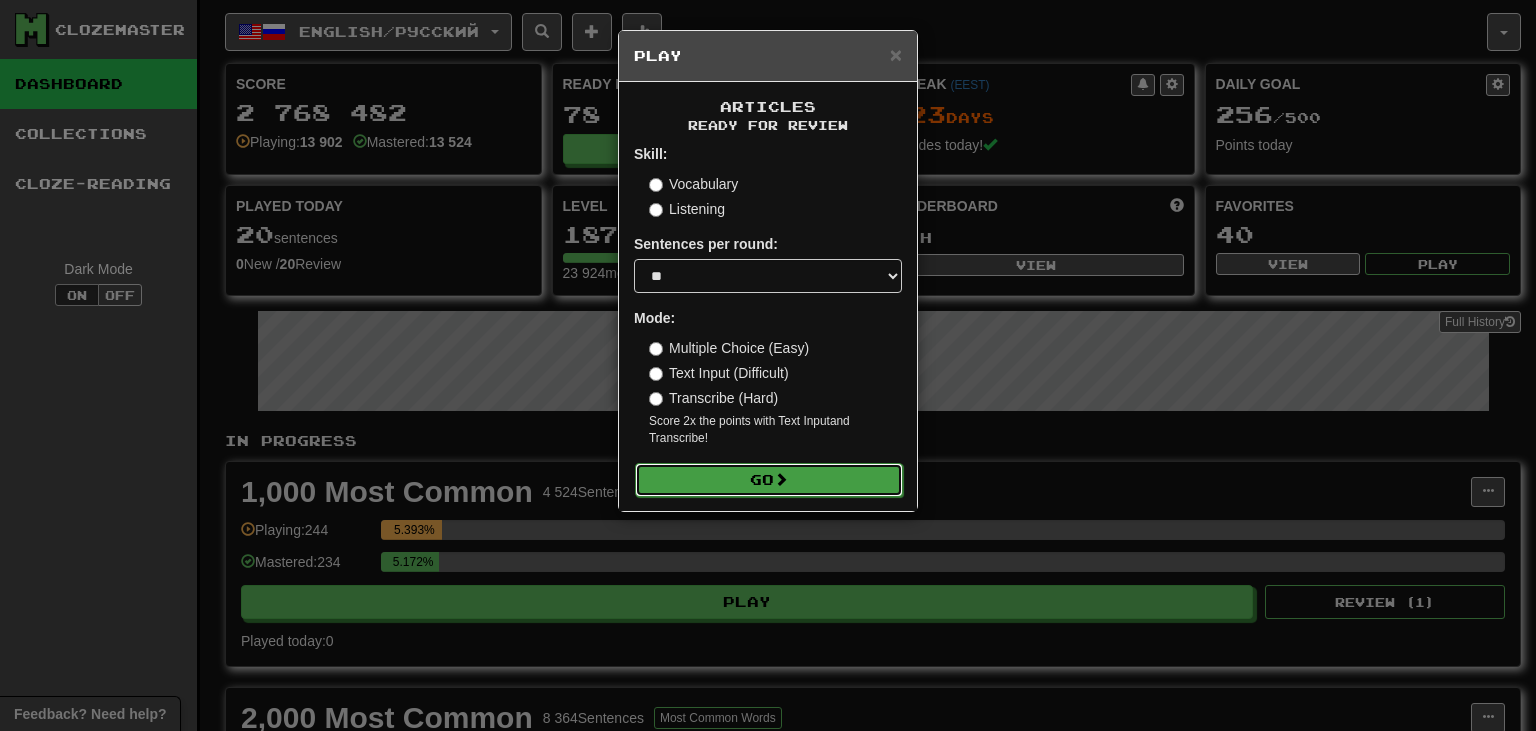 click on "Go" at bounding box center (769, 480) 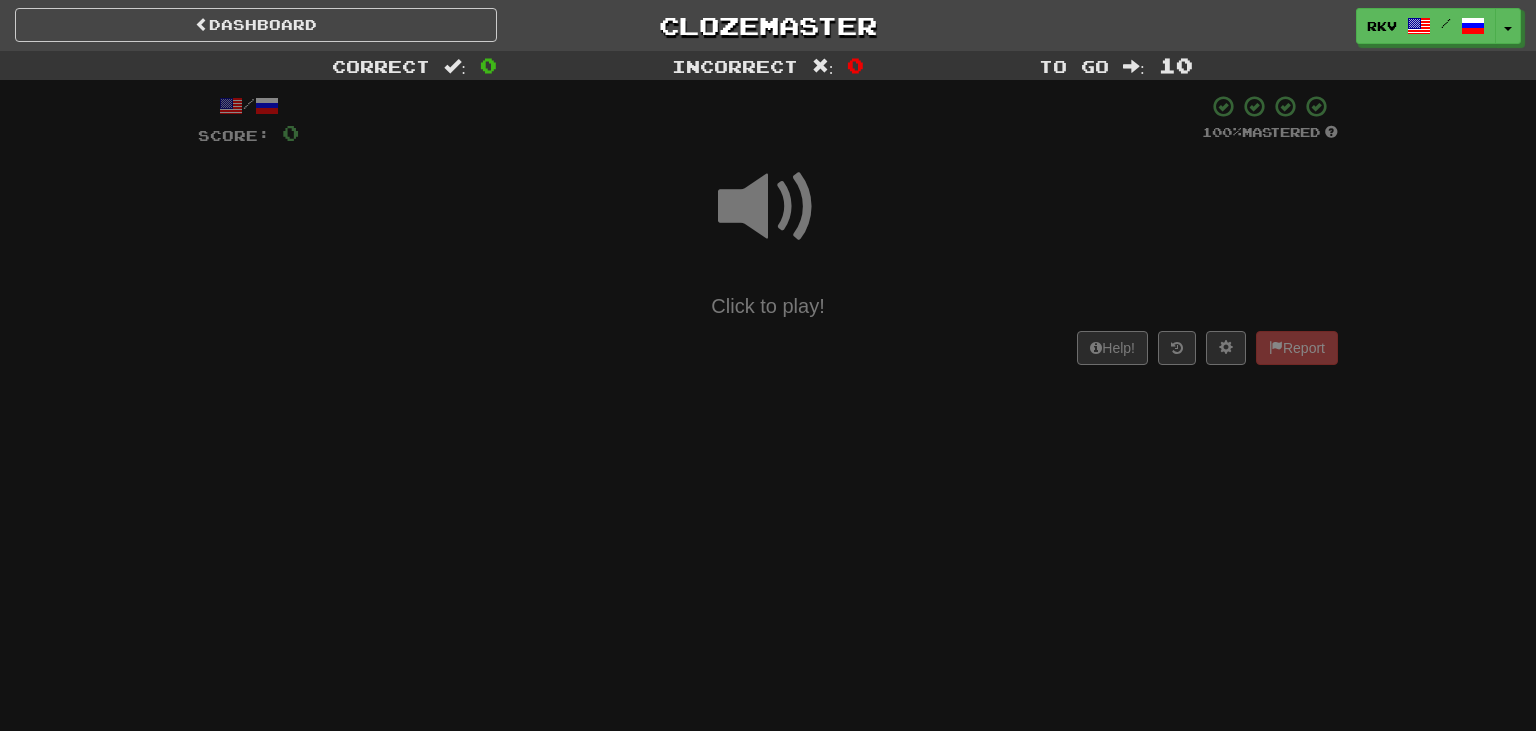 scroll, scrollTop: 0, scrollLeft: 0, axis: both 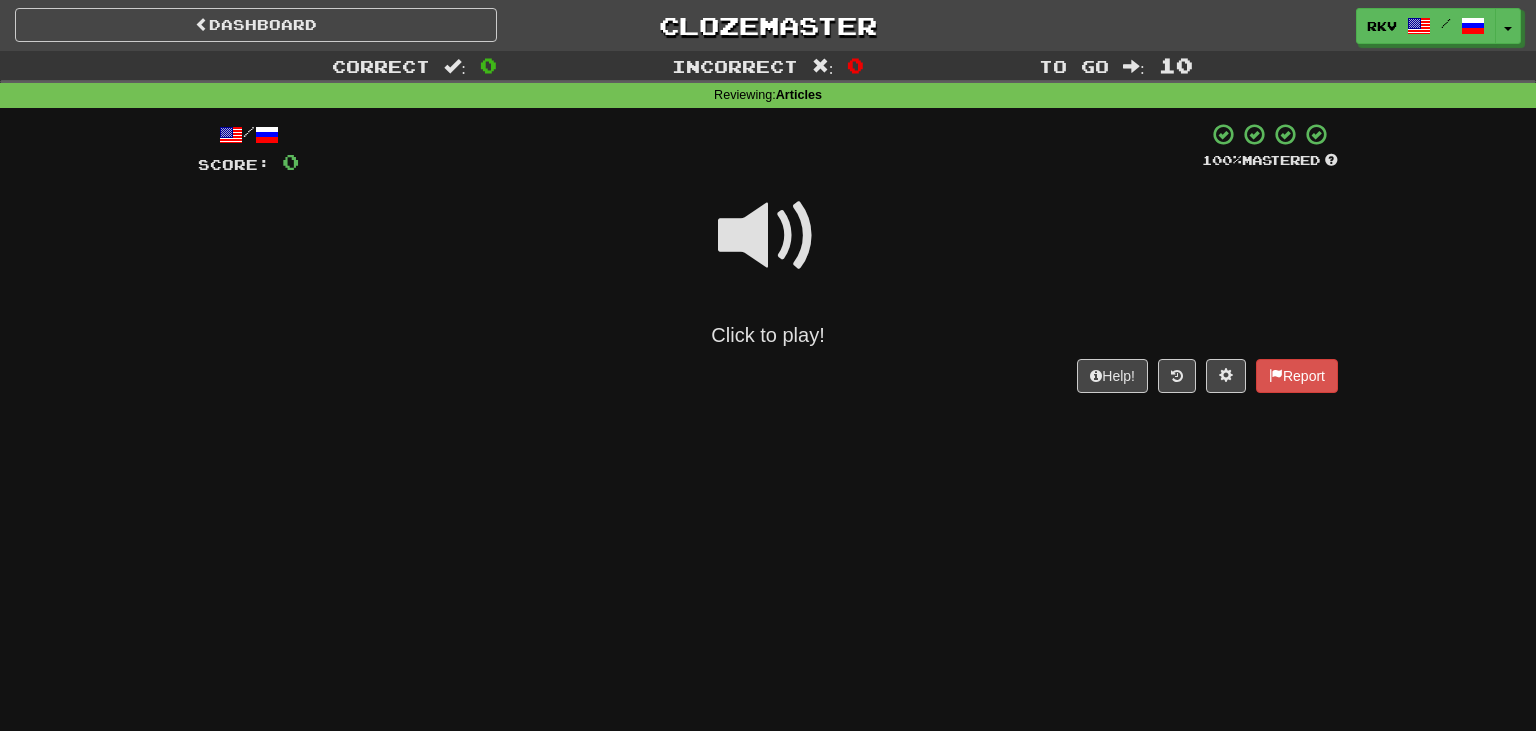 click at bounding box center [768, 236] 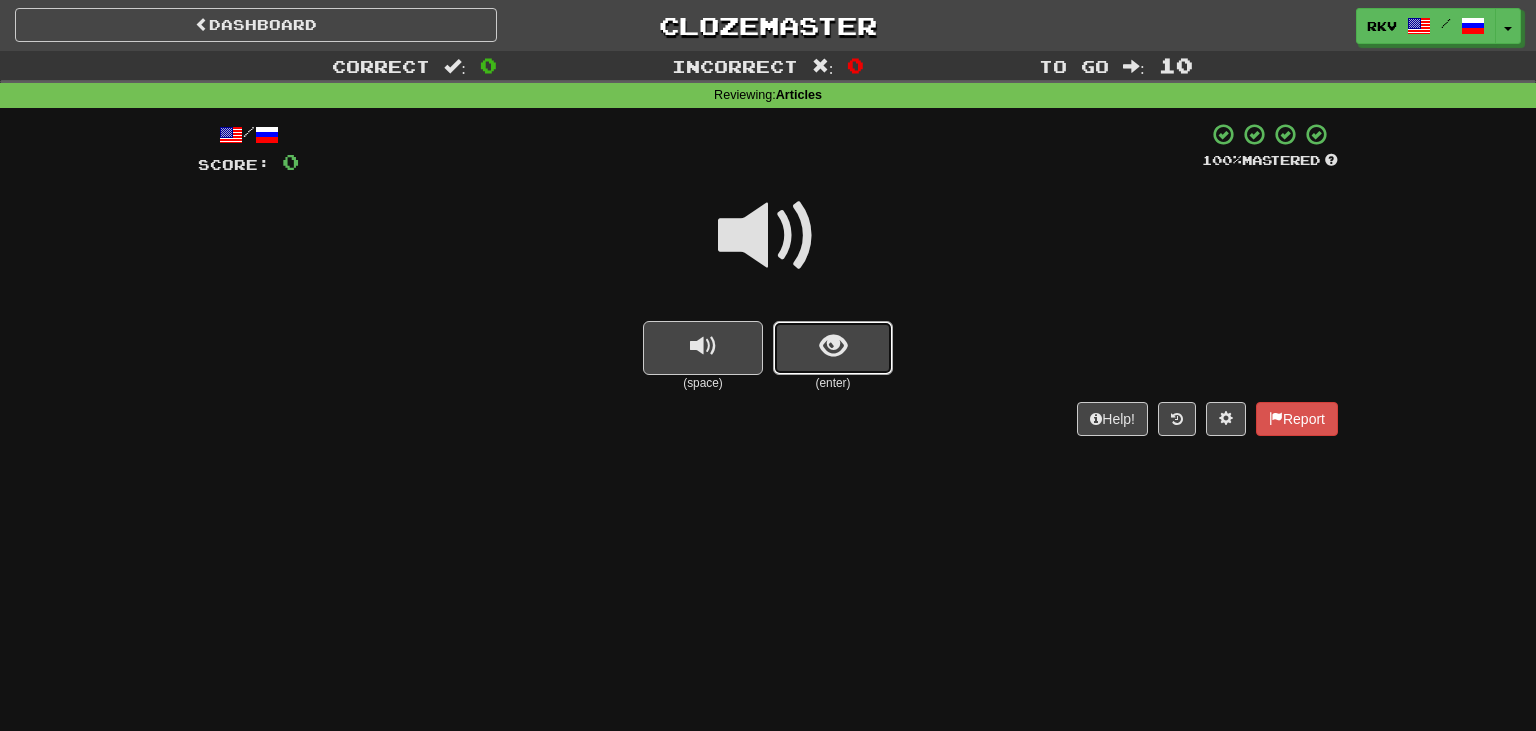 click at bounding box center (833, 348) 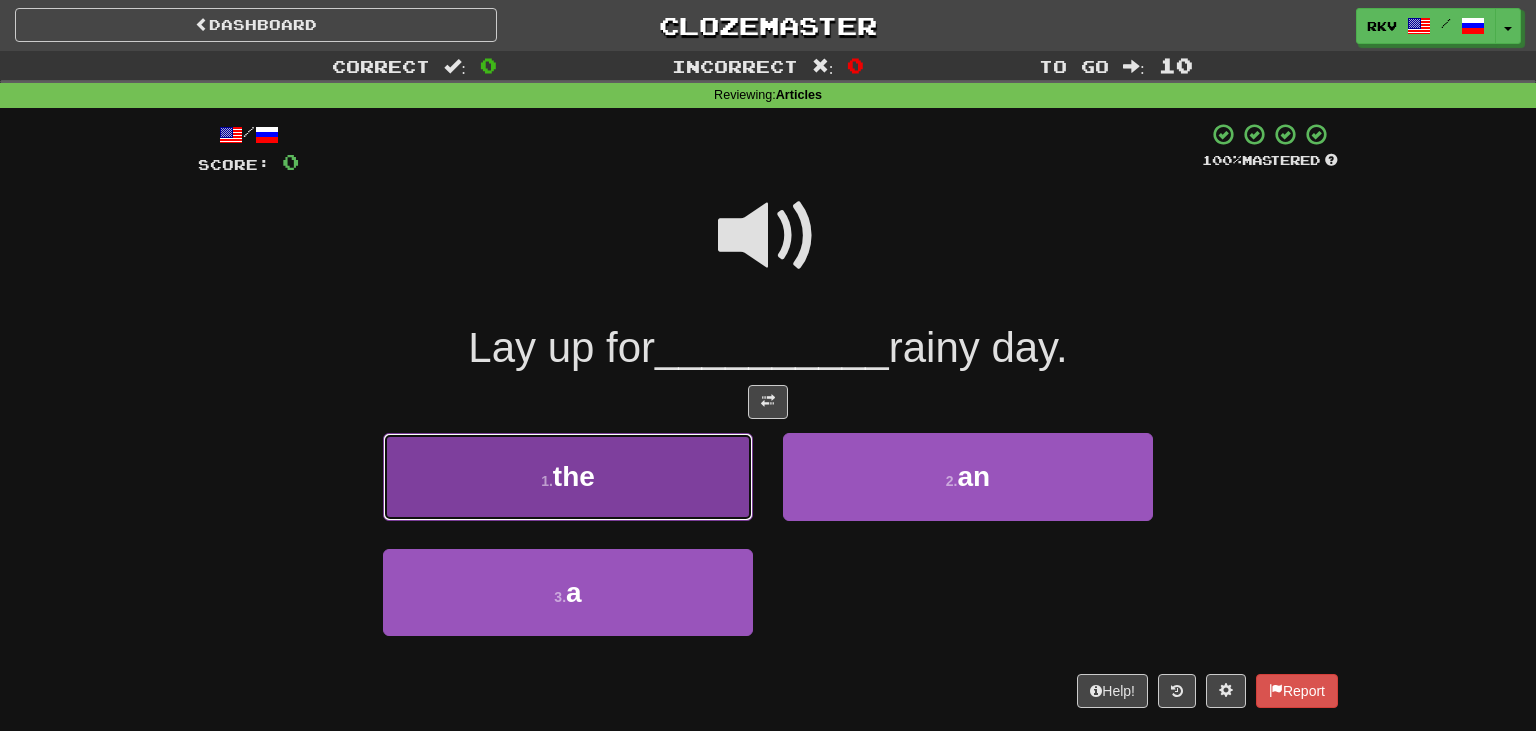 click on "1 .  the" at bounding box center [568, 476] 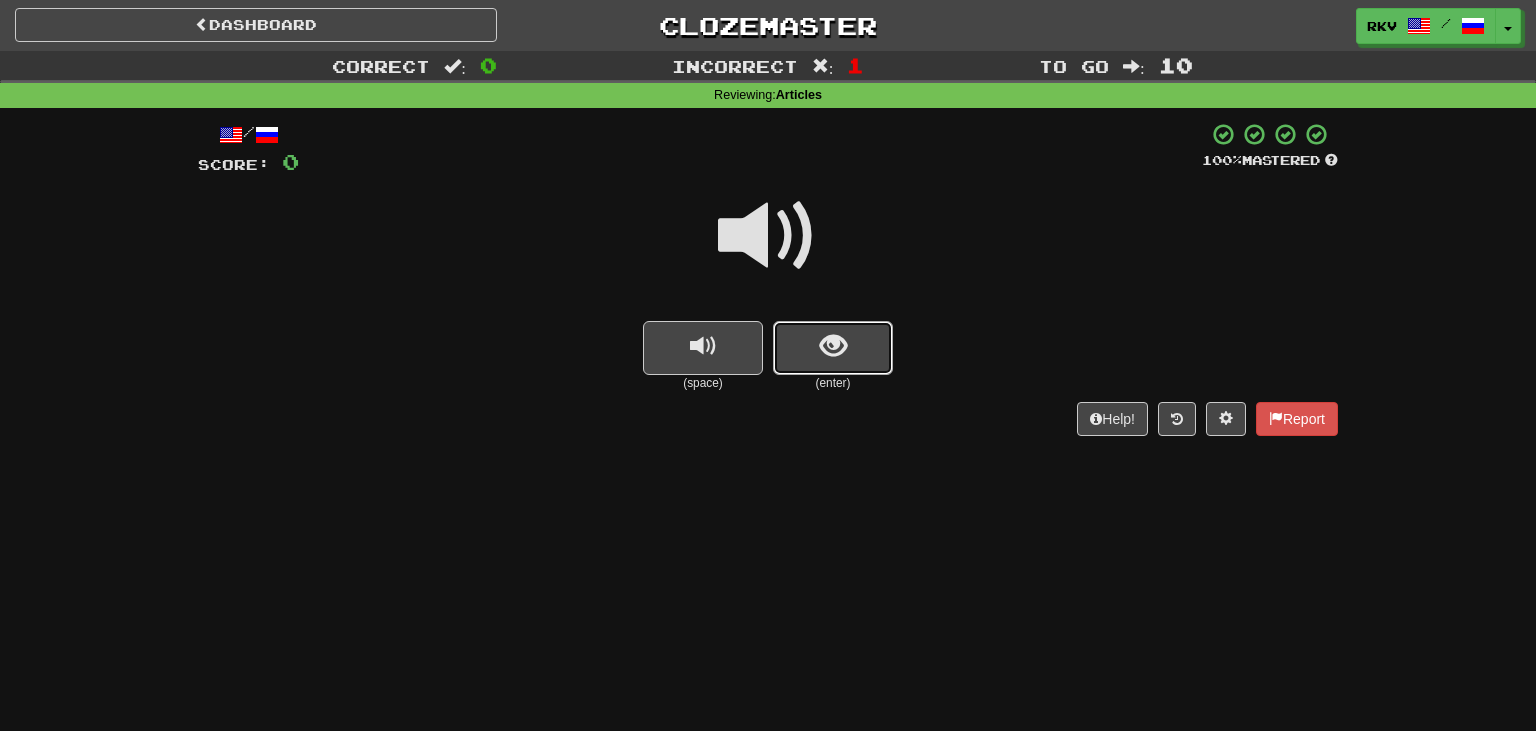 click at bounding box center [833, 348] 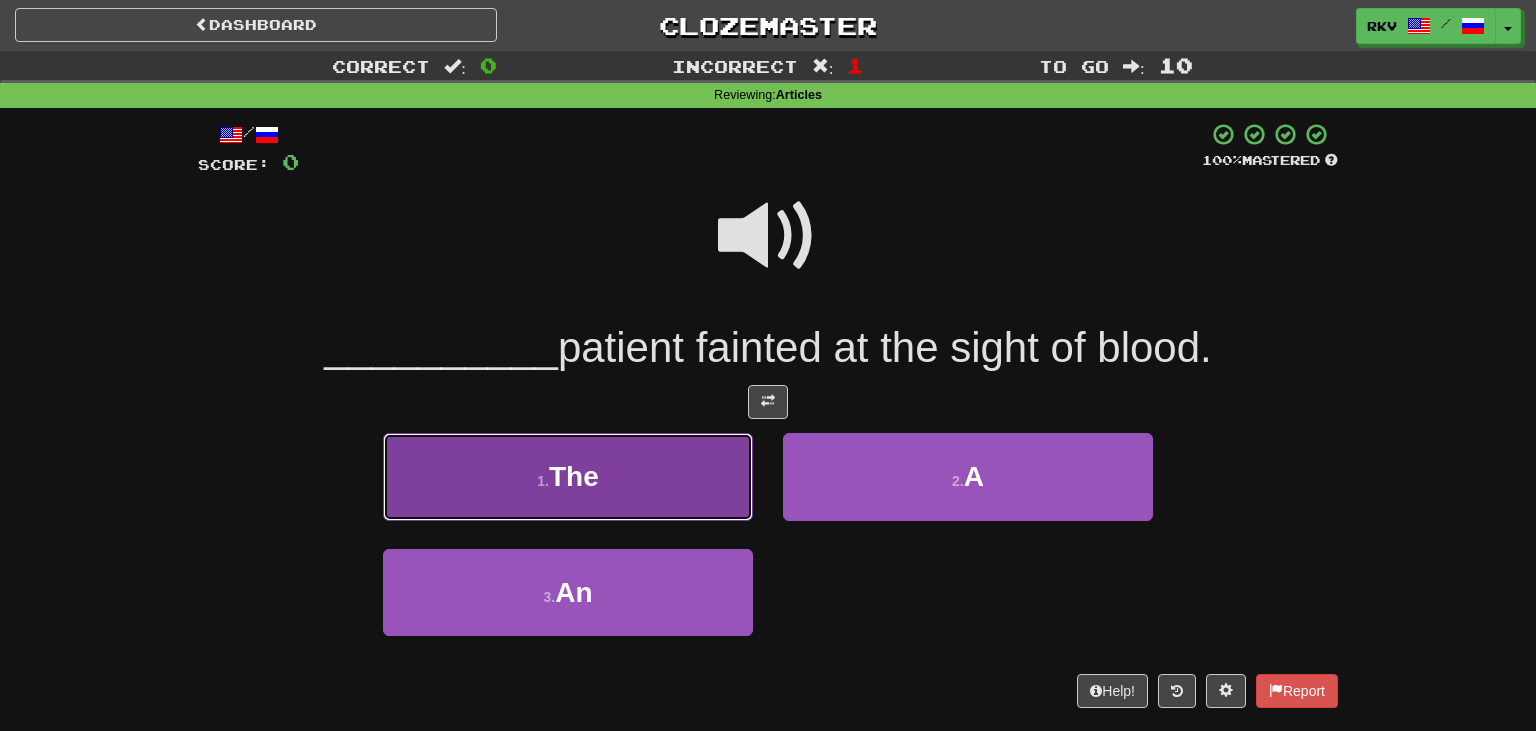 click on "1 .  The" at bounding box center (568, 476) 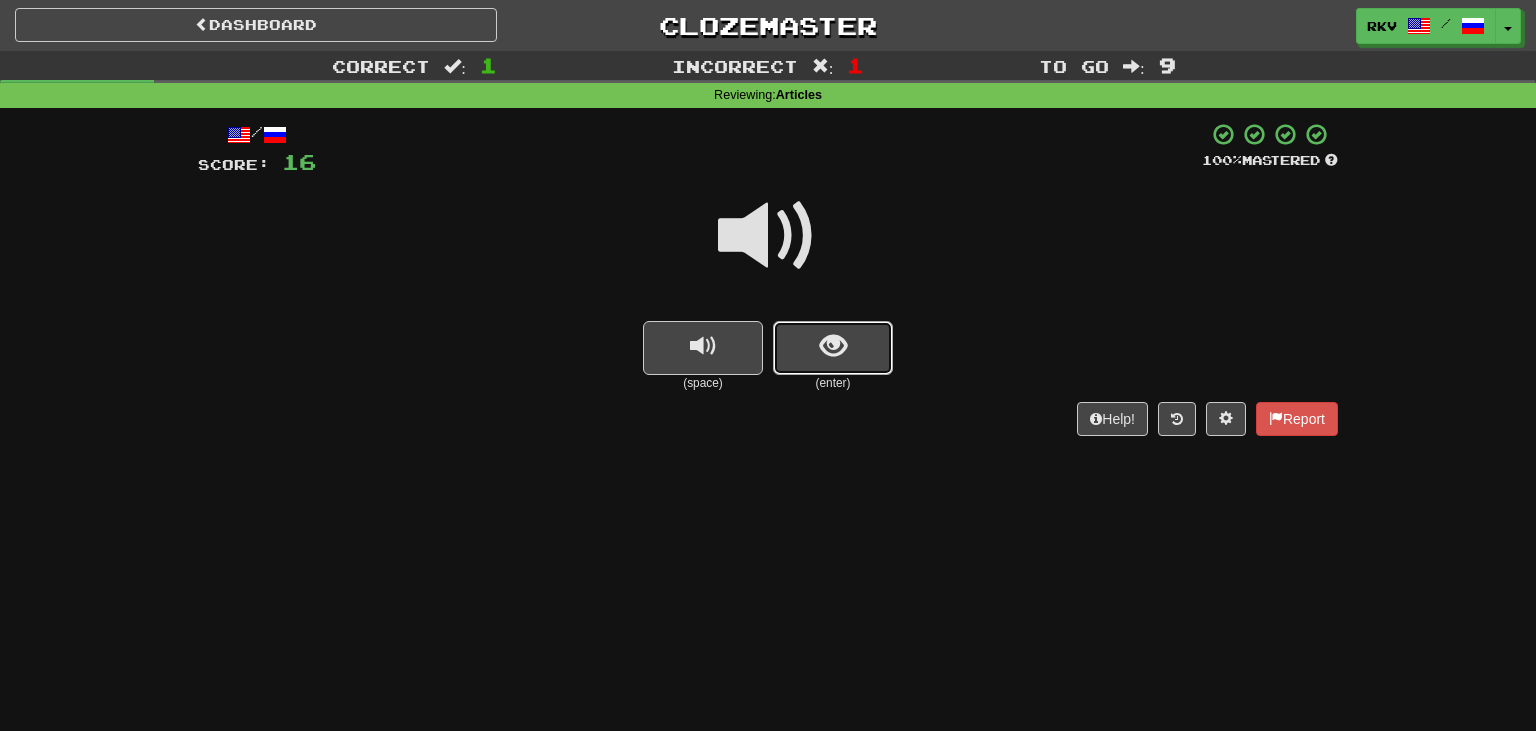 click at bounding box center [833, 348] 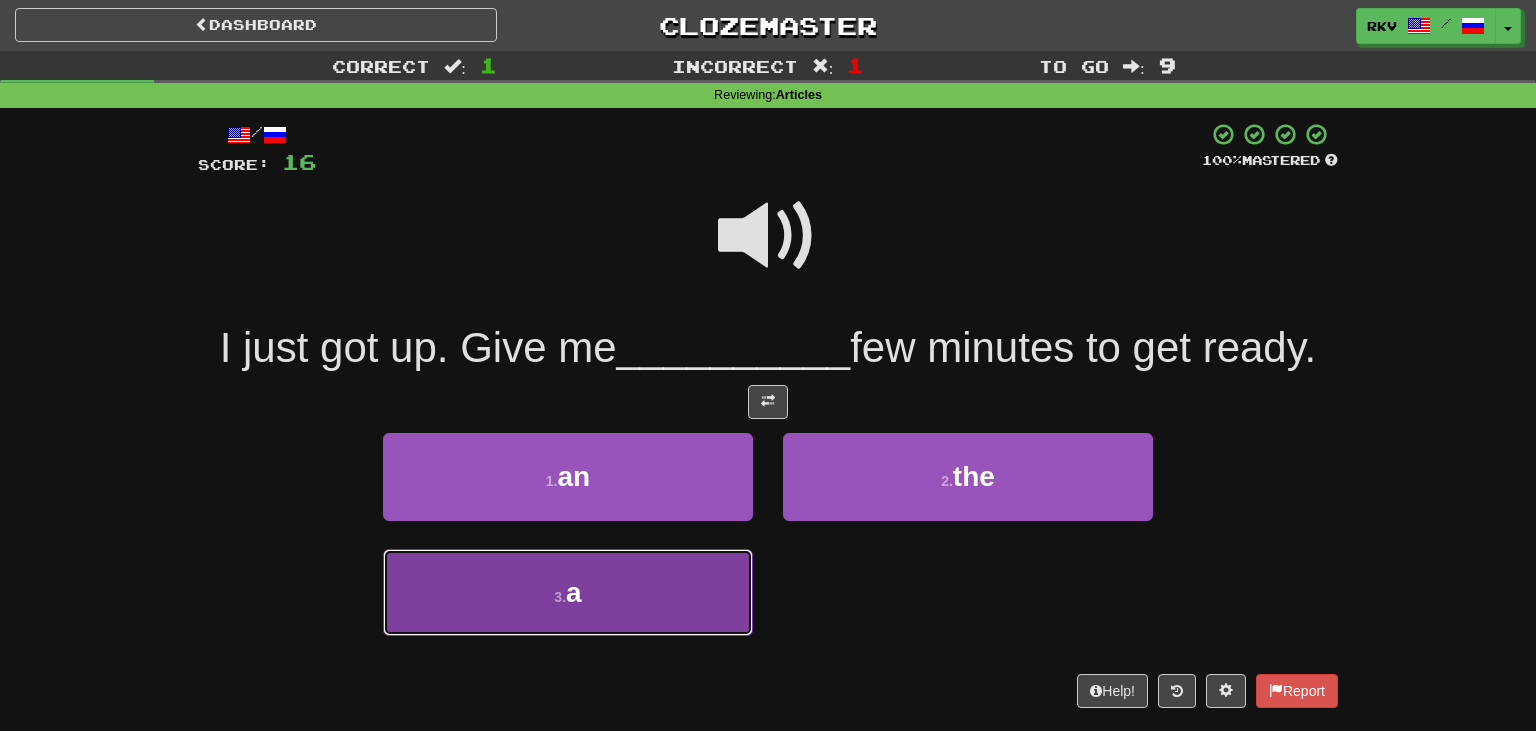 click on "3 .  a" at bounding box center (568, 592) 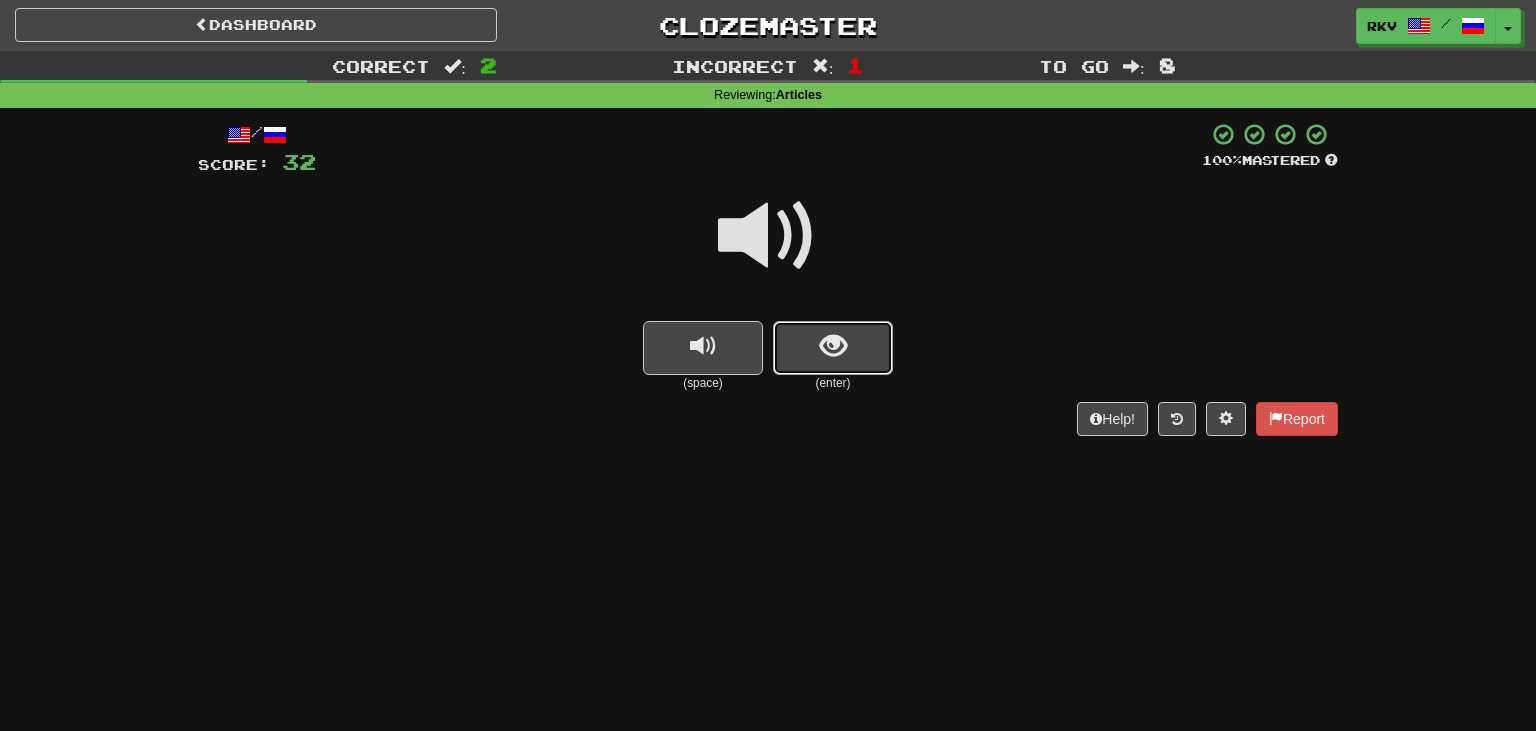 click at bounding box center [833, 348] 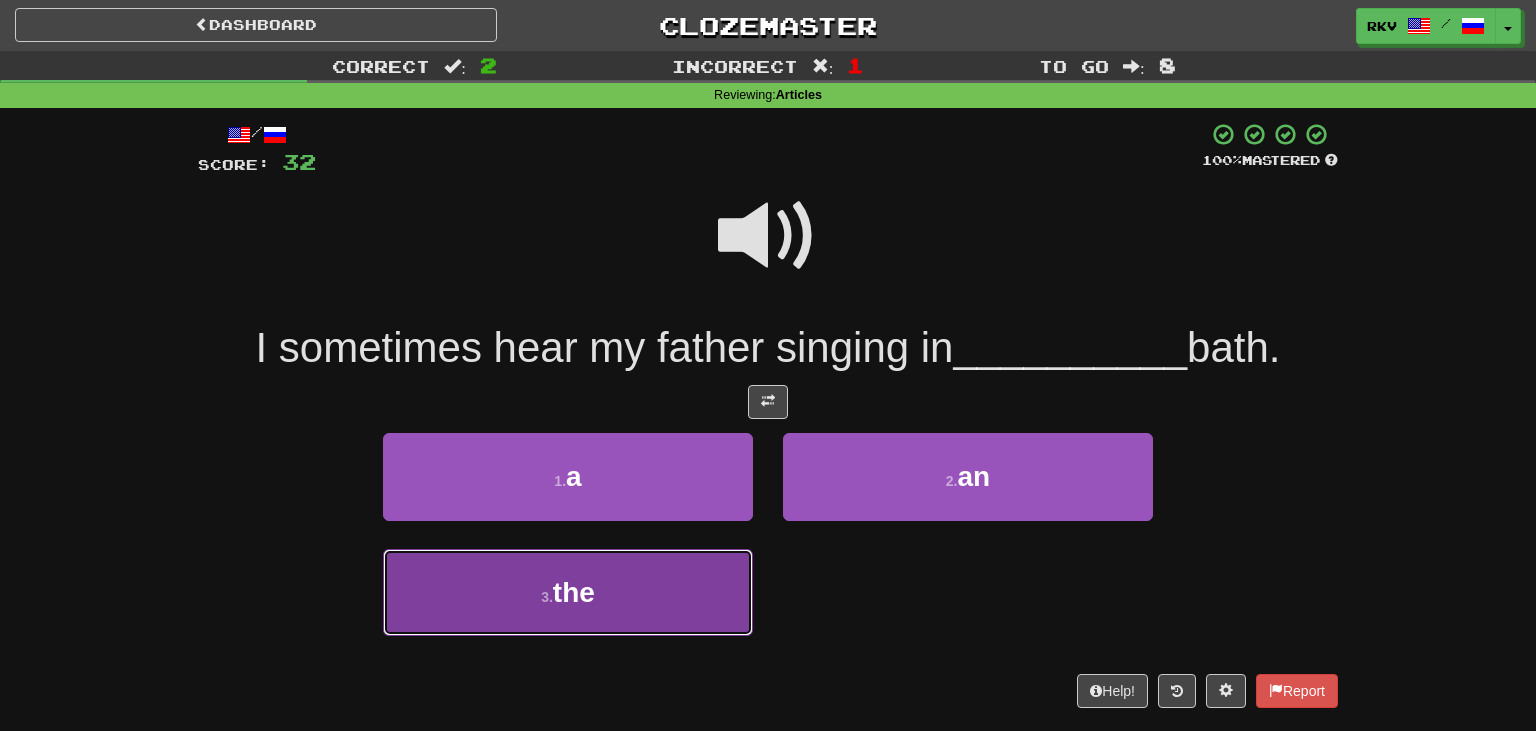 click on "3 .  the" at bounding box center (568, 592) 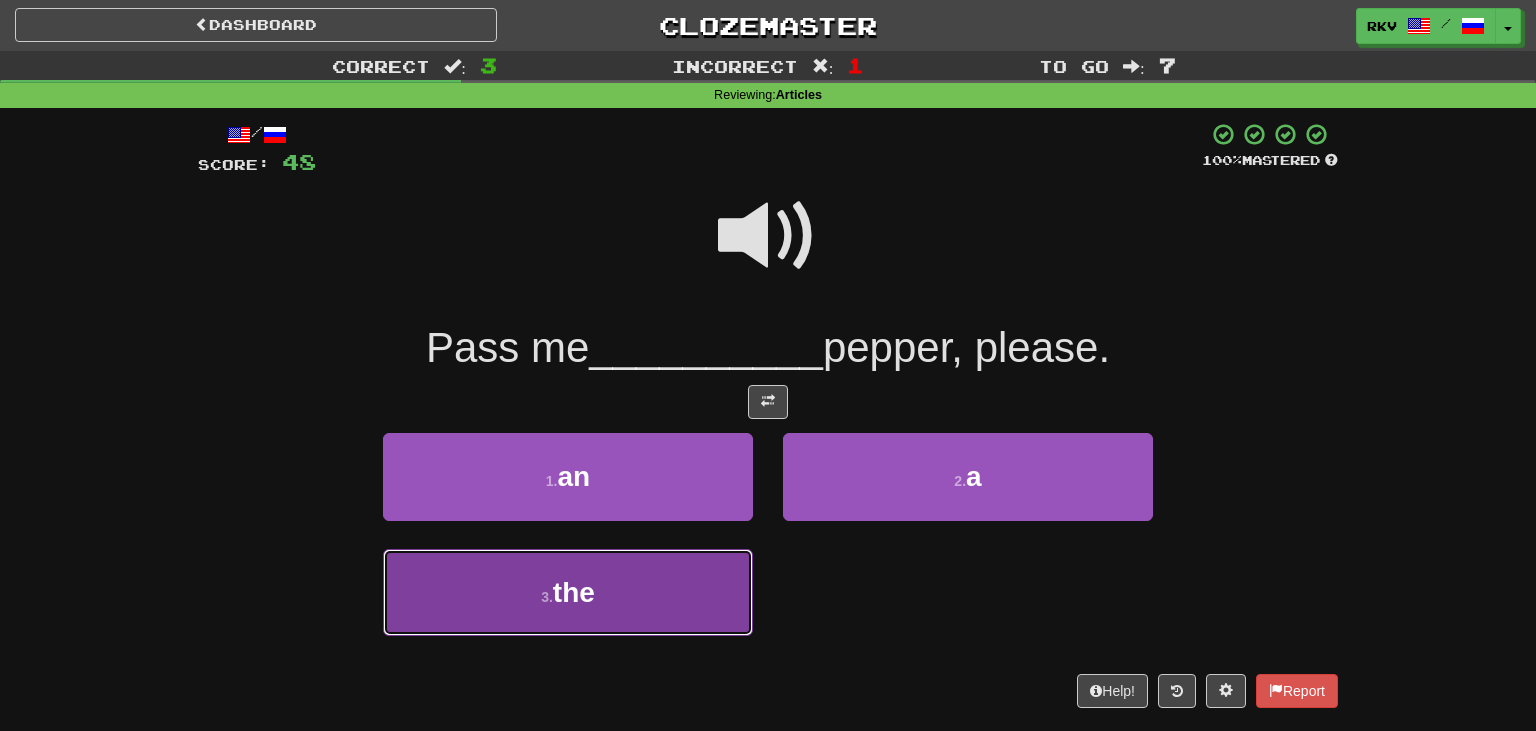click on "3 .  the" at bounding box center (568, 592) 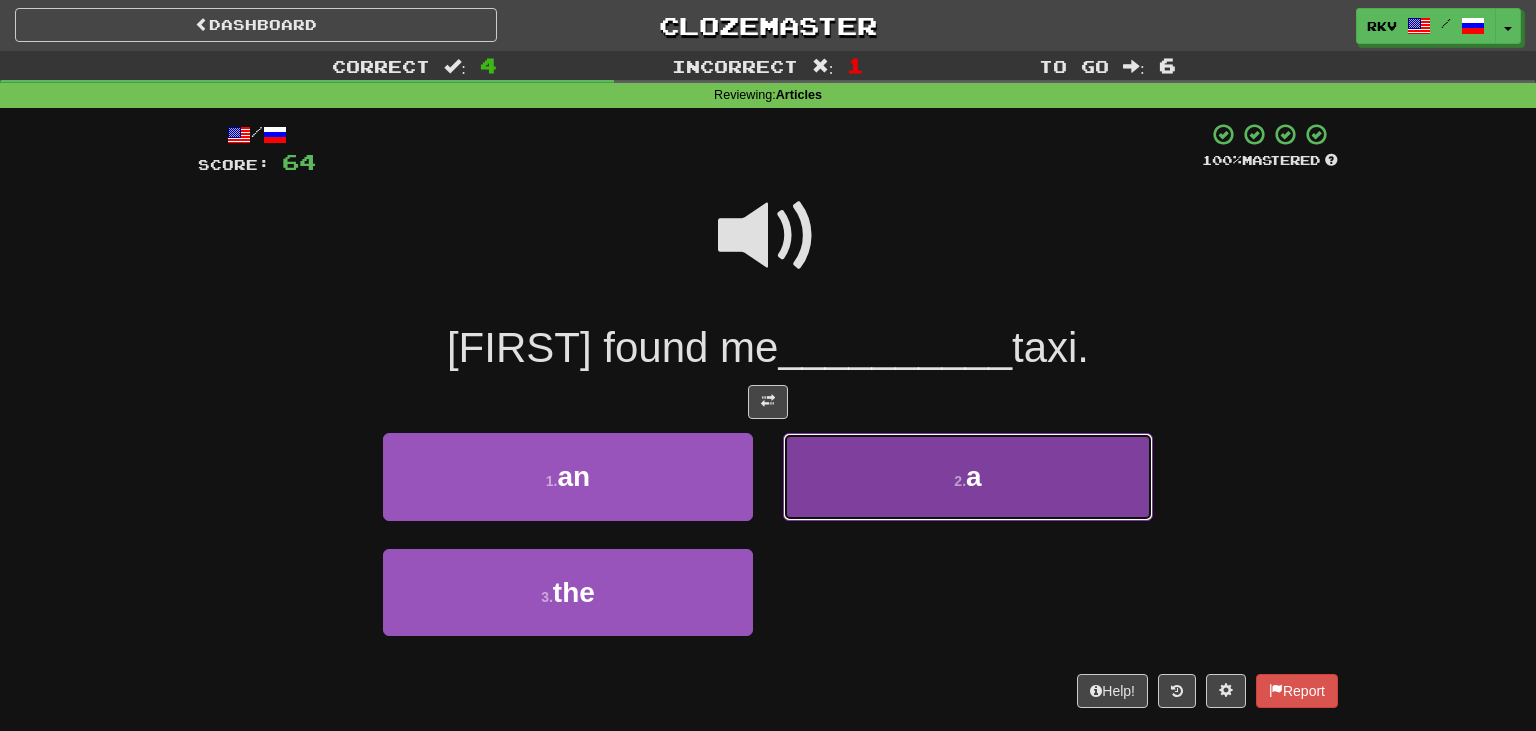 click on "2 .  a" at bounding box center [968, 476] 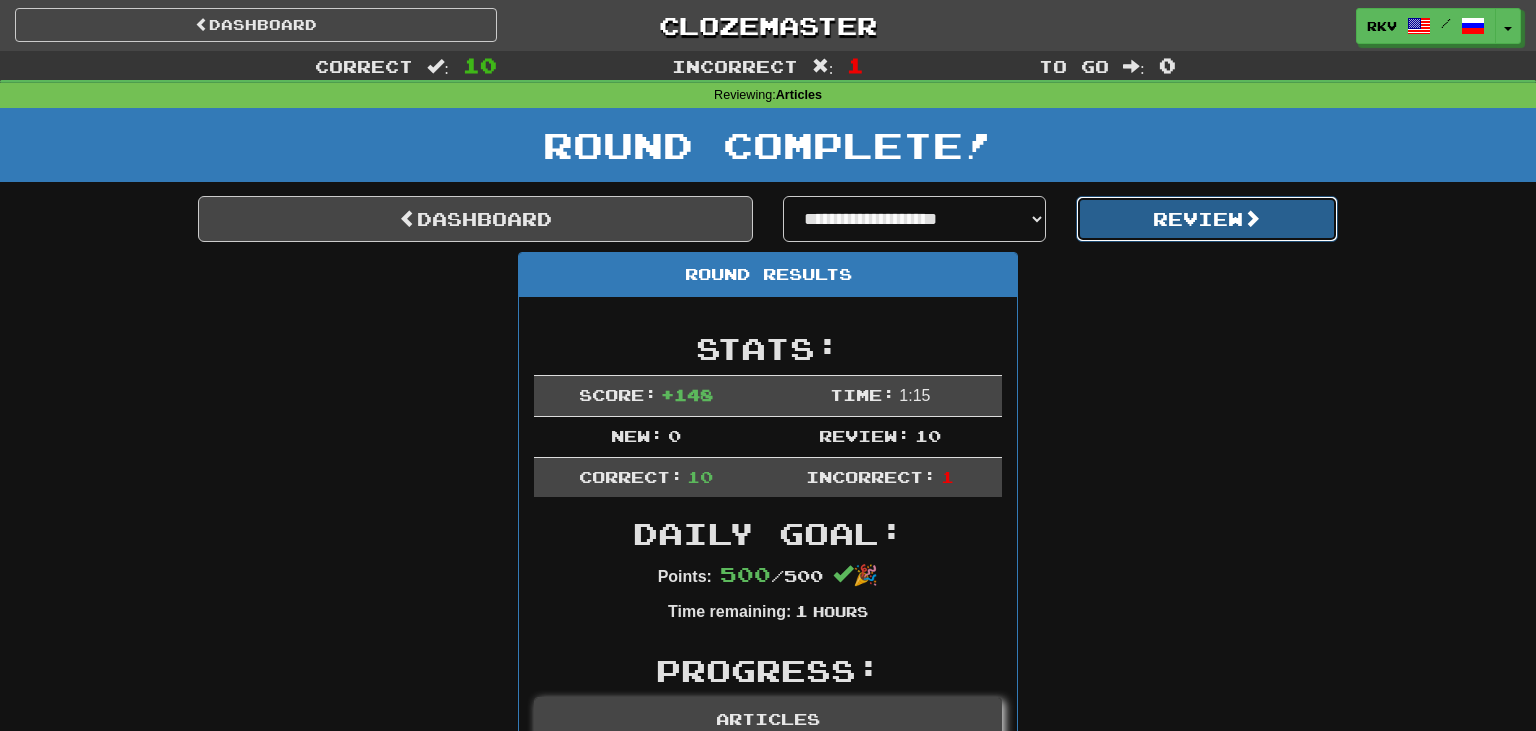 click on "Review" at bounding box center [1207, 219] 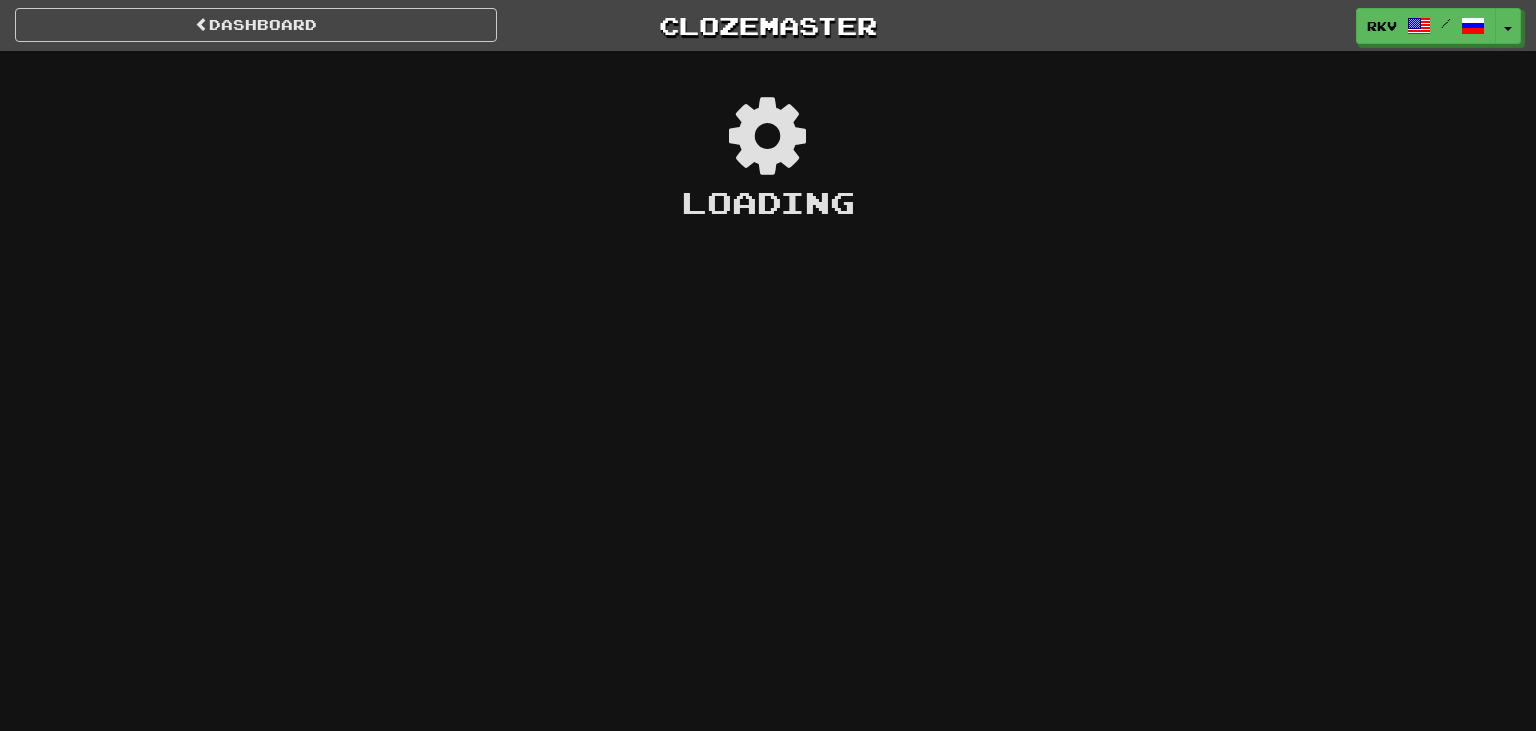 scroll, scrollTop: 0, scrollLeft: 0, axis: both 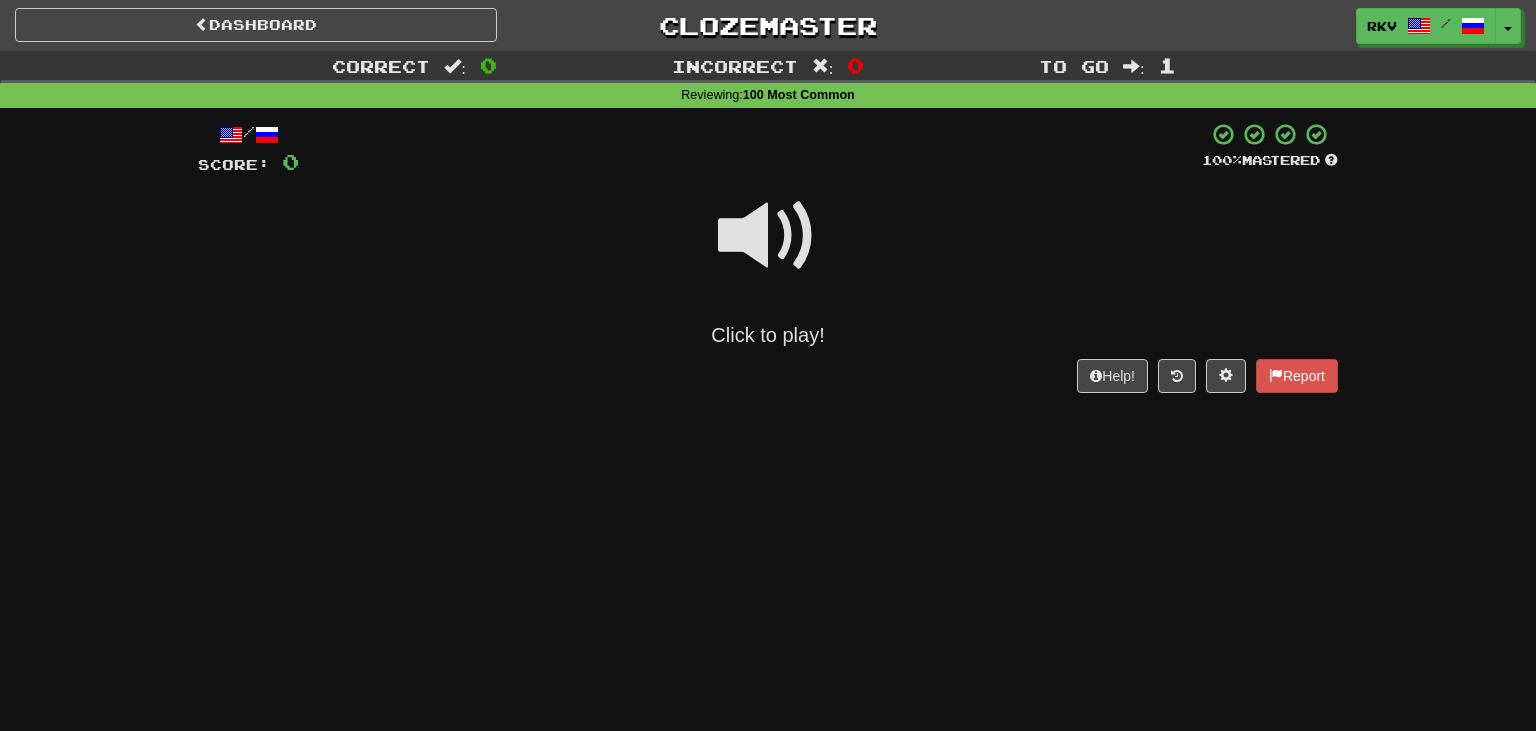 click on "Click to play!" at bounding box center (768, 263) 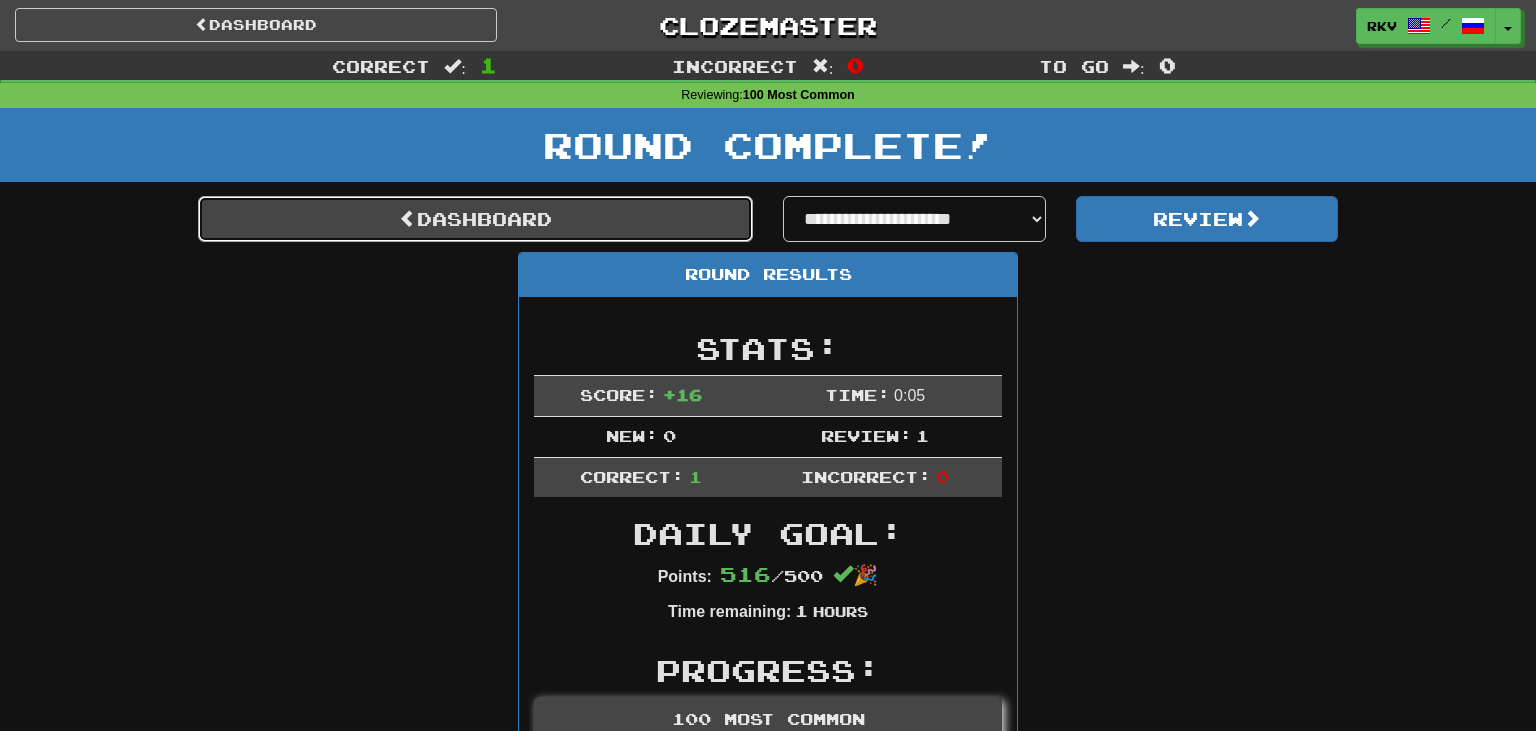 click on "Dashboard" at bounding box center [475, 219] 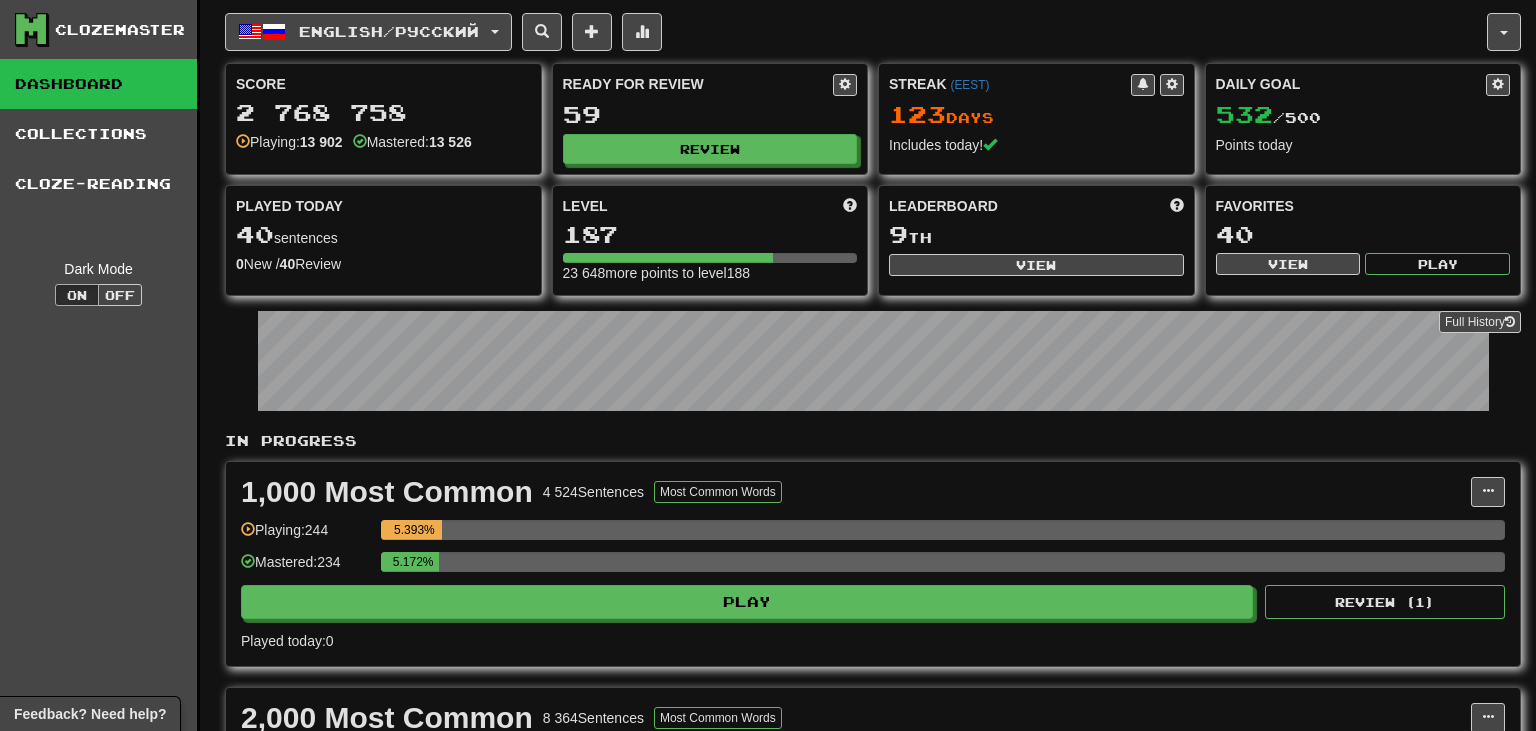 scroll, scrollTop: 0, scrollLeft: 0, axis: both 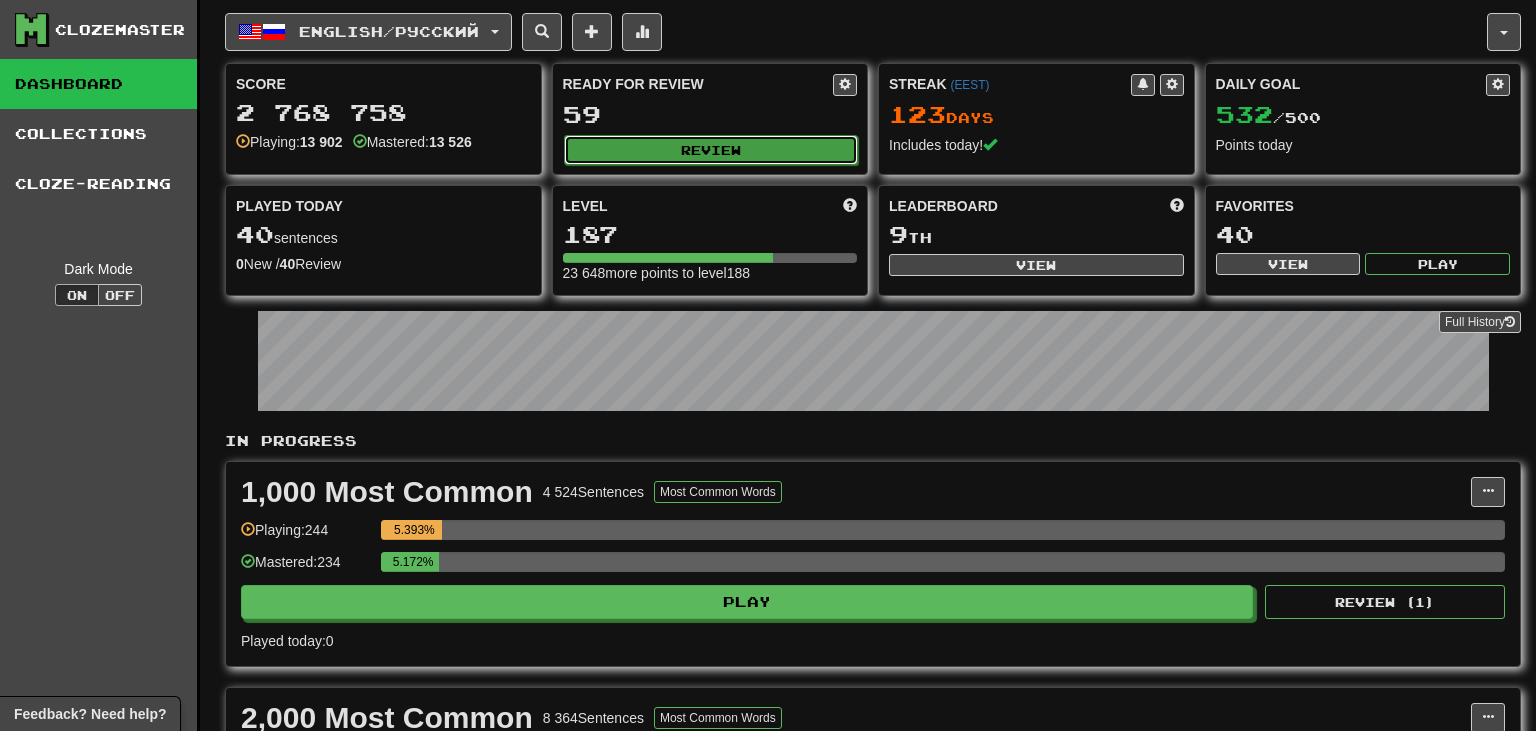 click on "Review" at bounding box center (711, 150) 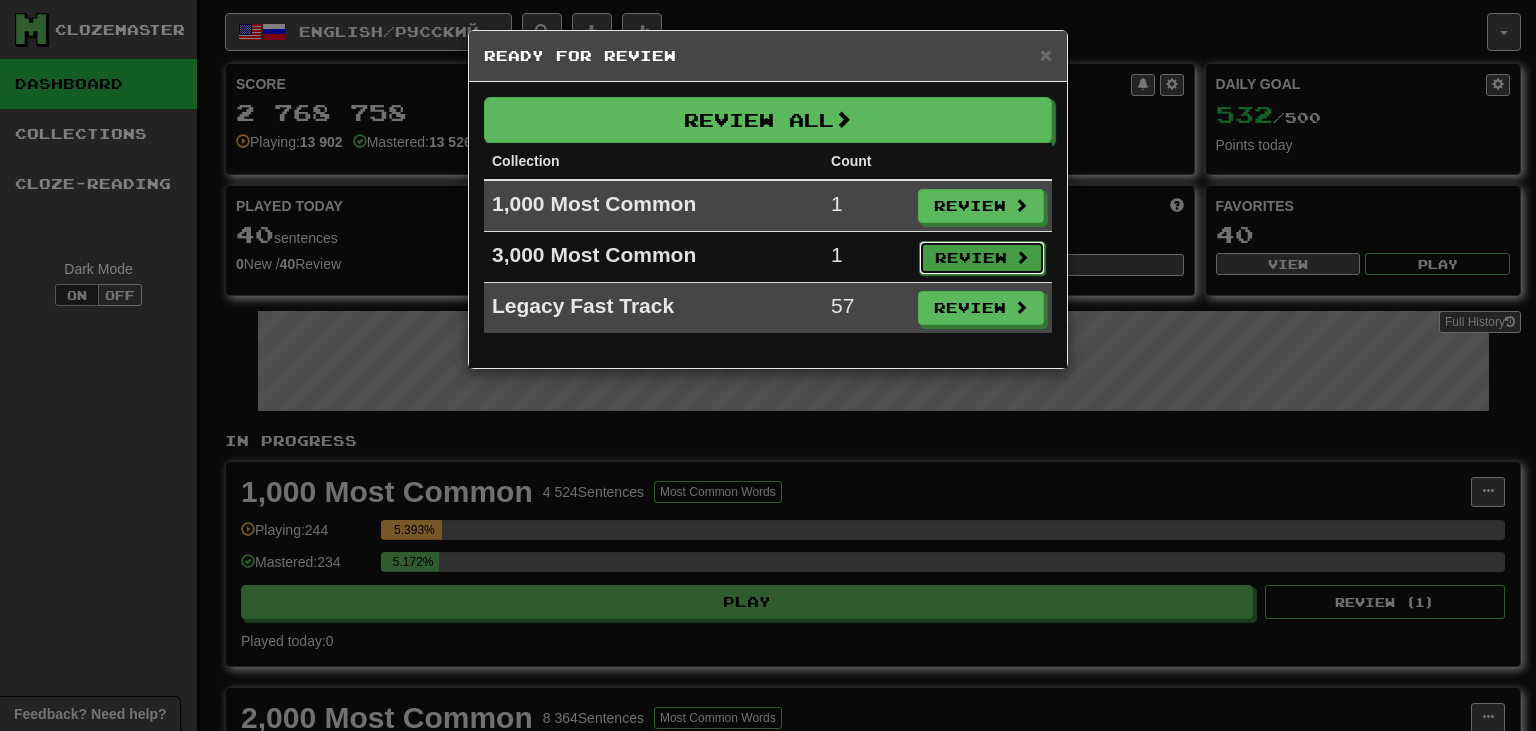 click on "Review" at bounding box center [982, 258] 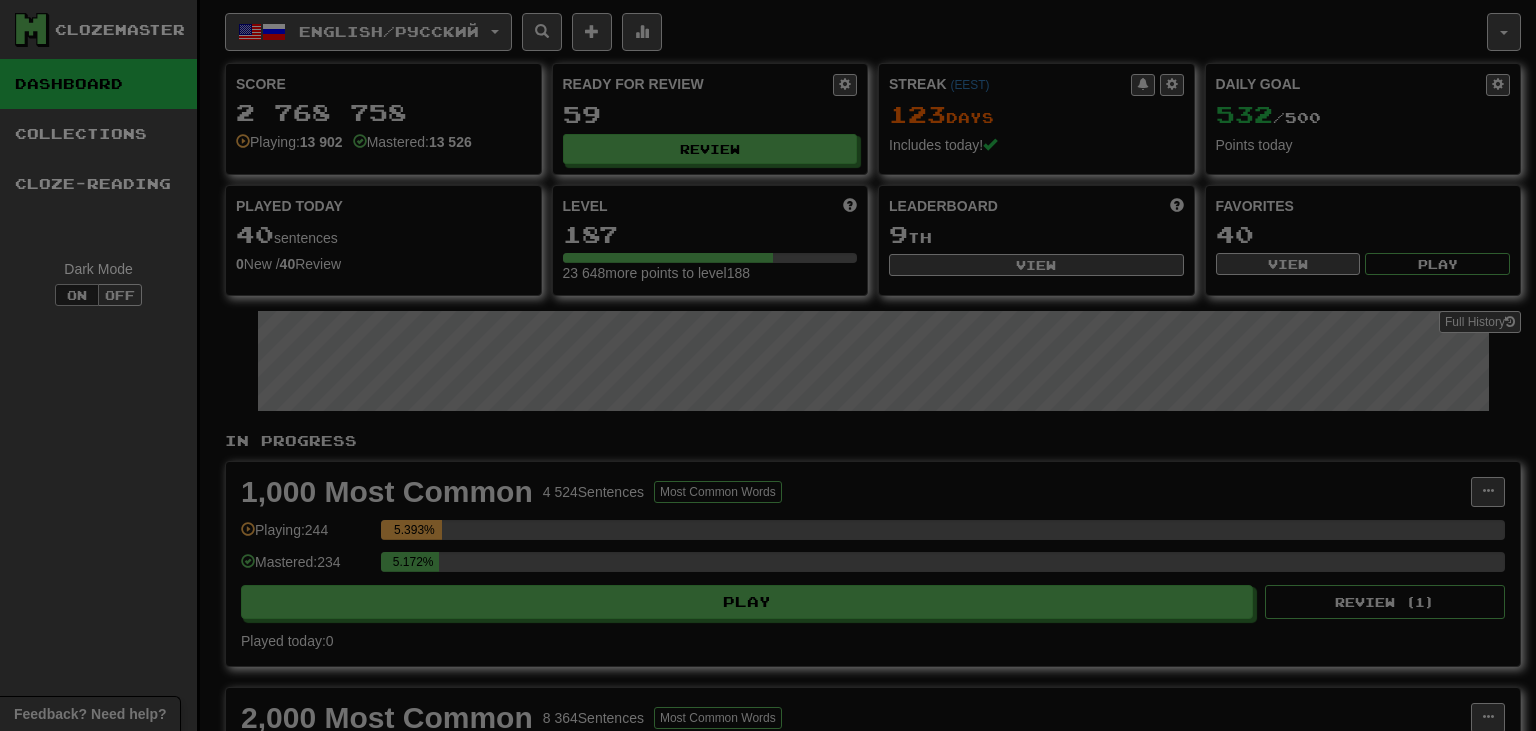 select on "**" 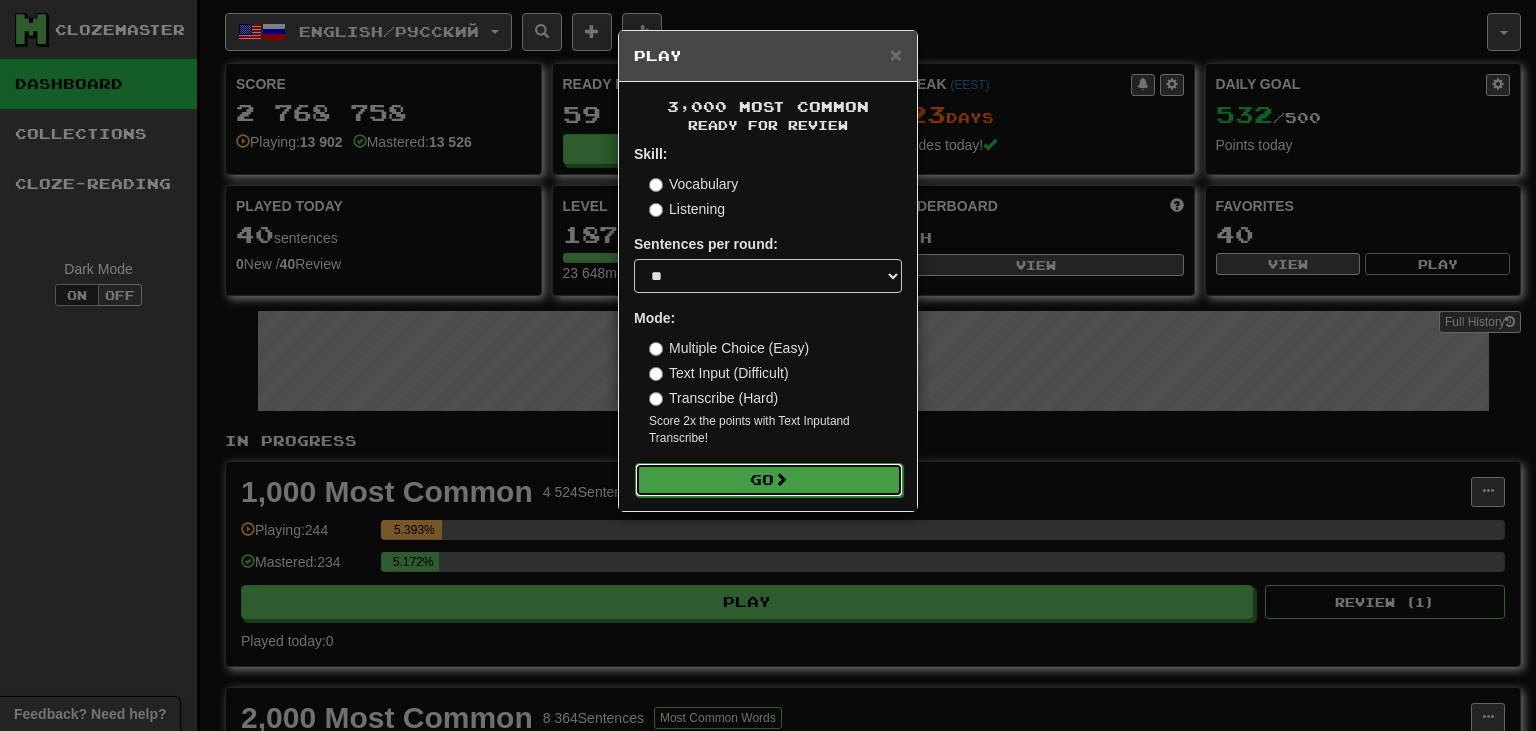 click on "Go" at bounding box center (769, 480) 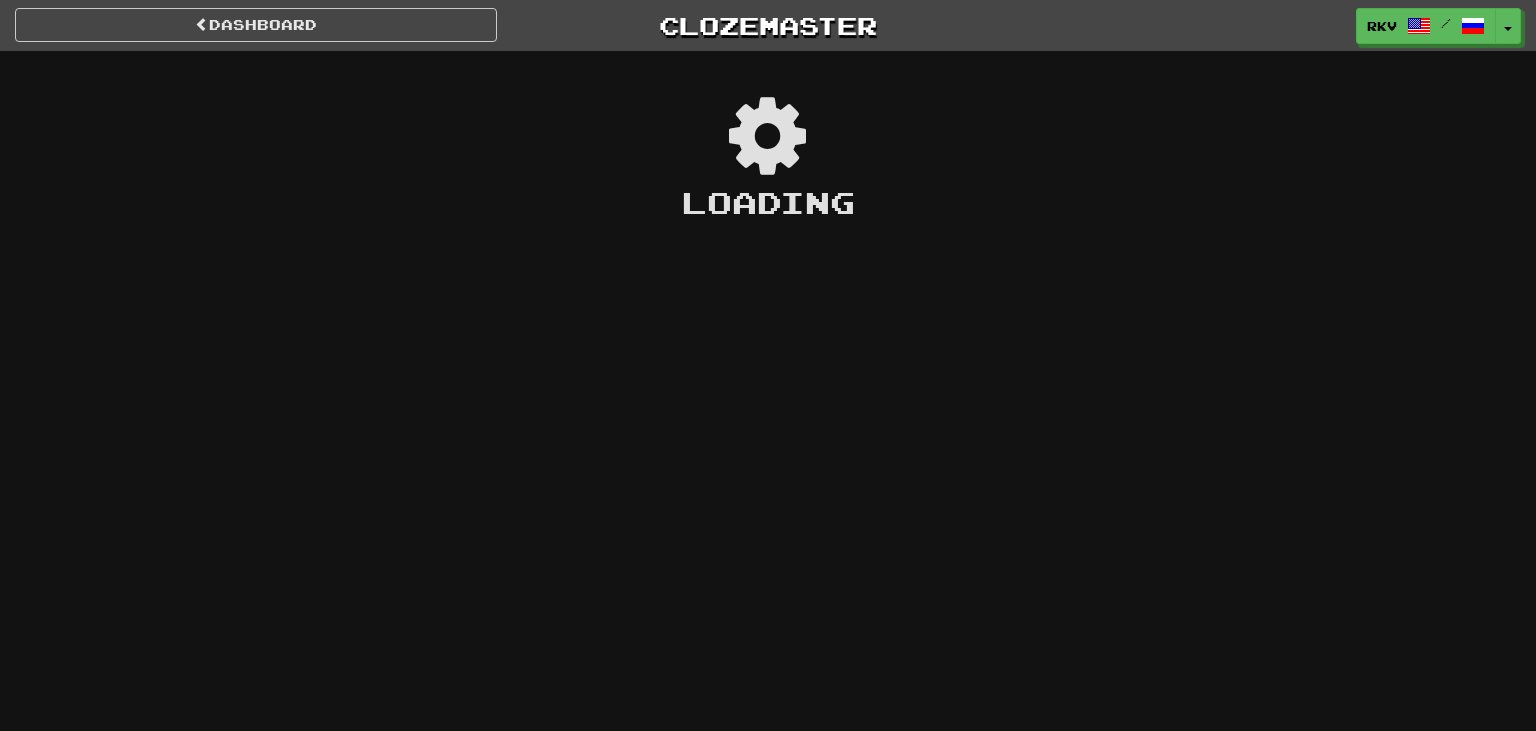 scroll, scrollTop: 0, scrollLeft: 0, axis: both 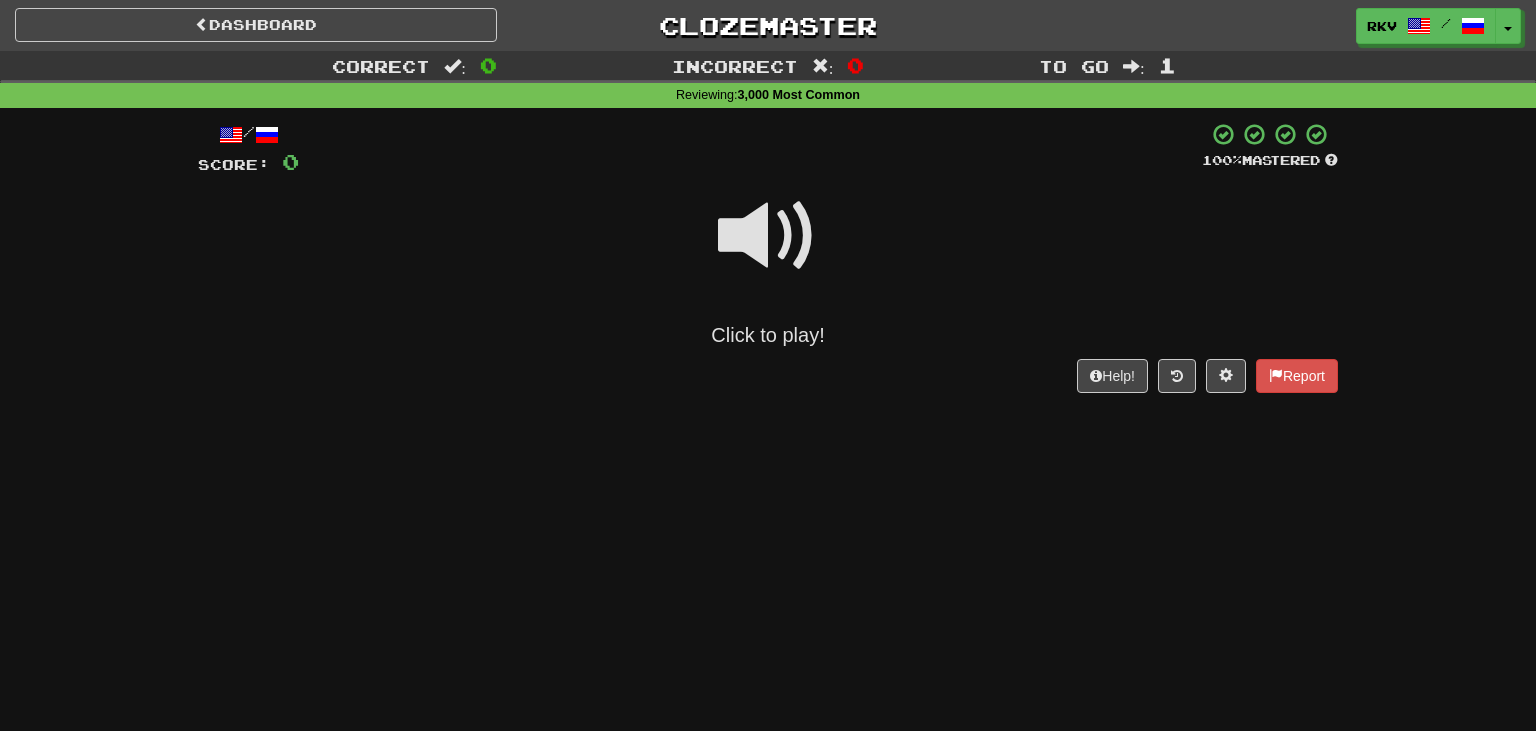 click at bounding box center (768, 236) 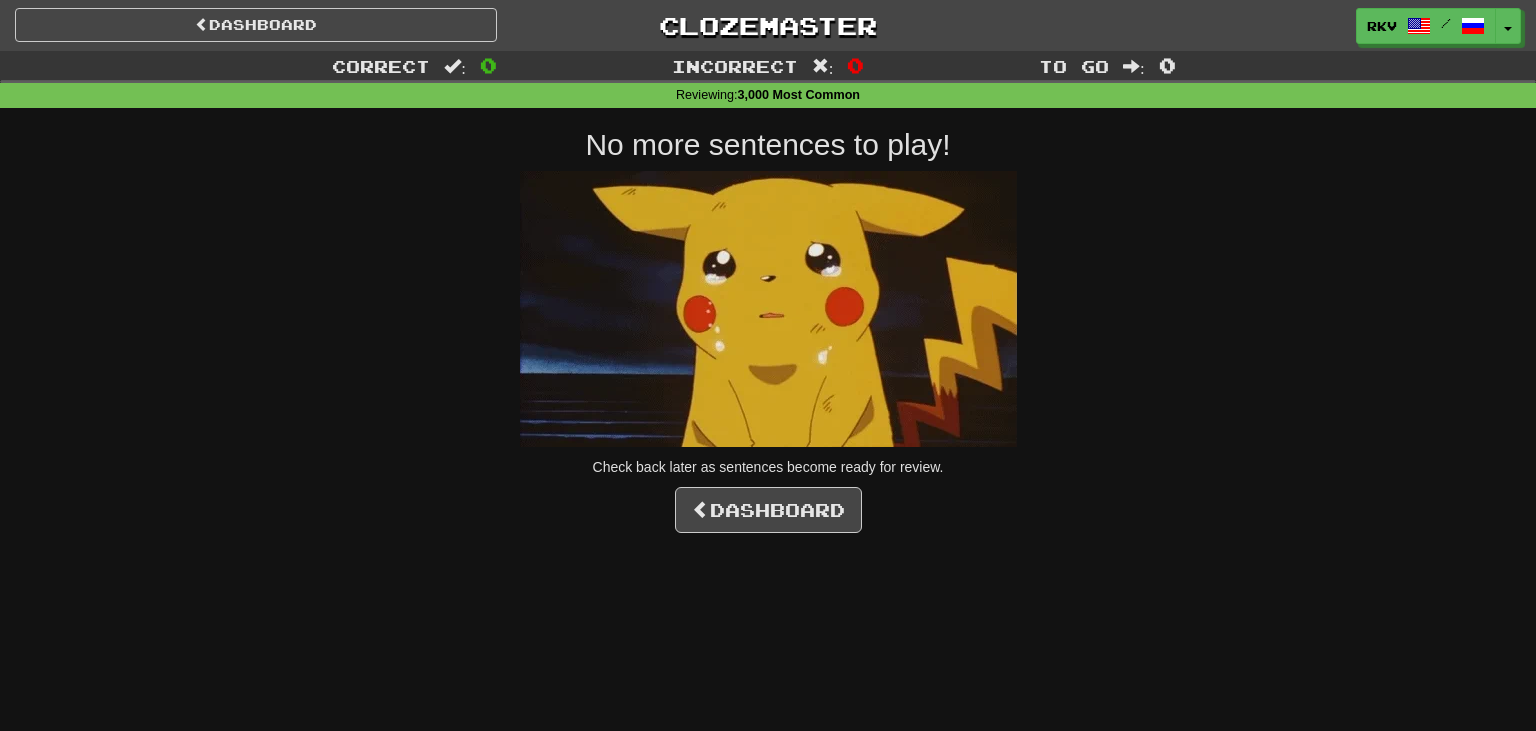 click on "Dashboard
Clozemaster
rkv
/
Toggle Dropdown
Dashboard
Leaderboard
Activity Feed
Notifications
Profile
Discussions
Deutsch
/
Русский
Streak:
123
Review:
0
Daily Goal:  248 /100
English
/
Русский
Streak:
123
Review:
58
Daily Goal:  544 /500
Nederlands
/
English
Streak:
122
Review:
118
Daily Goal:  0 /500
Български
/
English
Streak:
123
Review:
0
Daily Goal:  284 /100
Languages
Account
Logout
rkv
/
Toggle Dropdown
Dashboard
Leaderboard
Activity Feed
Notifications
Profile
Discussions
Deutsch
/
Русский
Streak:
123
Review:
0" at bounding box center (768, 25) 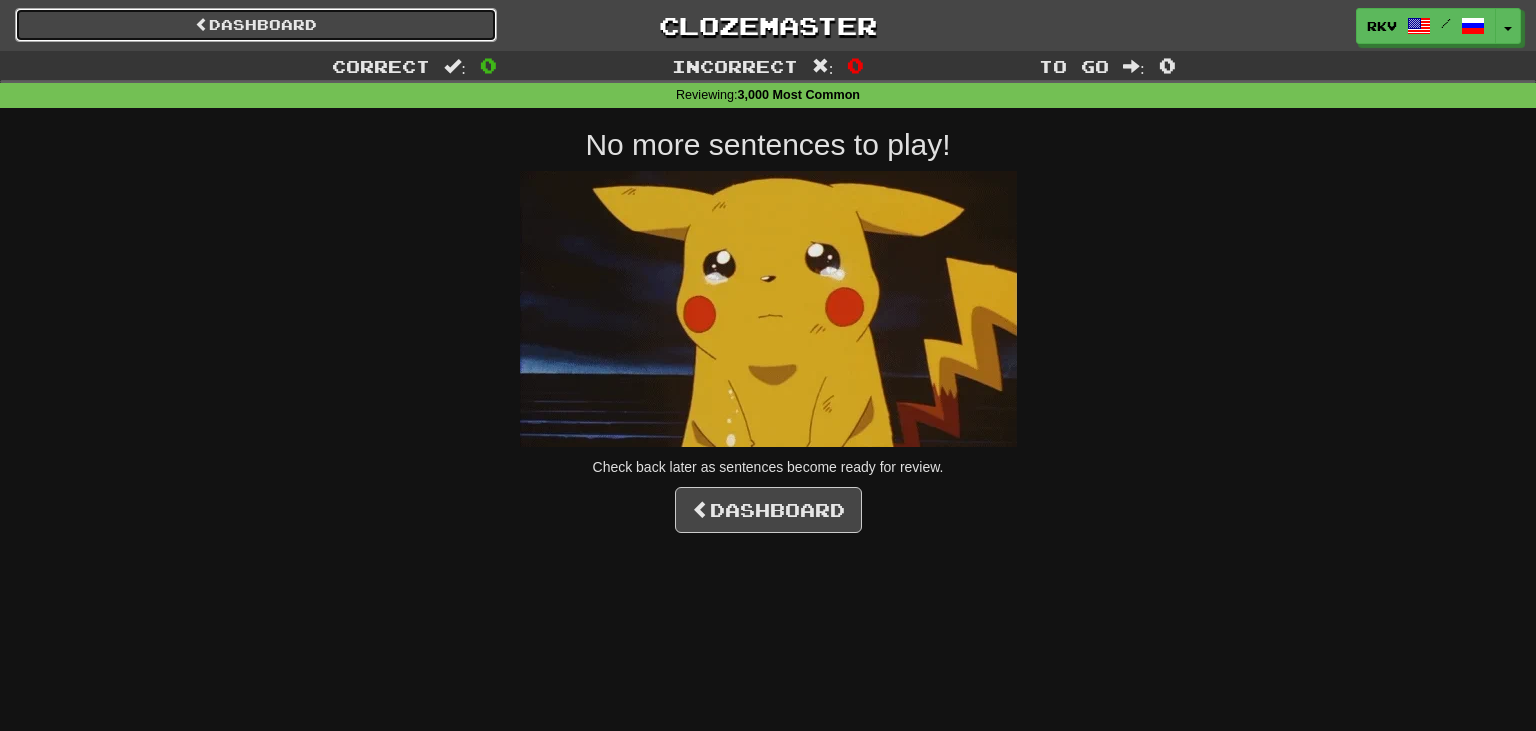 click on "Dashboard" at bounding box center [256, 25] 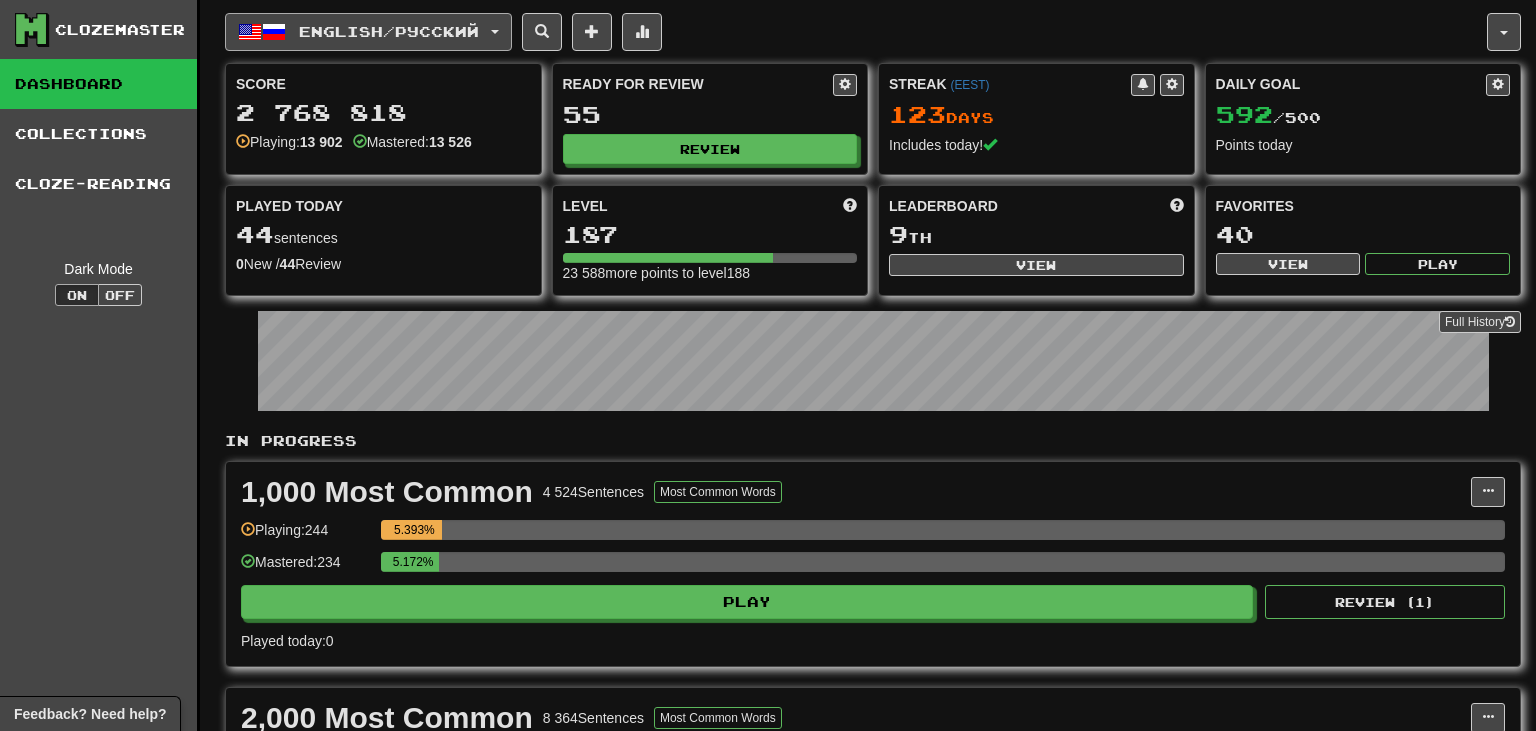 scroll, scrollTop: 0, scrollLeft: 0, axis: both 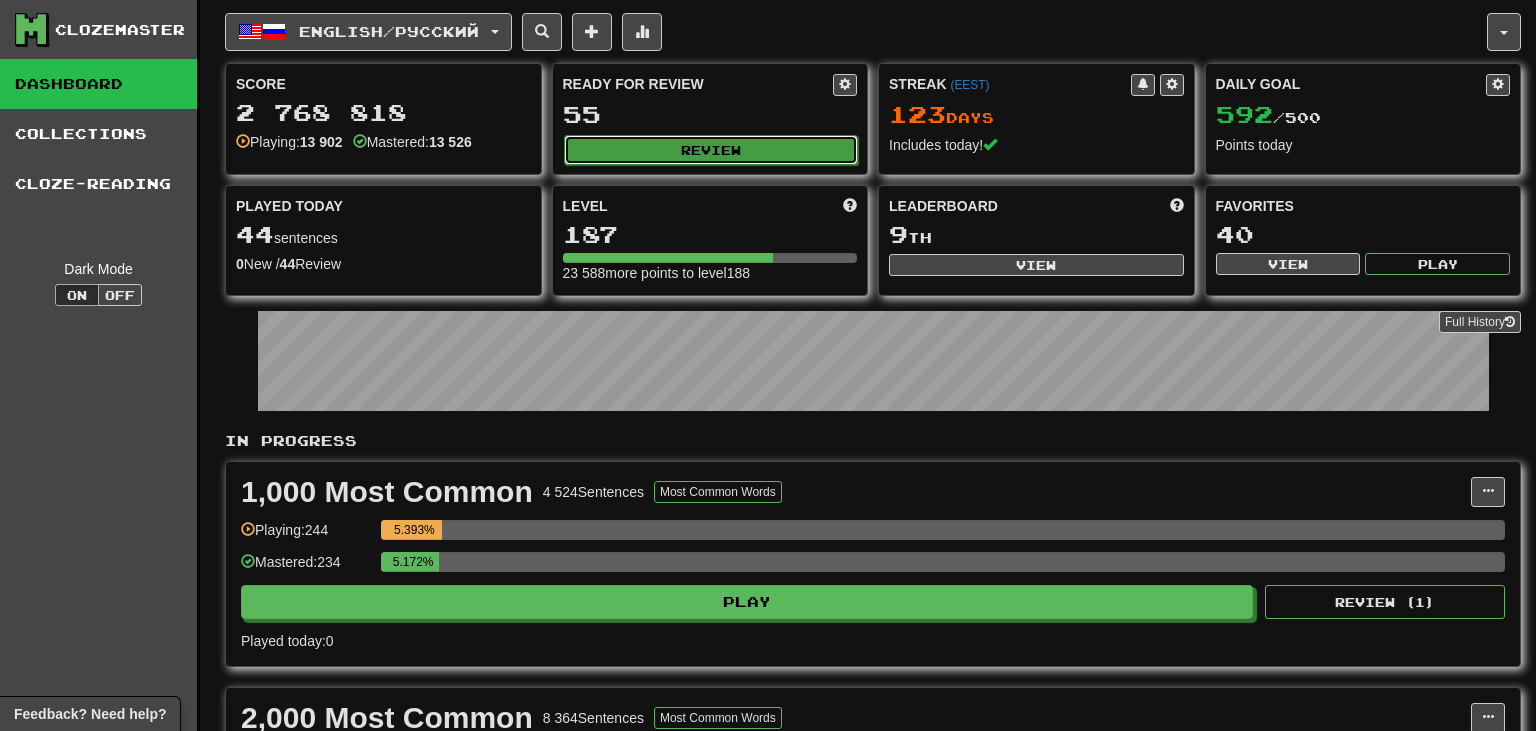 click on "Review" at bounding box center [711, 150] 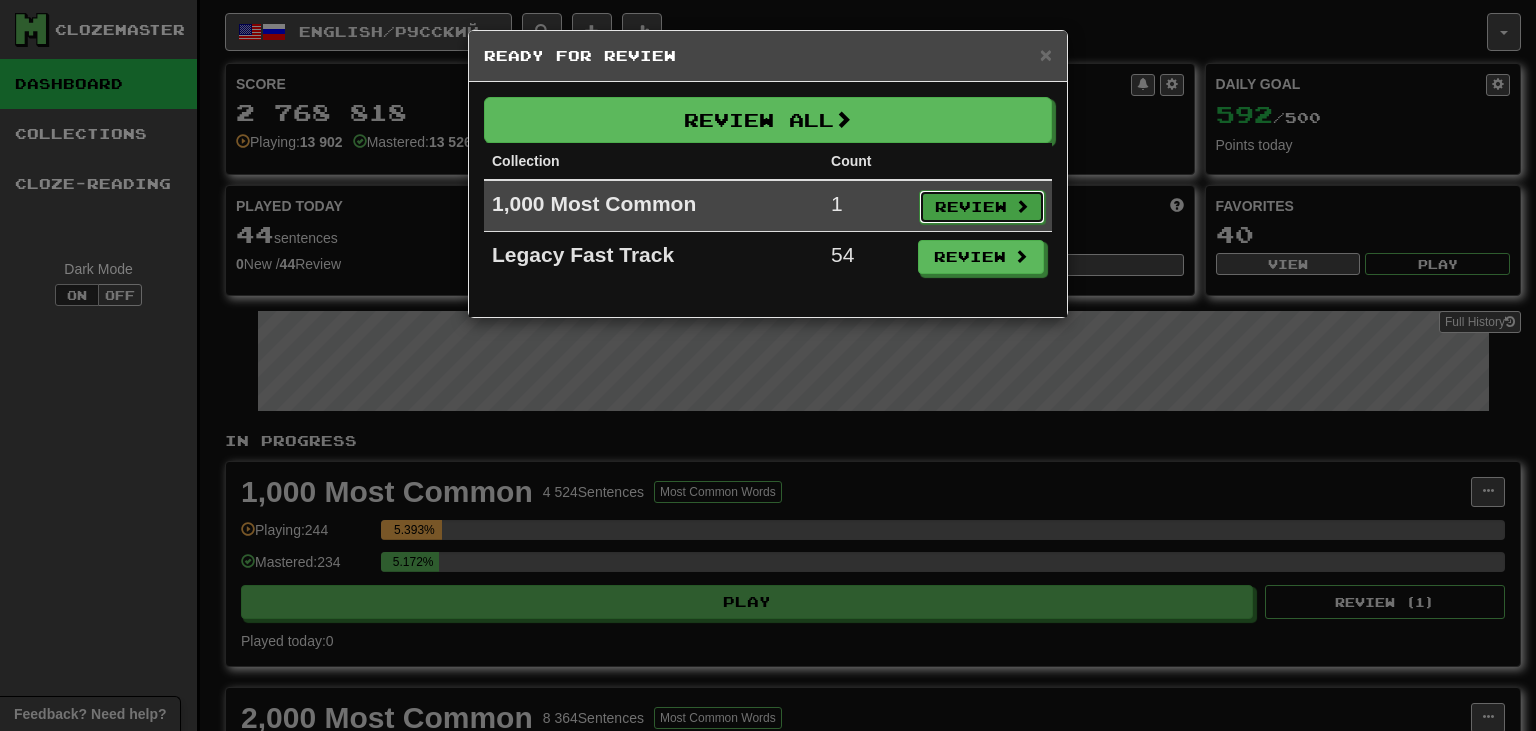 click on "Review" at bounding box center (982, 207) 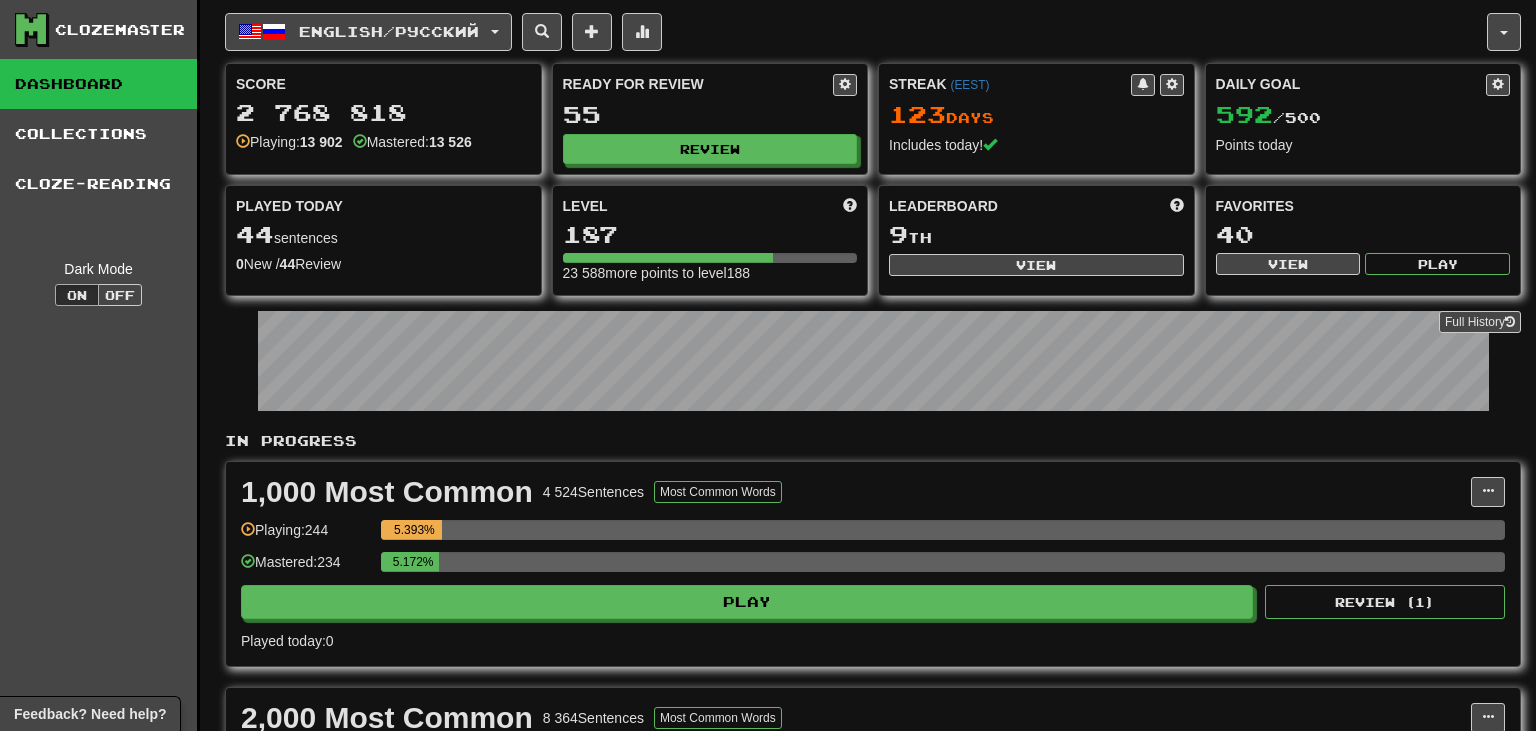 select on "**" 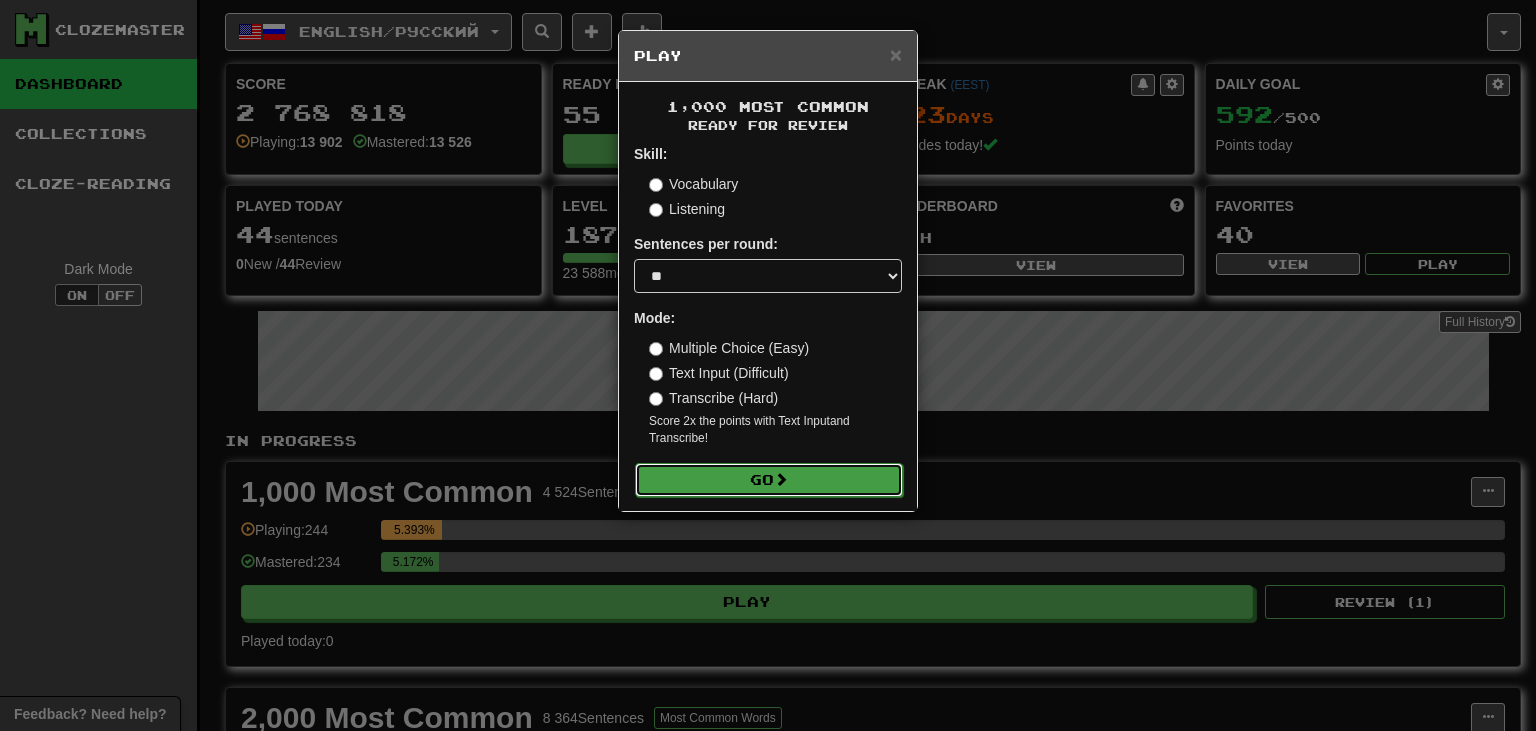 click on "Go" at bounding box center [769, 480] 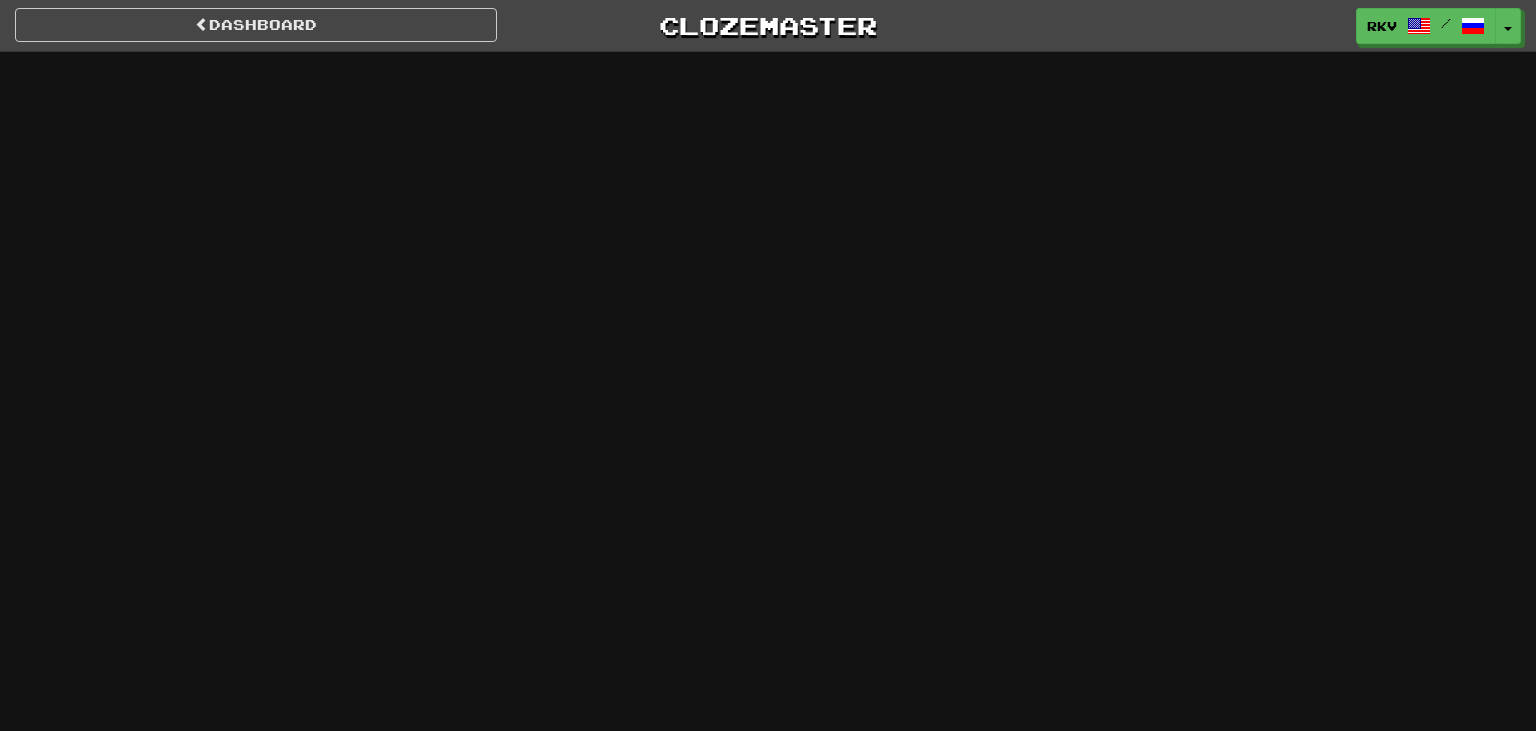 scroll, scrollTop: 0, scrollLeft: 0, axis: both 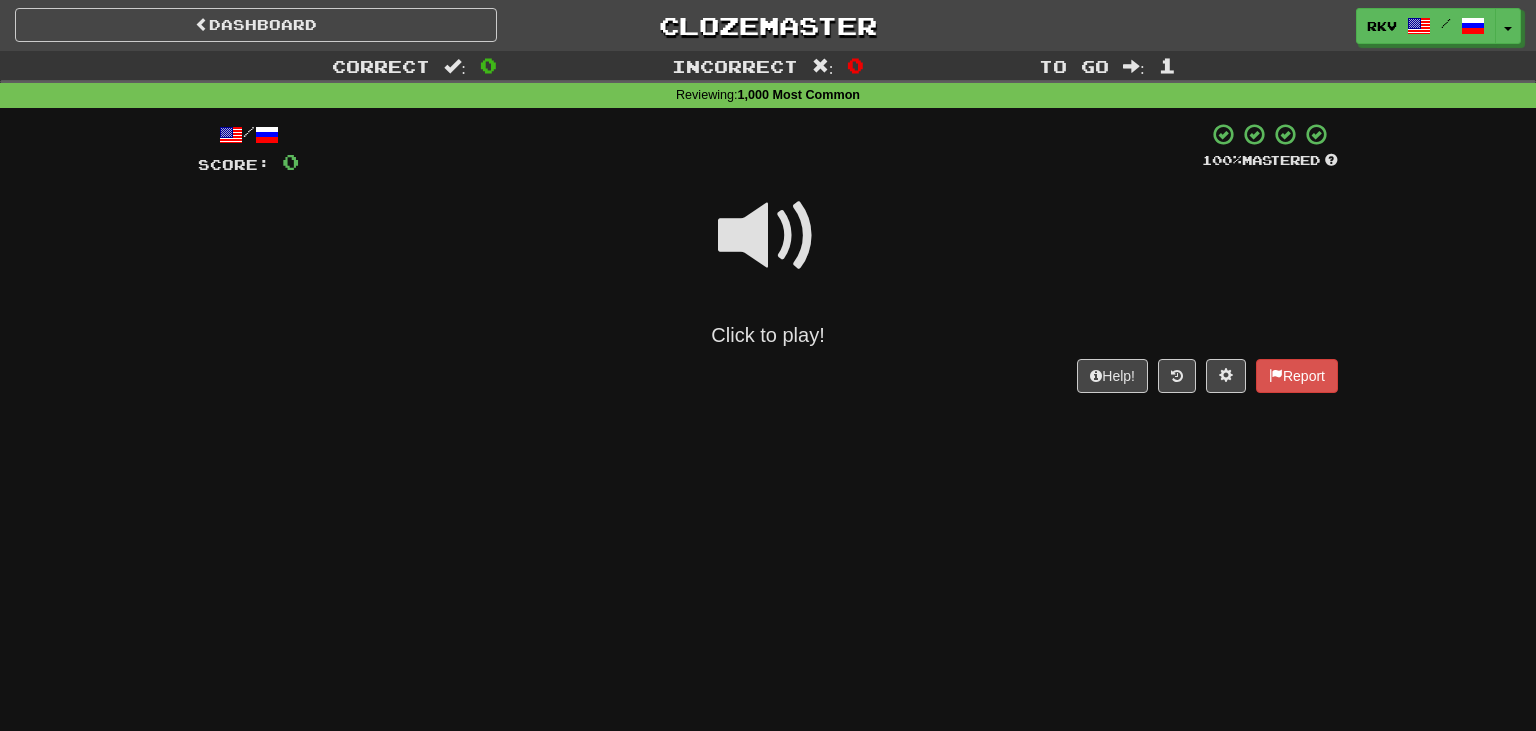 click on "Click to play!" at bounding box center [768, 263] 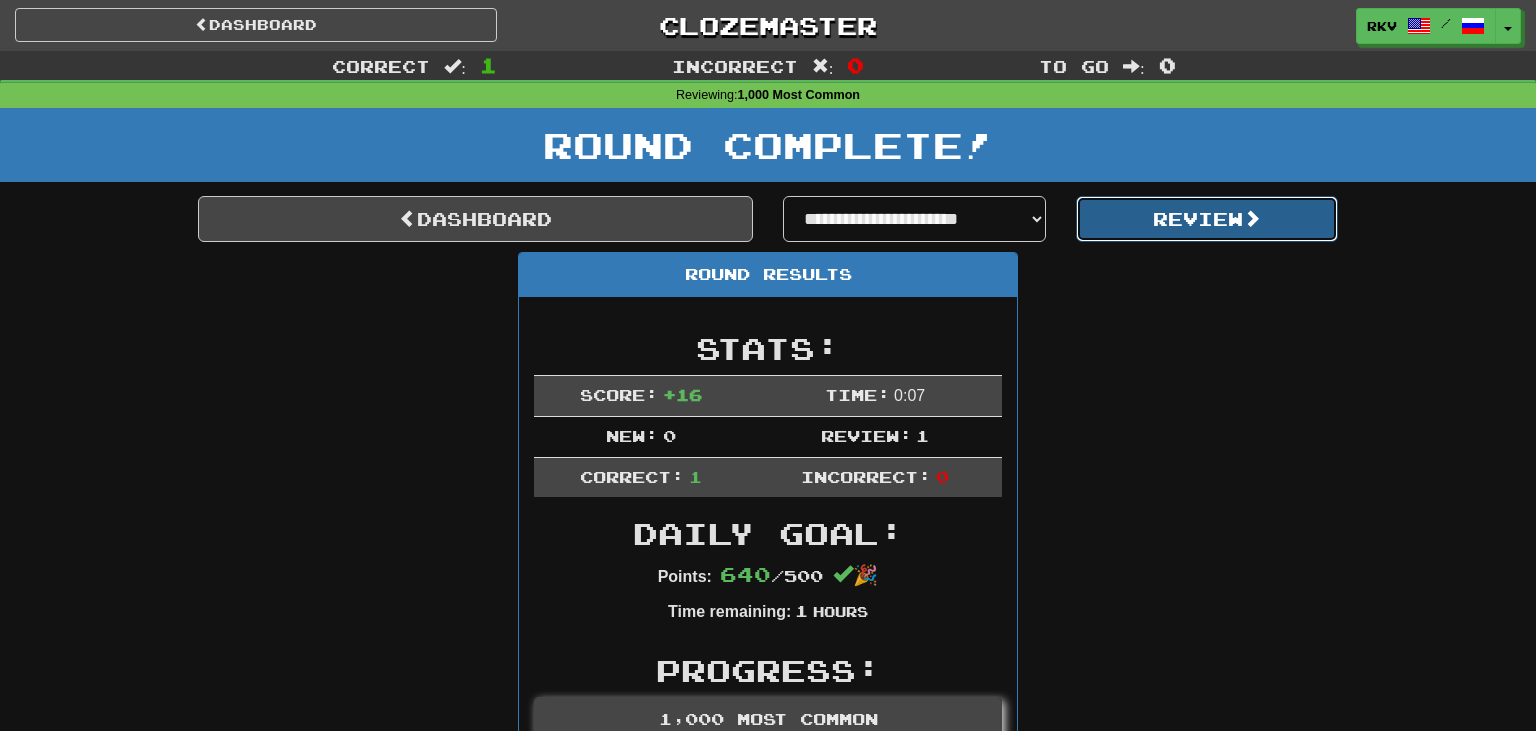 click on "Review" at bounding box center (1207, 219) 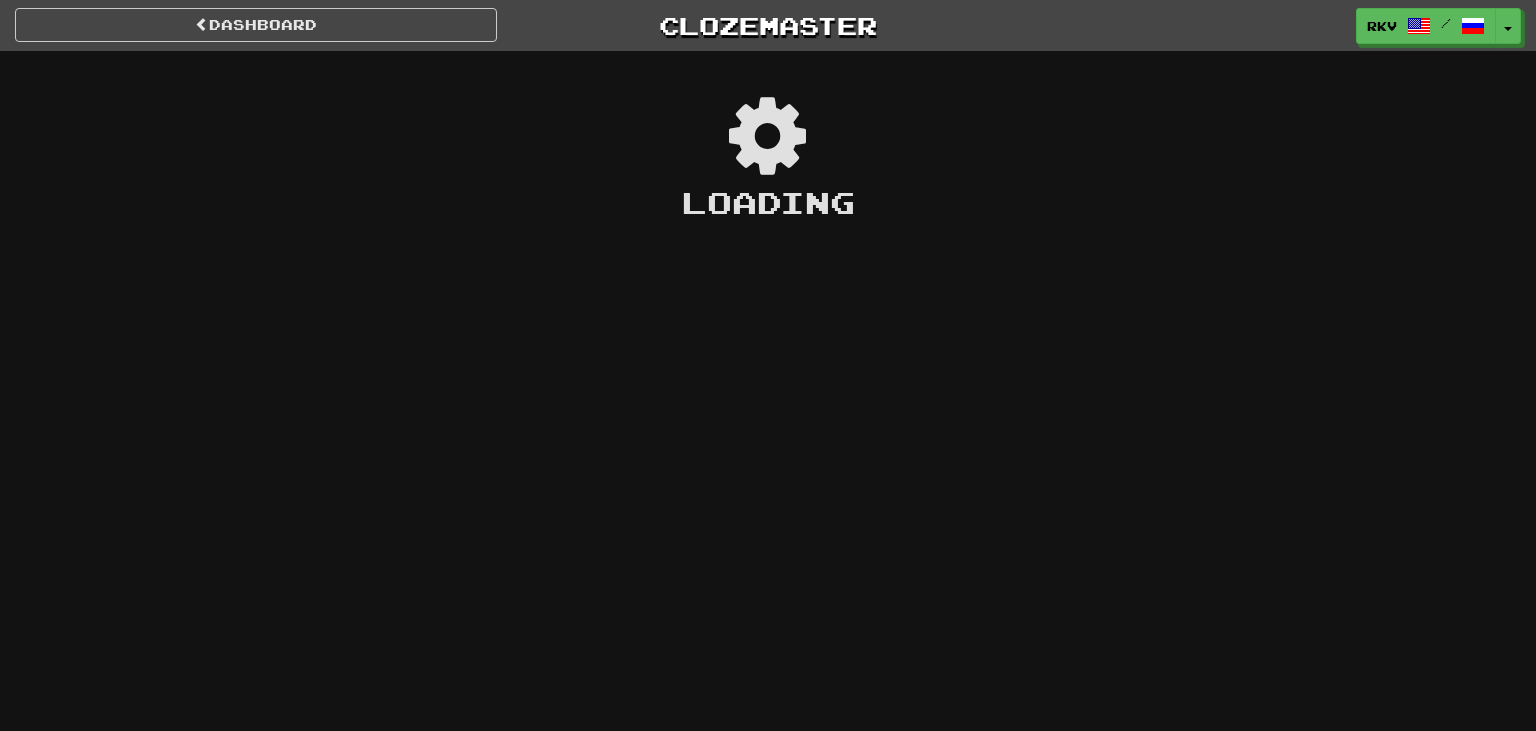 scroll, scrollTop: 0, scrollLeft: 0, axis: both 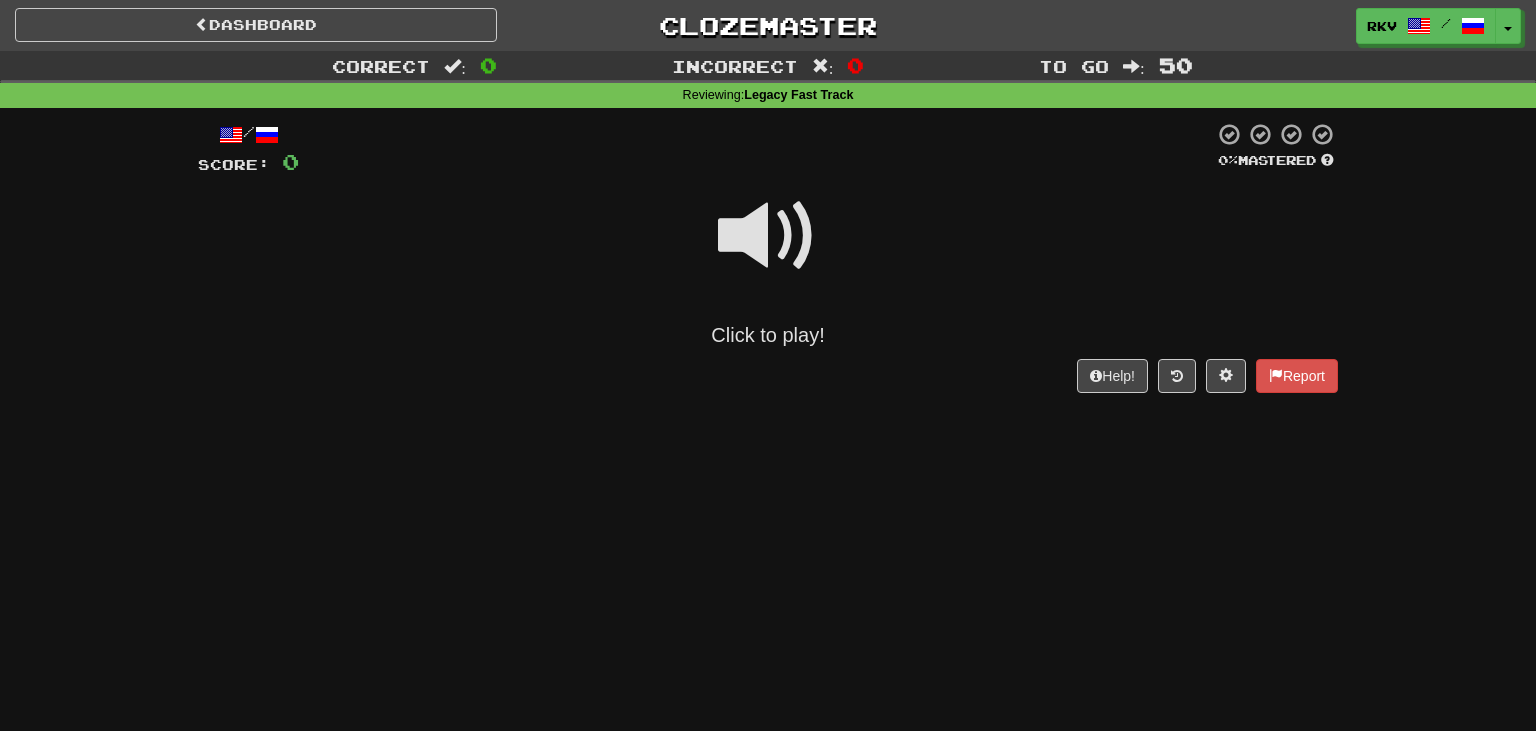 click at bounding box center [768, 236] 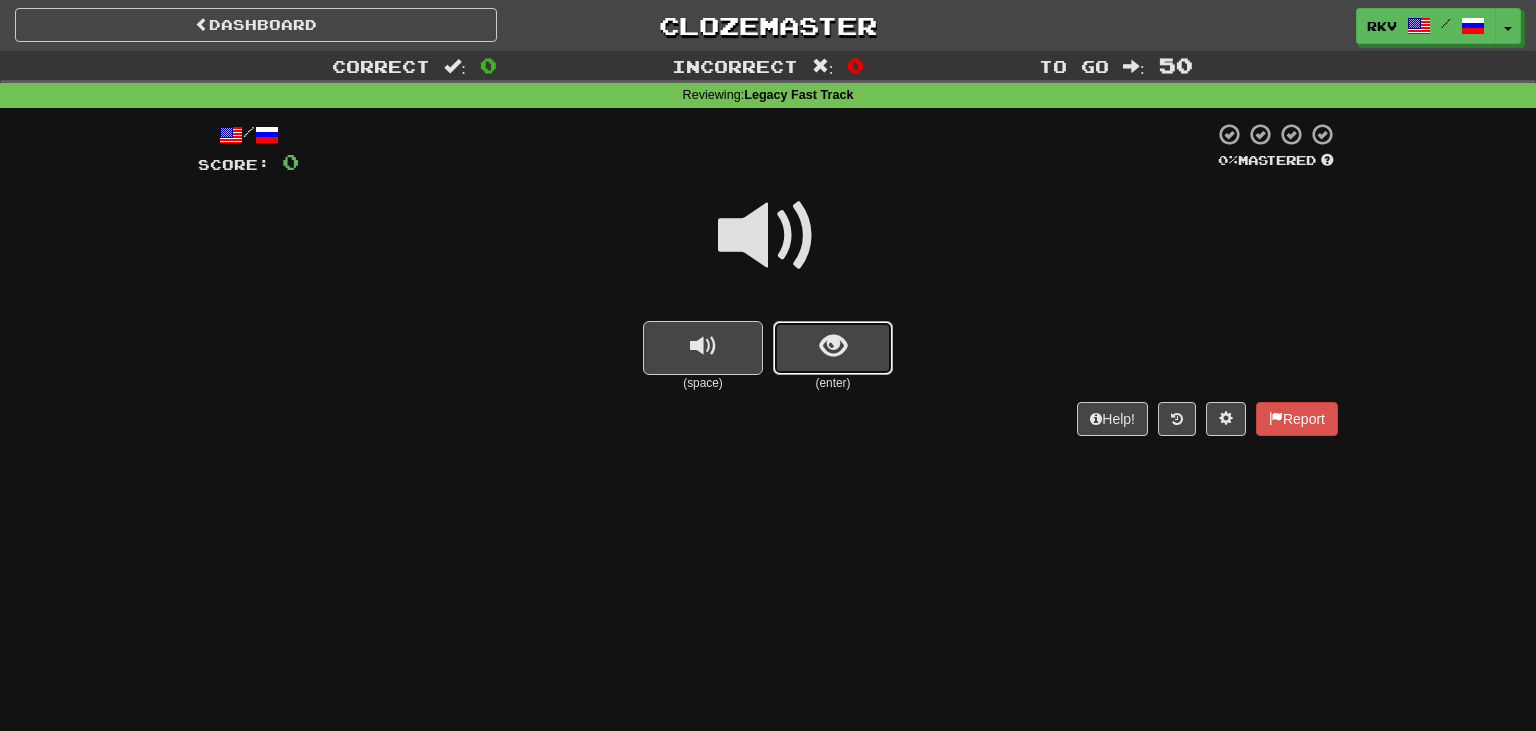 click at bounding box center (833, 348) 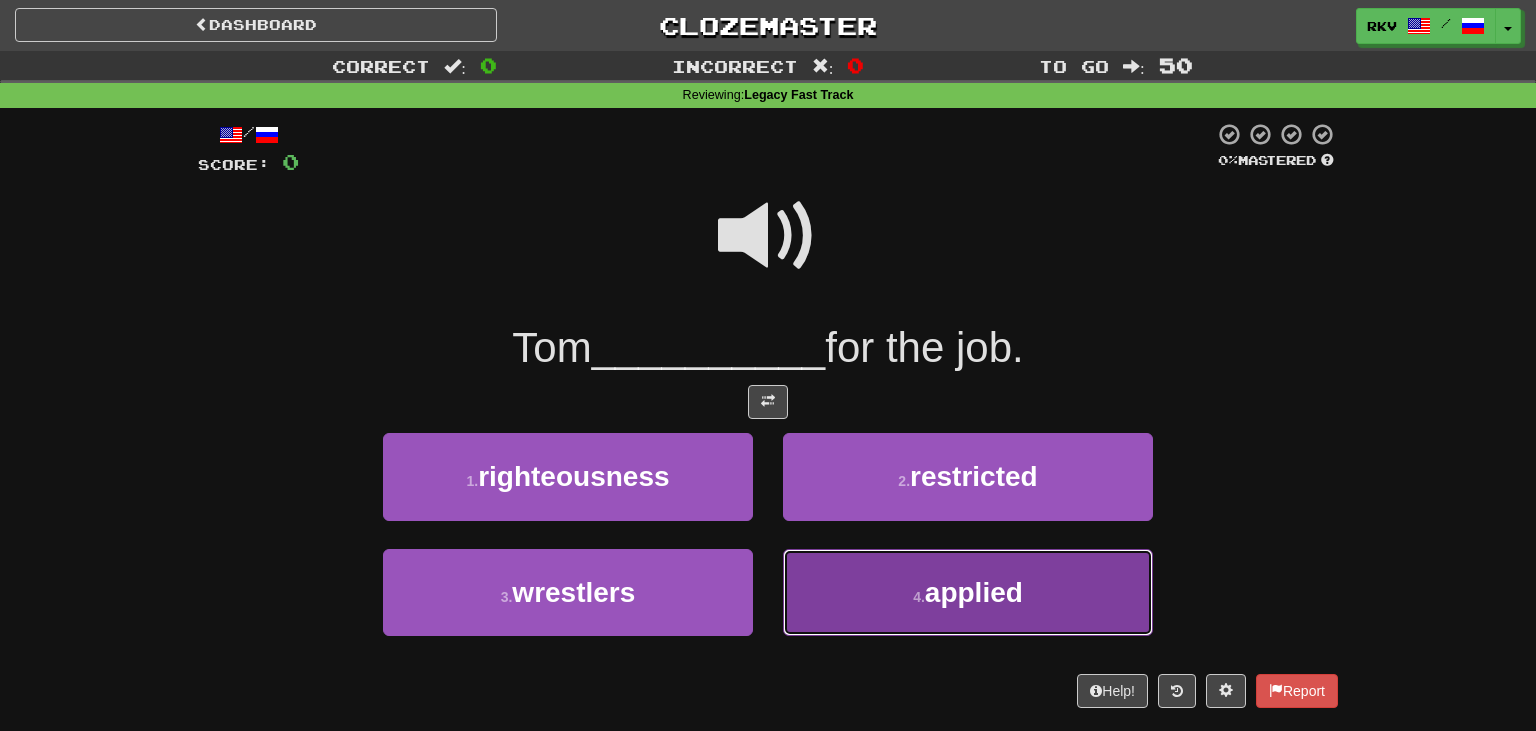 click on "4 .  applied" at bounding box center (968, 592) 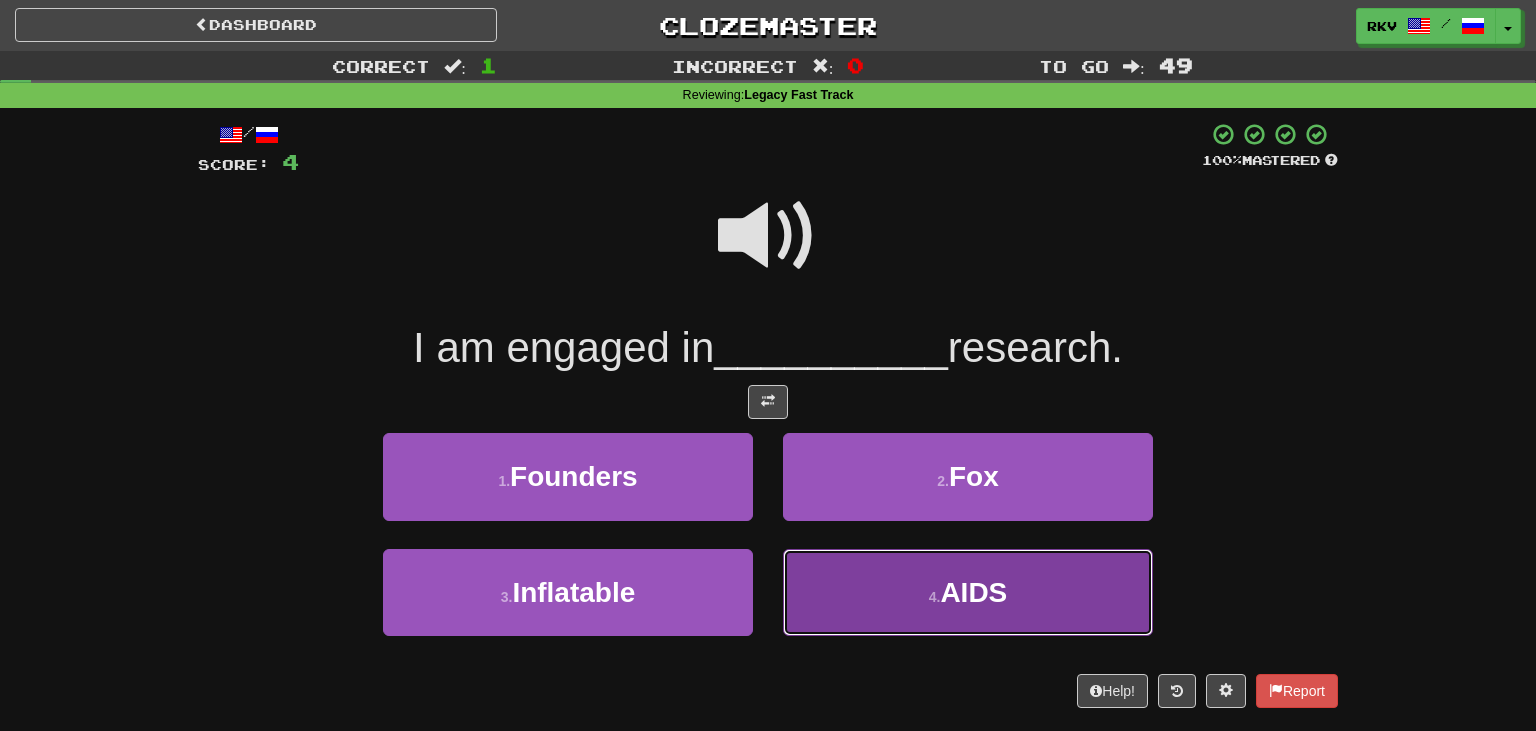 click on "4 .  AIDS" at bounding box center [968, 592] 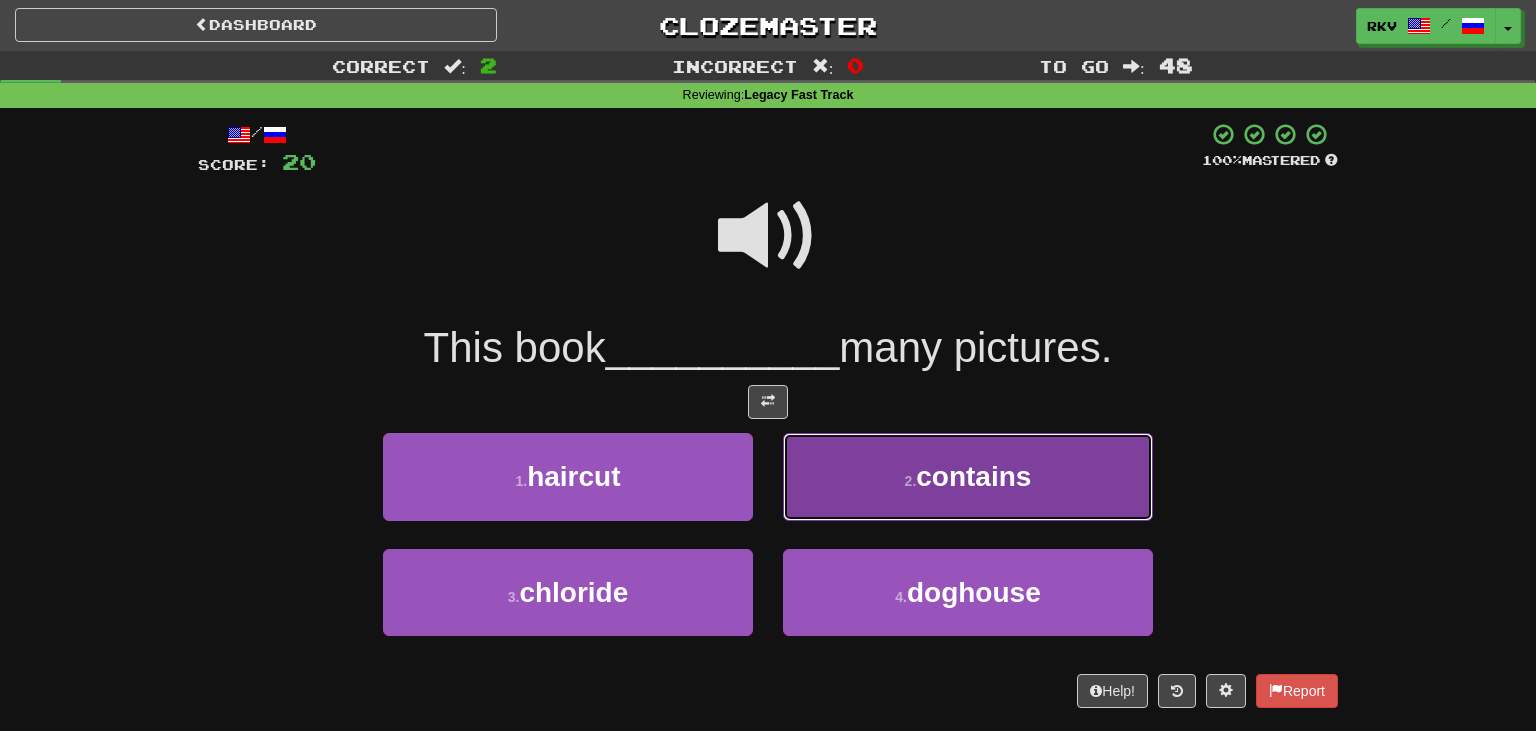 click on "2 .  contains" at bounding box center [968, 476] 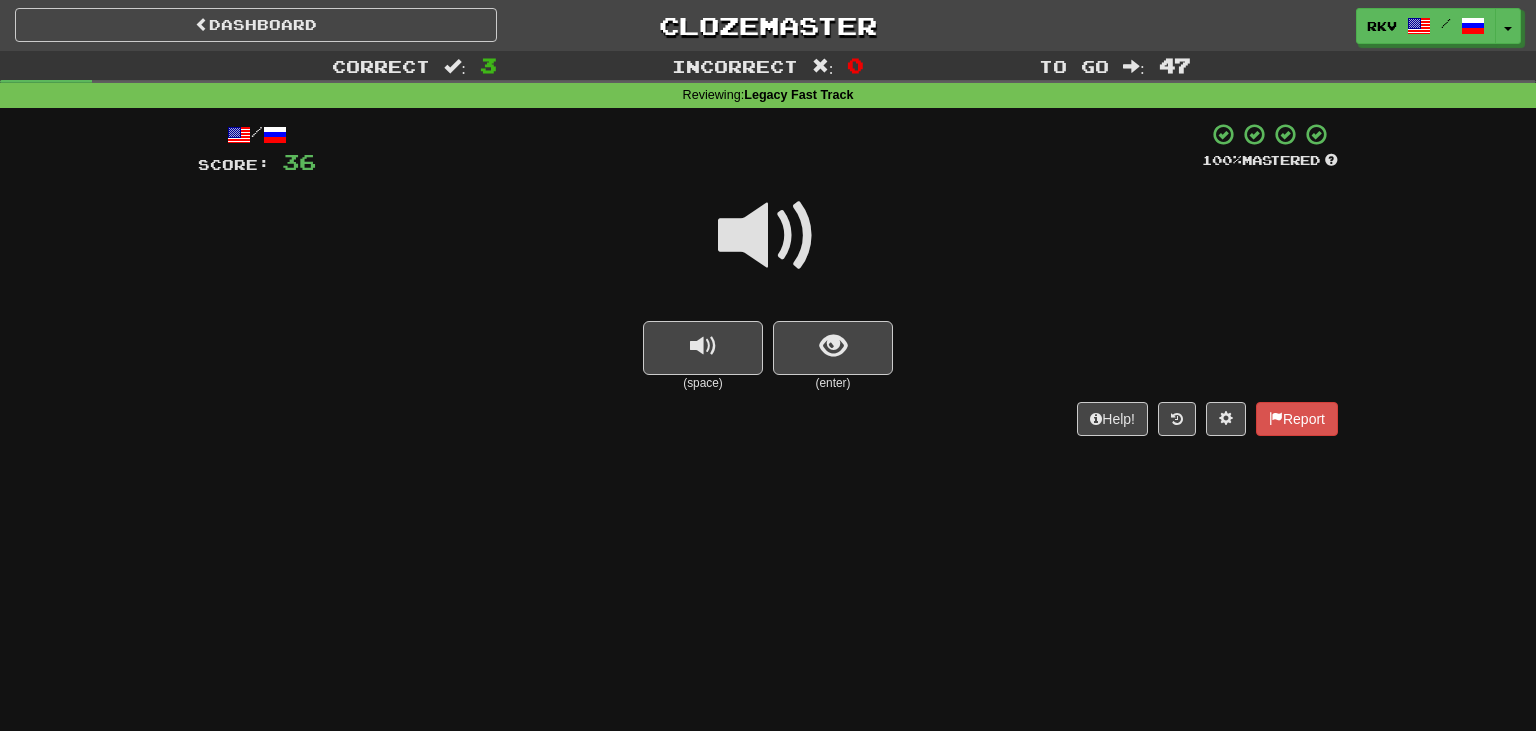 click at bounding box center [768, 249] 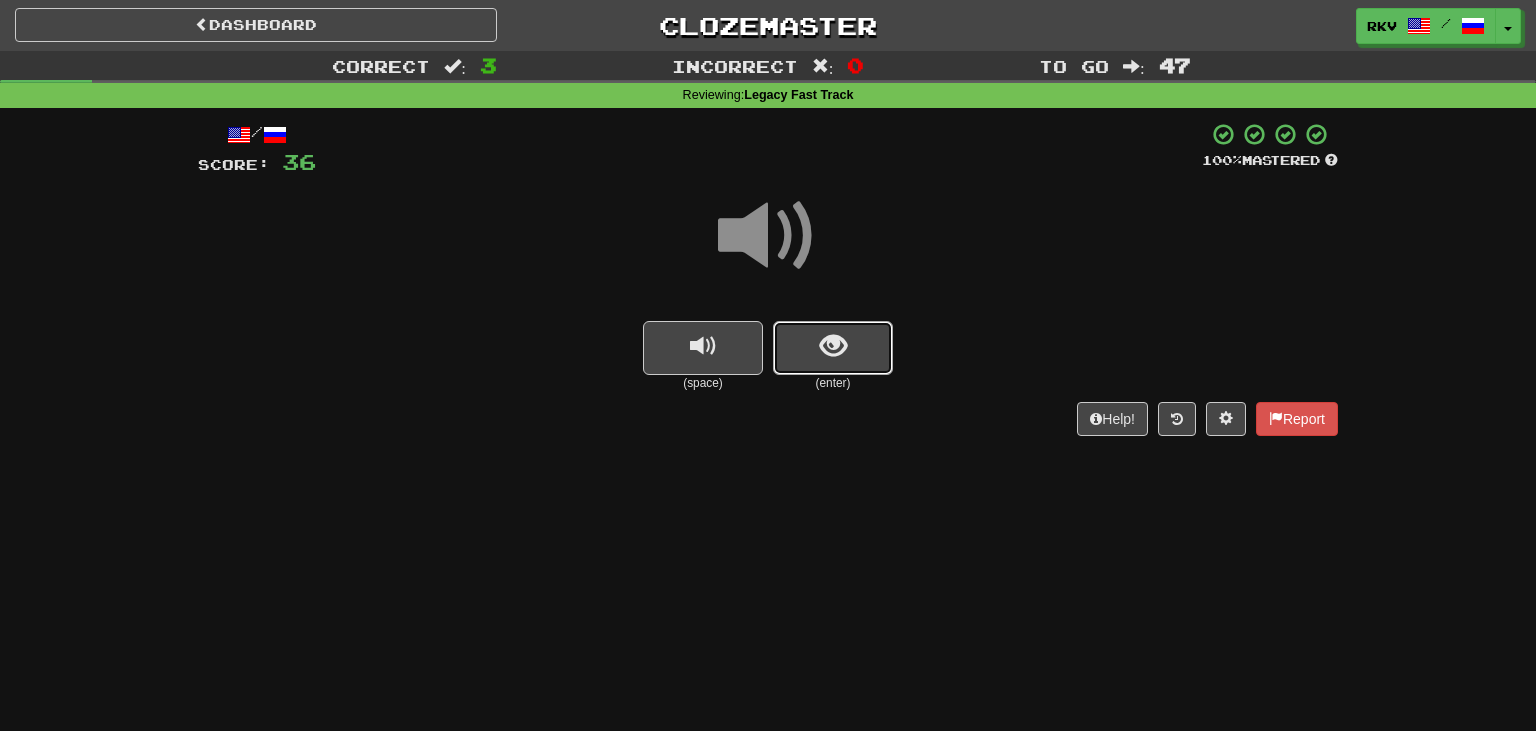 click at bounding box center [833, 346] 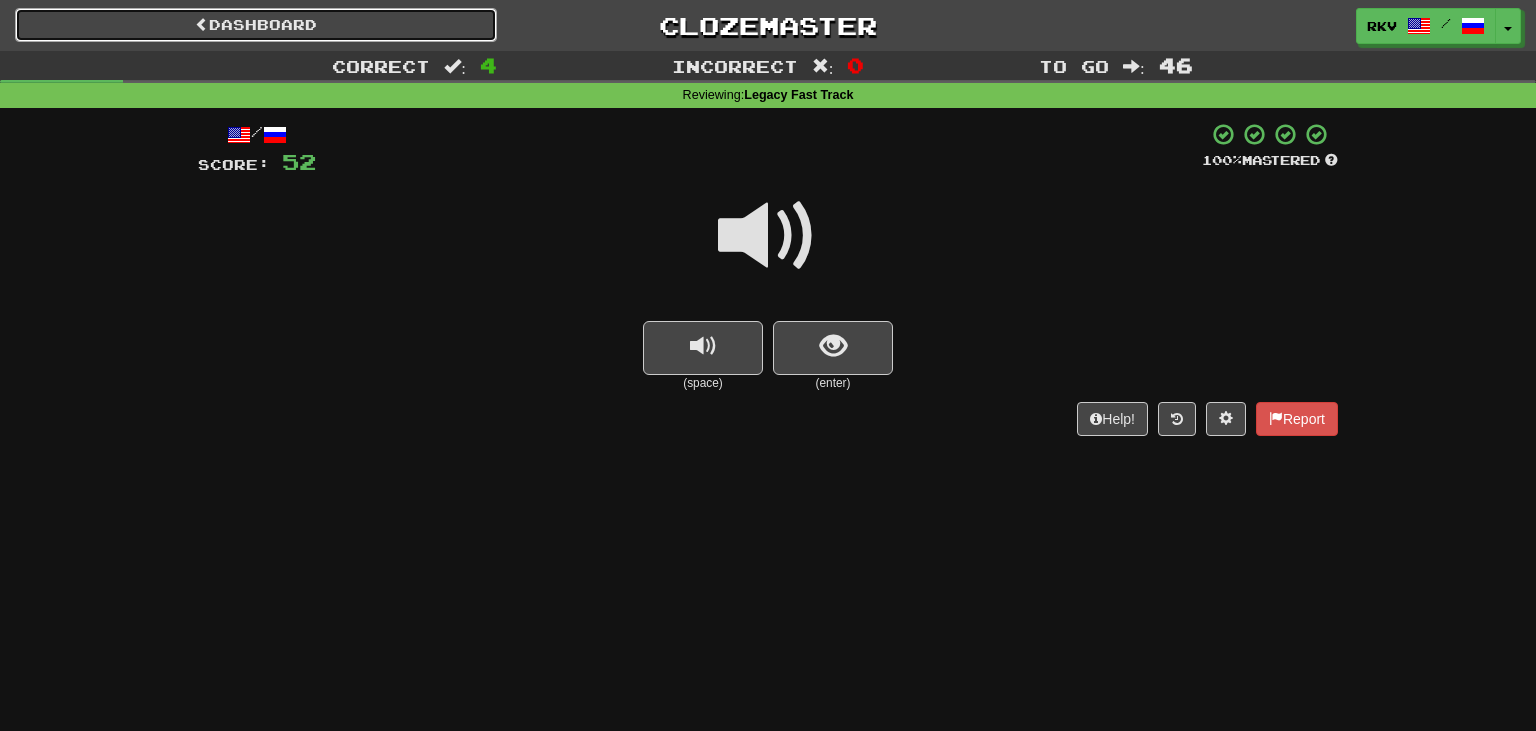 click on "Dashboard" at bounding box center (256, 25) 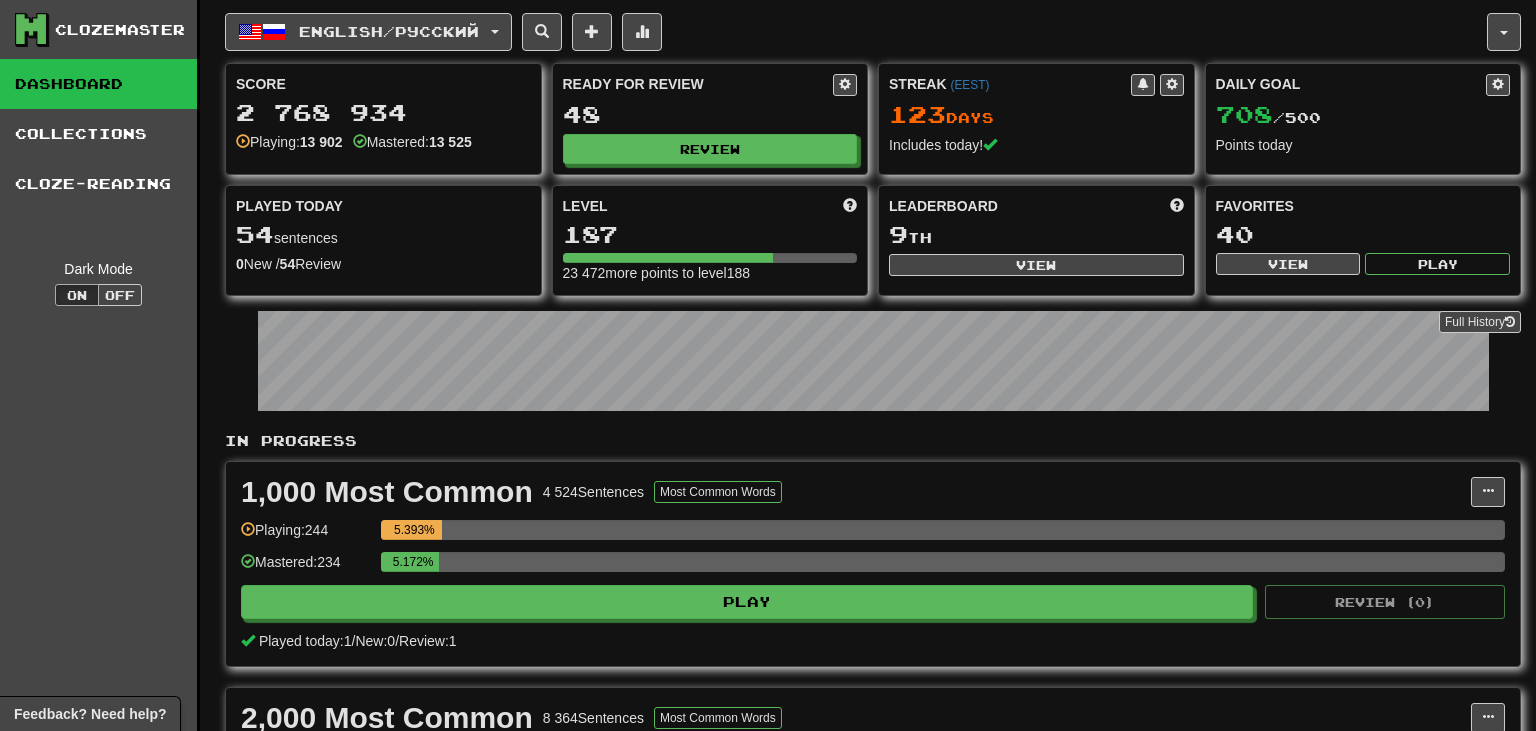 scroll, scrollTop: 0, scrollLeft: 0, axis: both 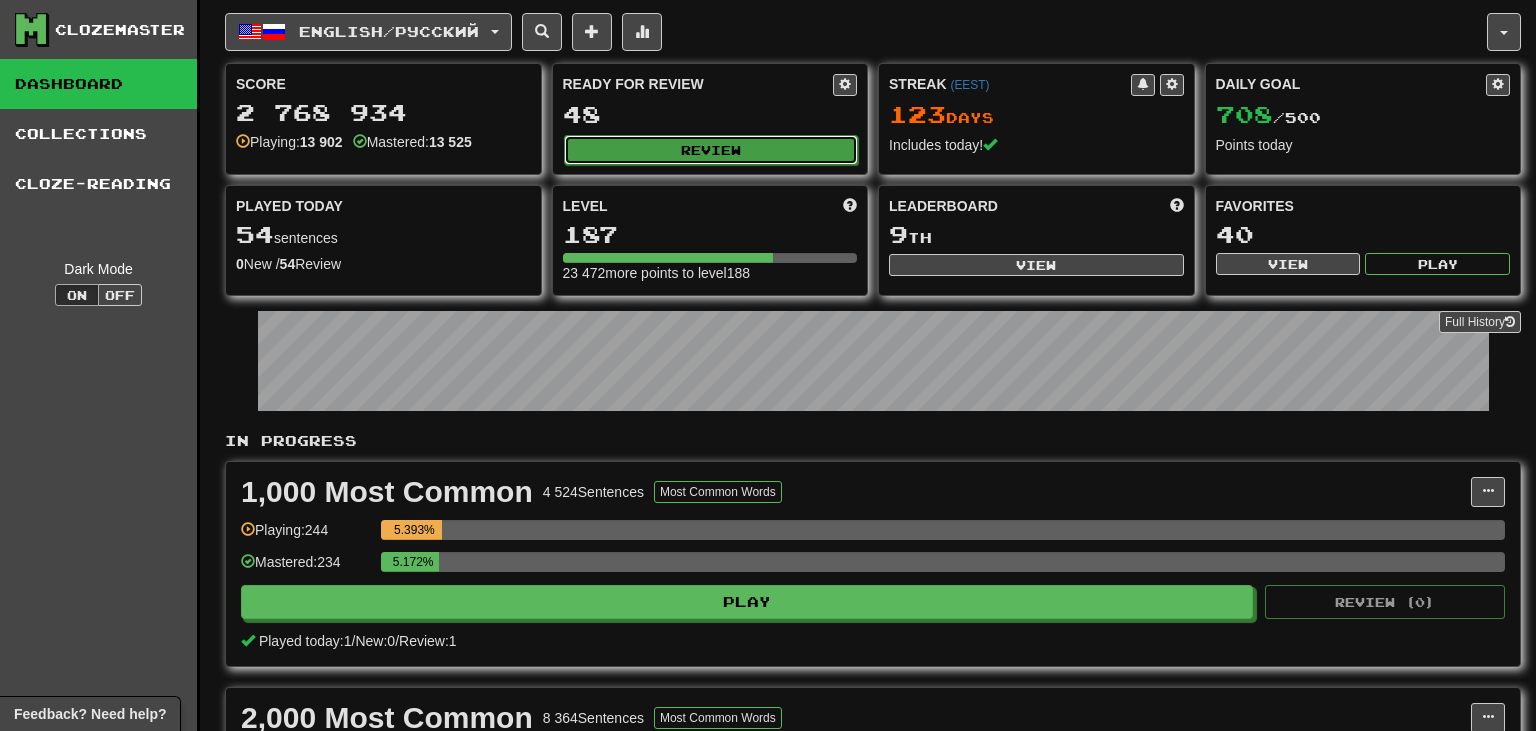 click on "Review" at bounding box center (711, 150) 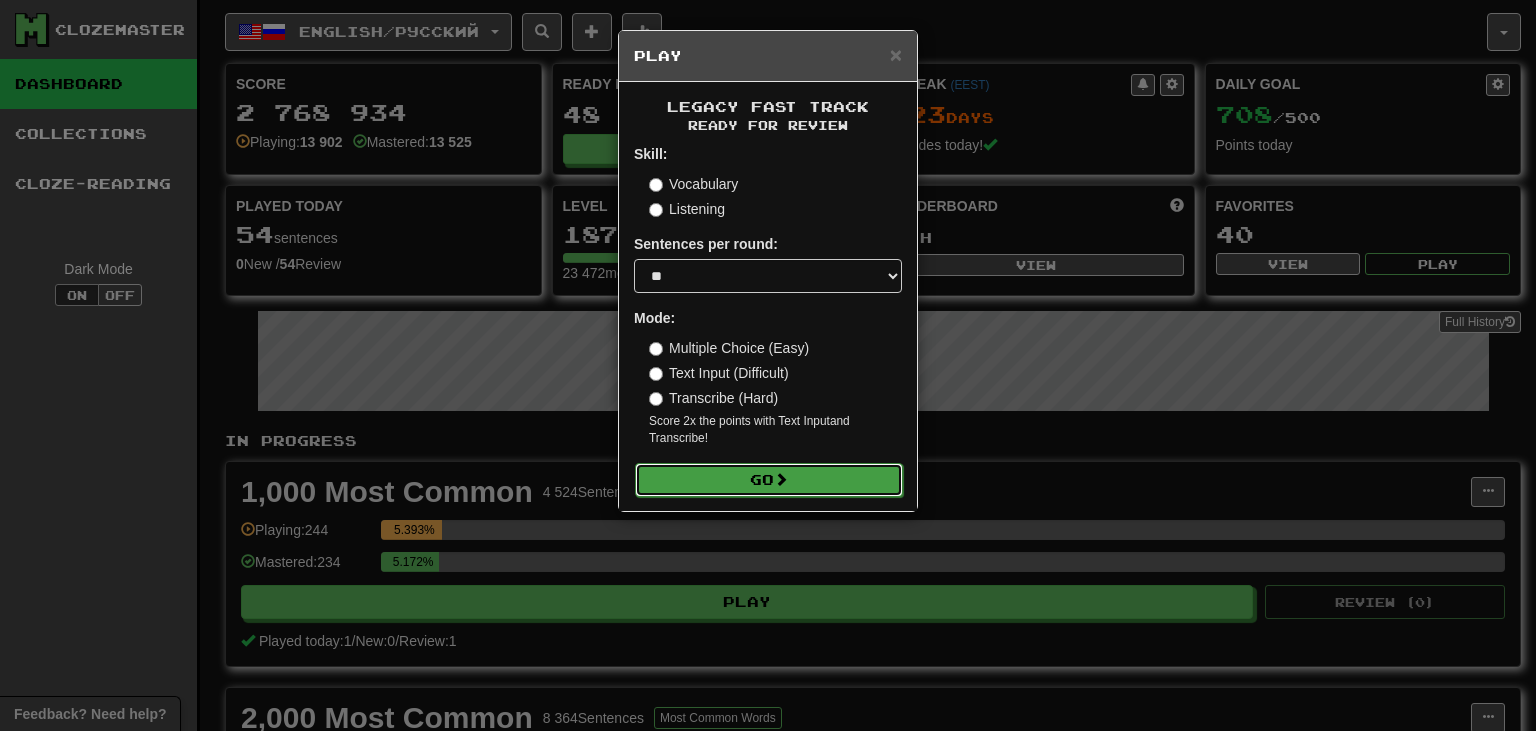 click at bounding box center [781, 479] 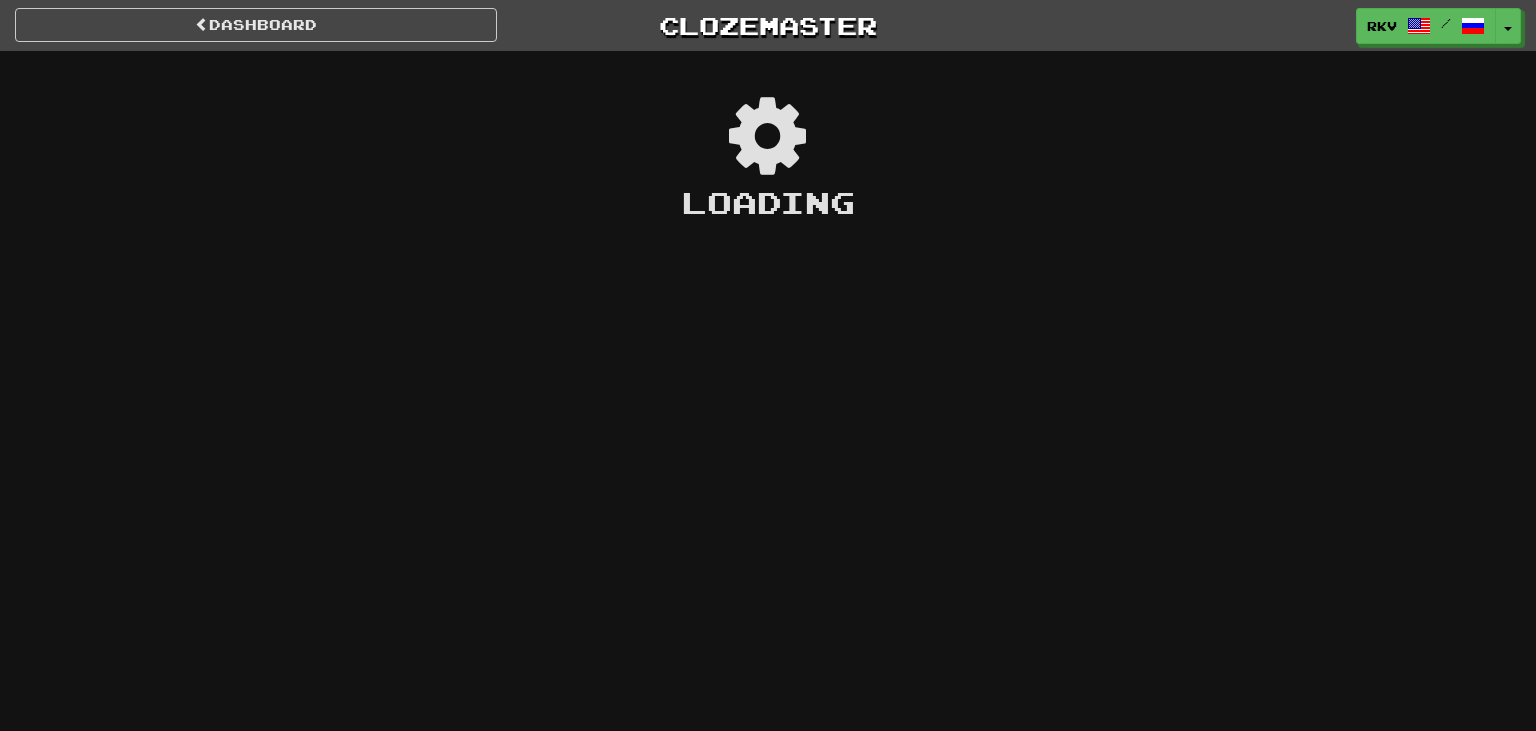 scroll, scrollTop: 0, scrollLeft: 0, axis: both 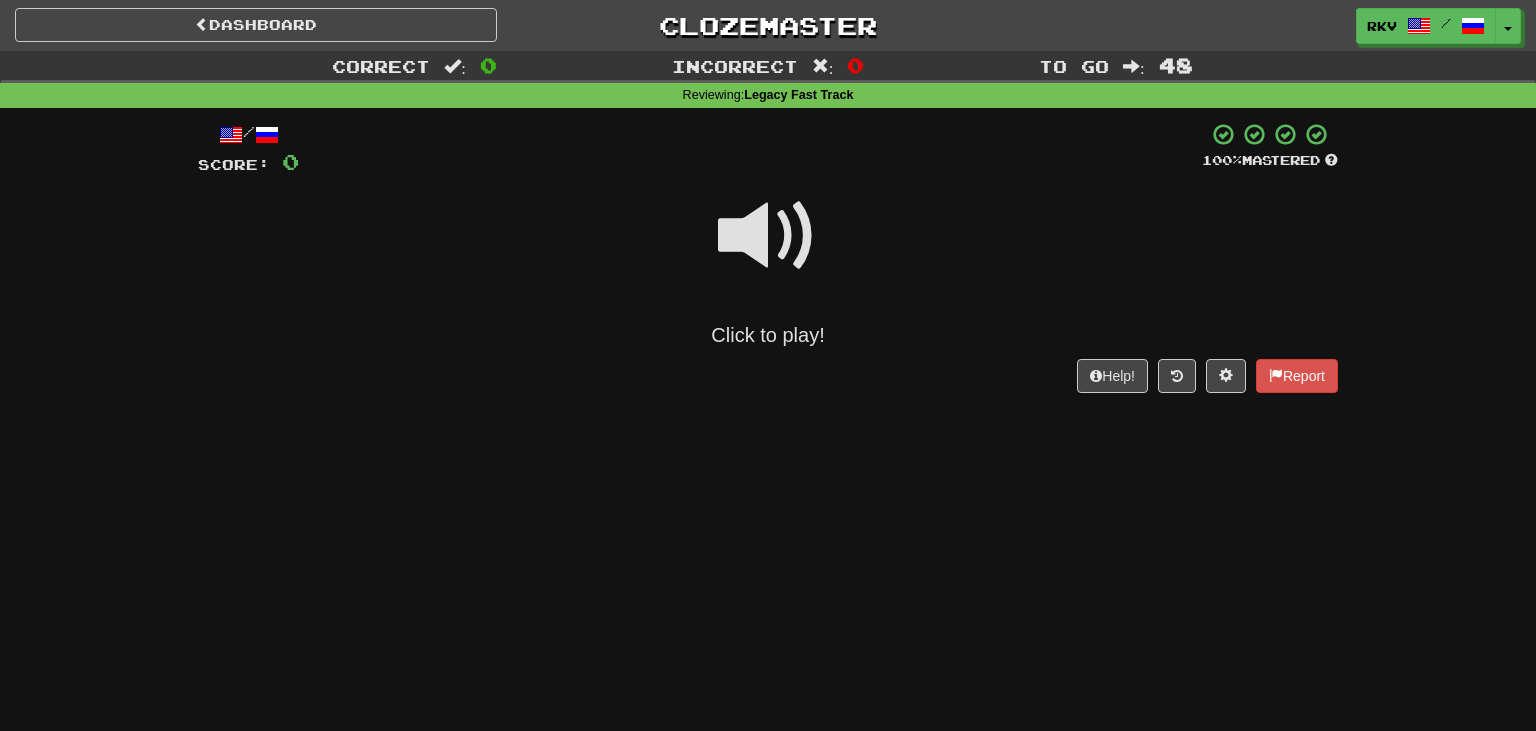 click at bounding box center [768, 236] 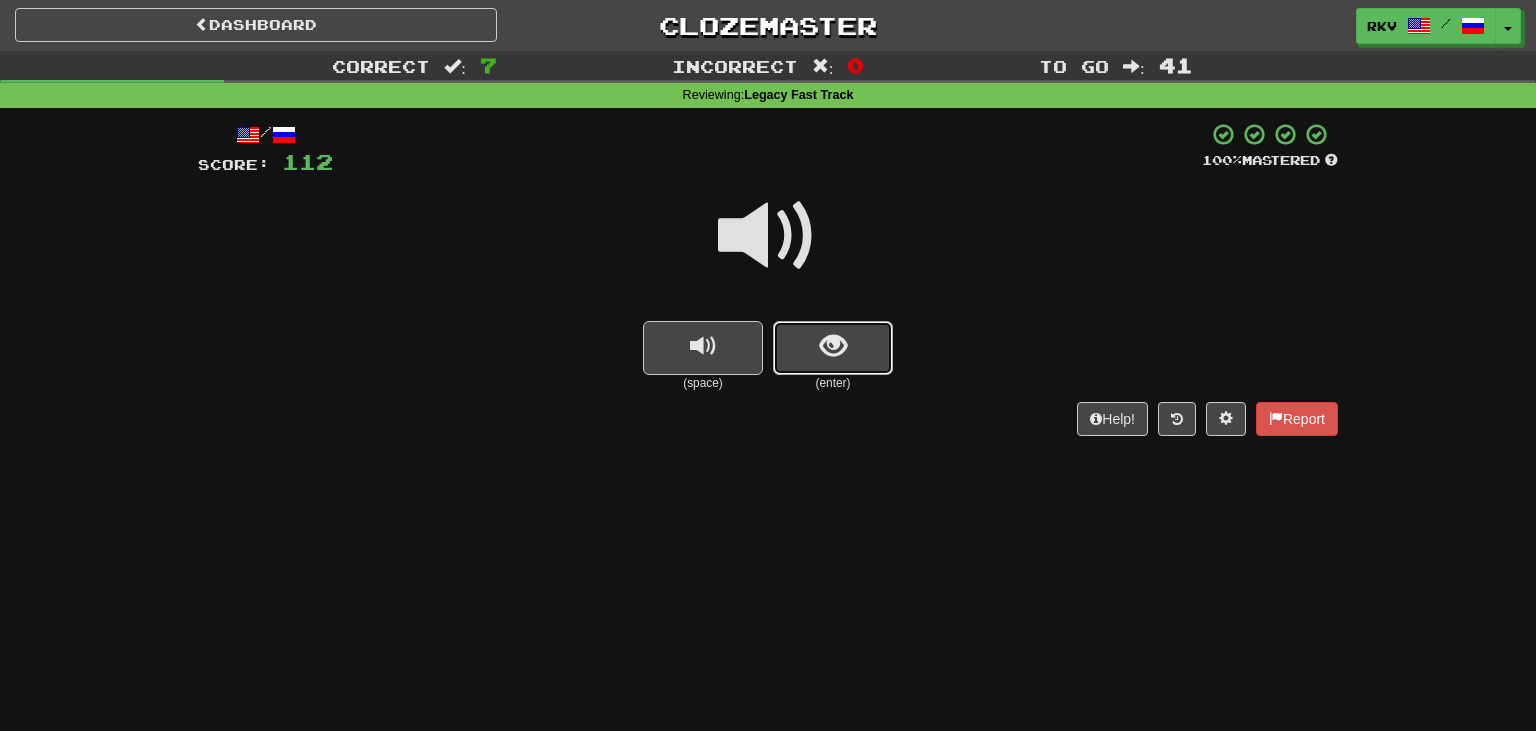 click at bounding box center (833, 348) 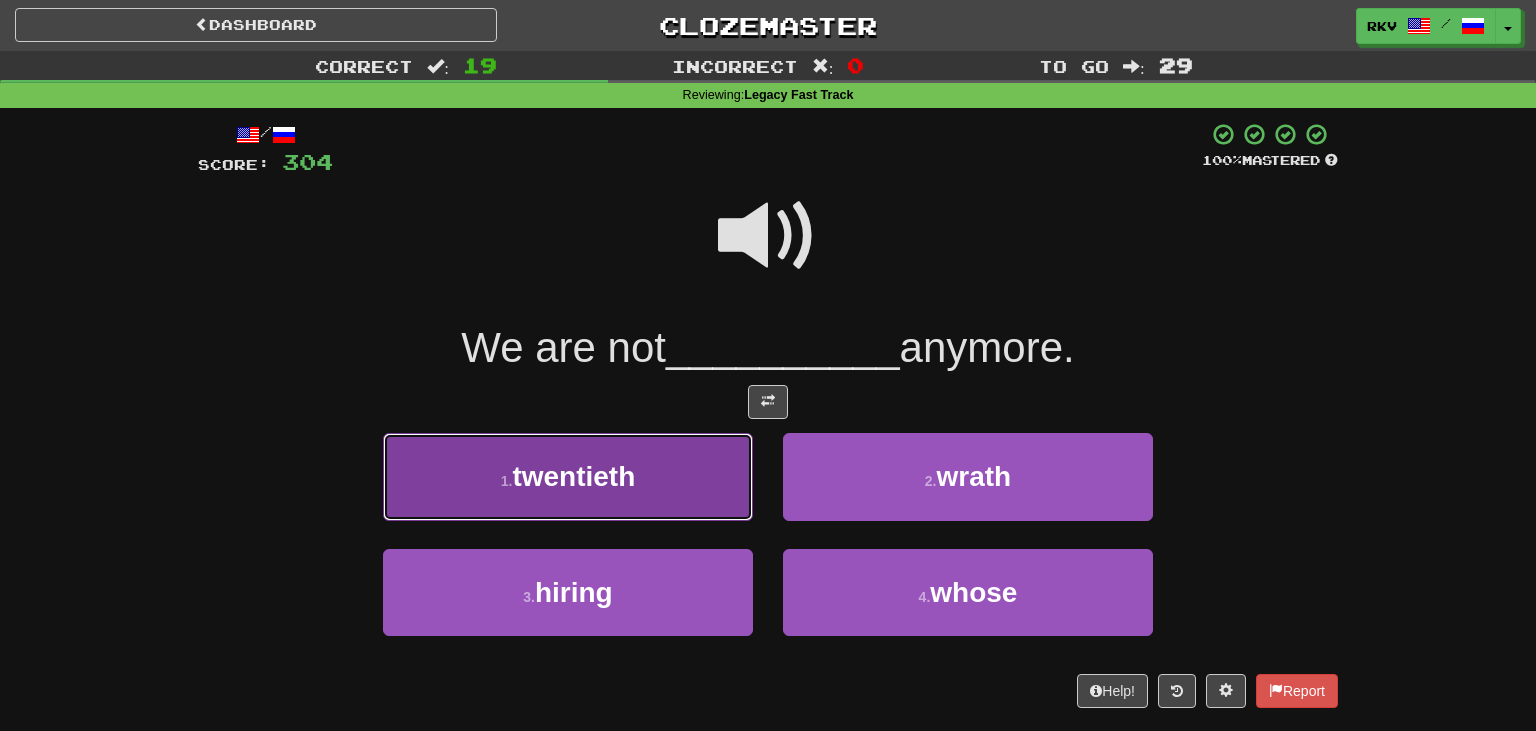 click on "twentieth" at bounding box center (573, 476) 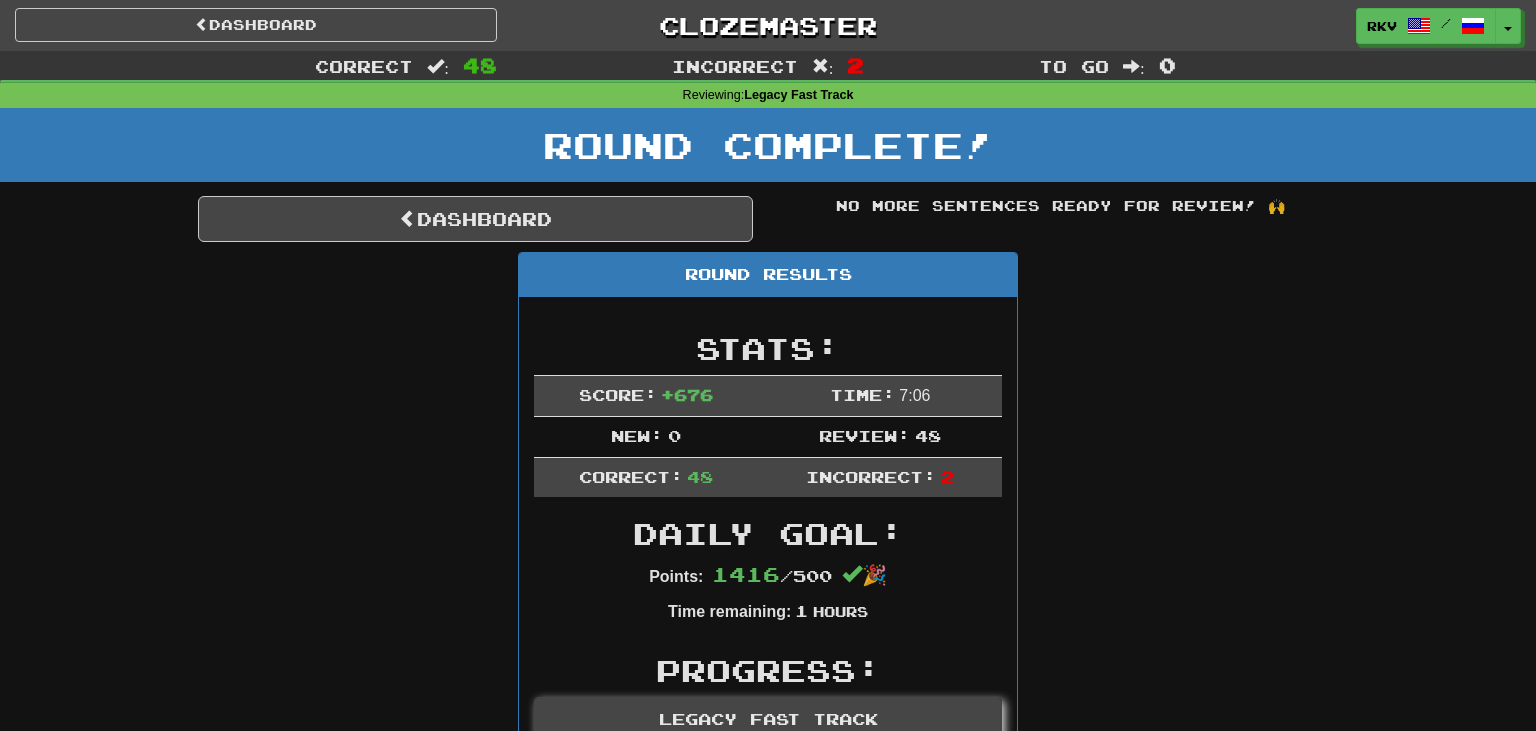 click on "Round Complete!" at bounding box center [768, 152] 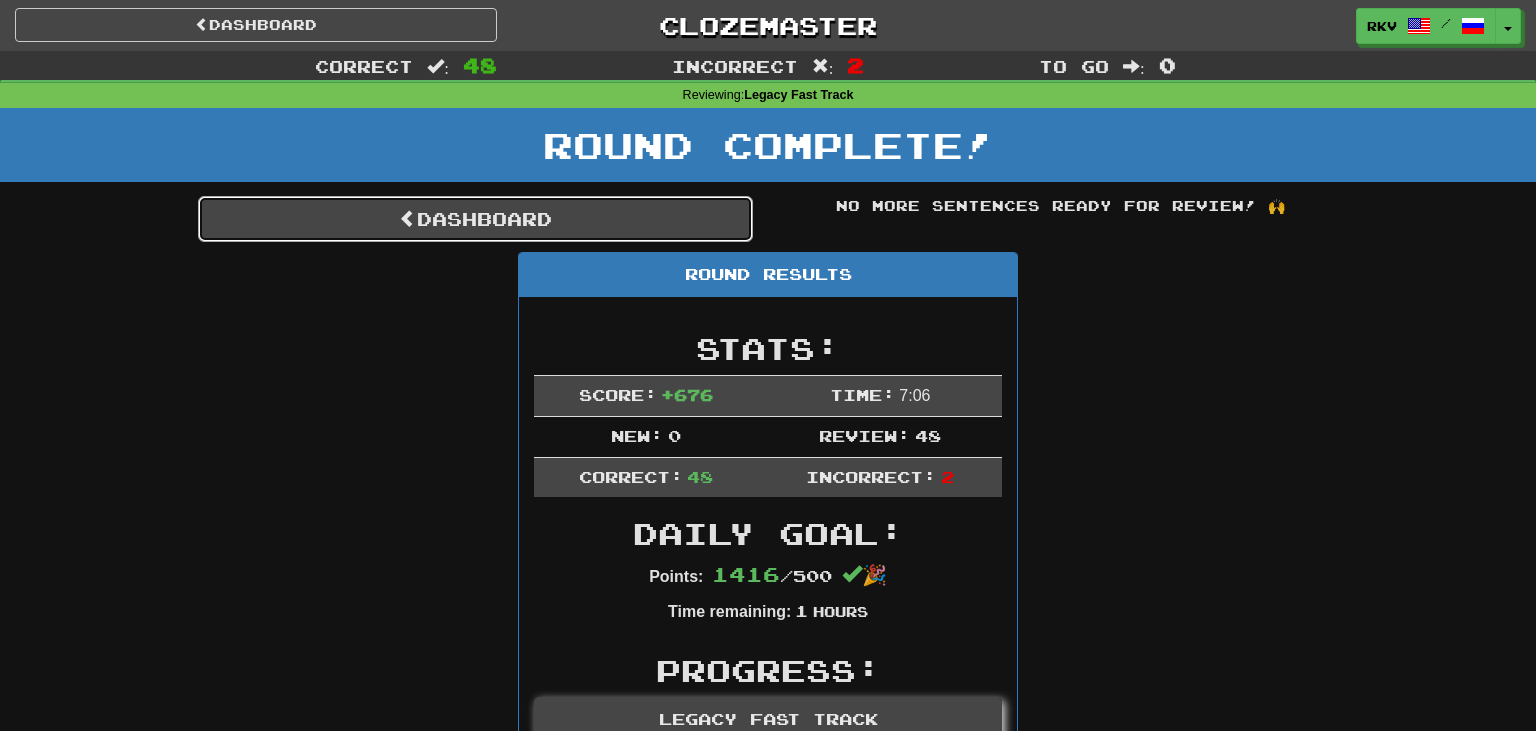 click on "Dashboard" at bounding box center [475, 219] 